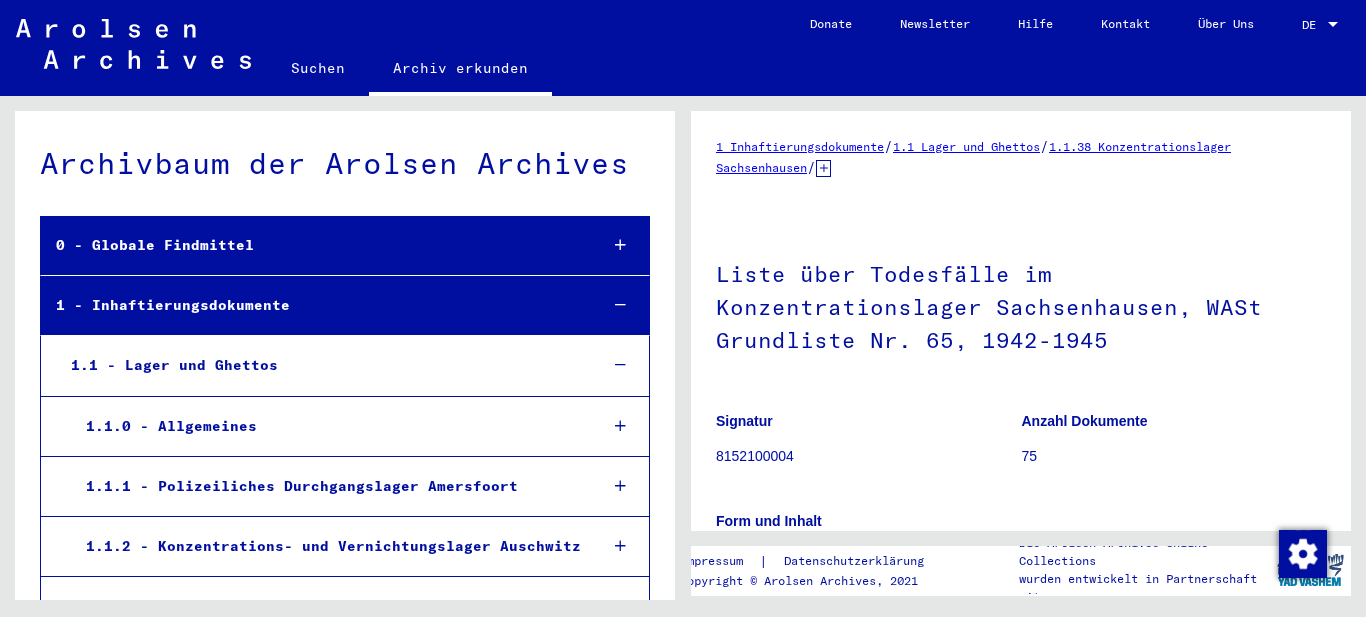 scroll, scrollTop: 0, scrollLeft: 0, axis: both 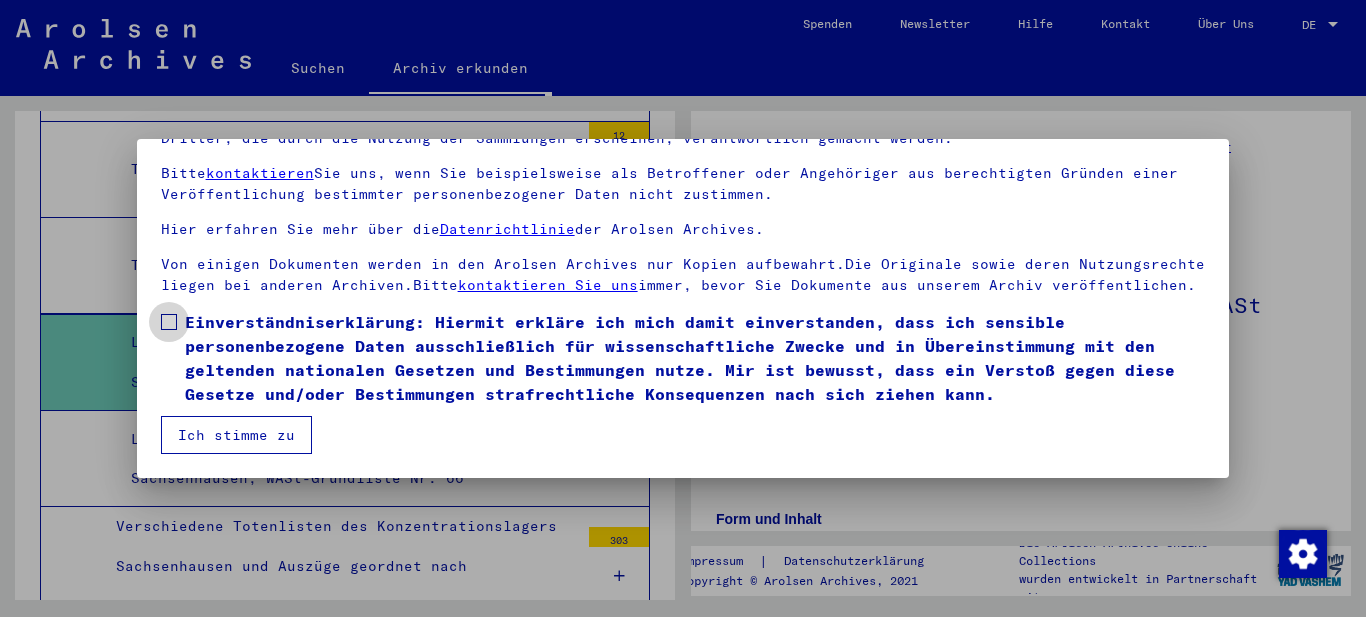 click on "Einverständniserklärung: Hiermit erkläre ich mich damit einverstanden, dass ich sensible personenbezogene Daten ausschließlich für wissenschaftliche Zwecke und in Übereinstimmung mit den geltenden nationalen Gesetzen und Bestimmungen nutze. Mir ist bewusst, dass ein Verstoß gegen diese Gesetze und/oder Bestimmungen strafrechtliche Konsequenzen nach sich ziehen kann." at bounding box center (695, 358) 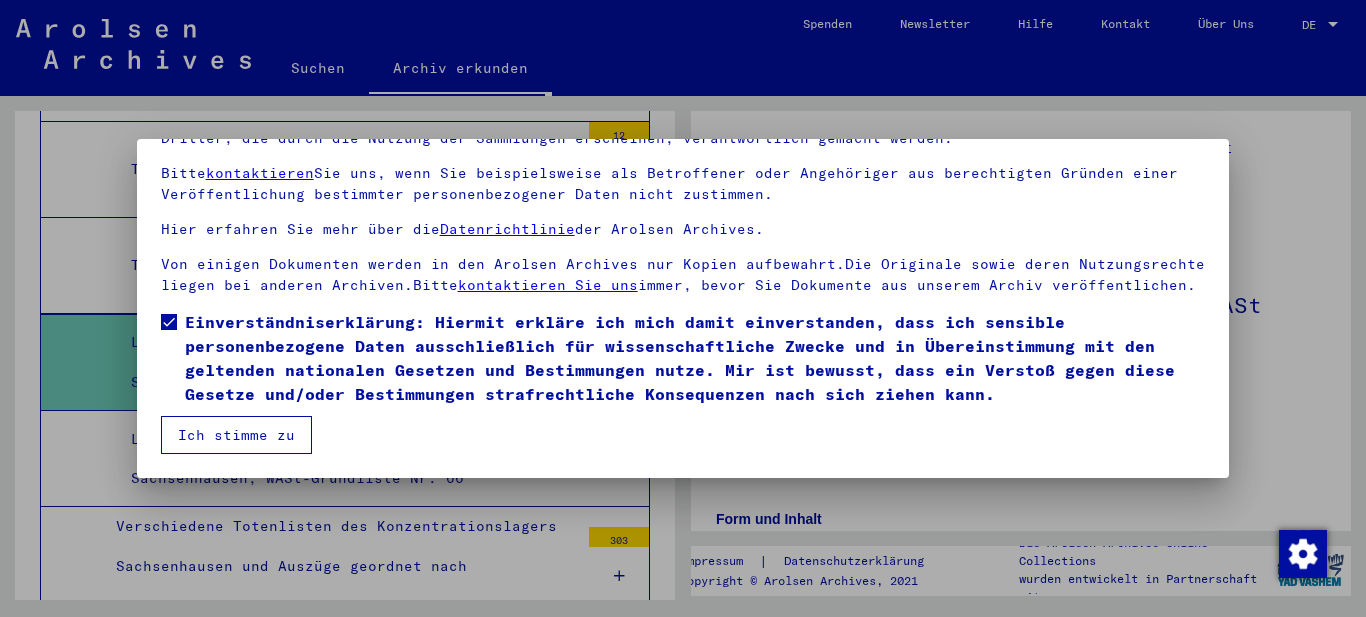 click on "Ich stimme zu" at bounding box center [236, 435] 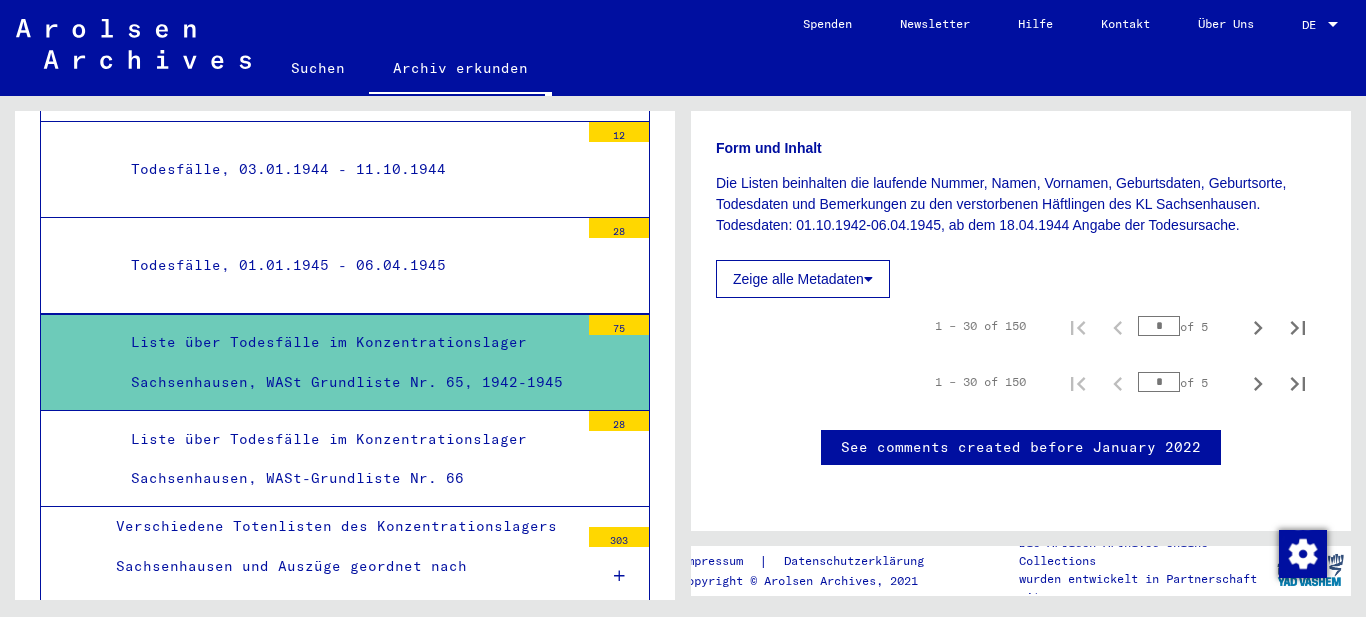 scroll, scrollTop: 400, scrollLeft: 0, axis: vertical 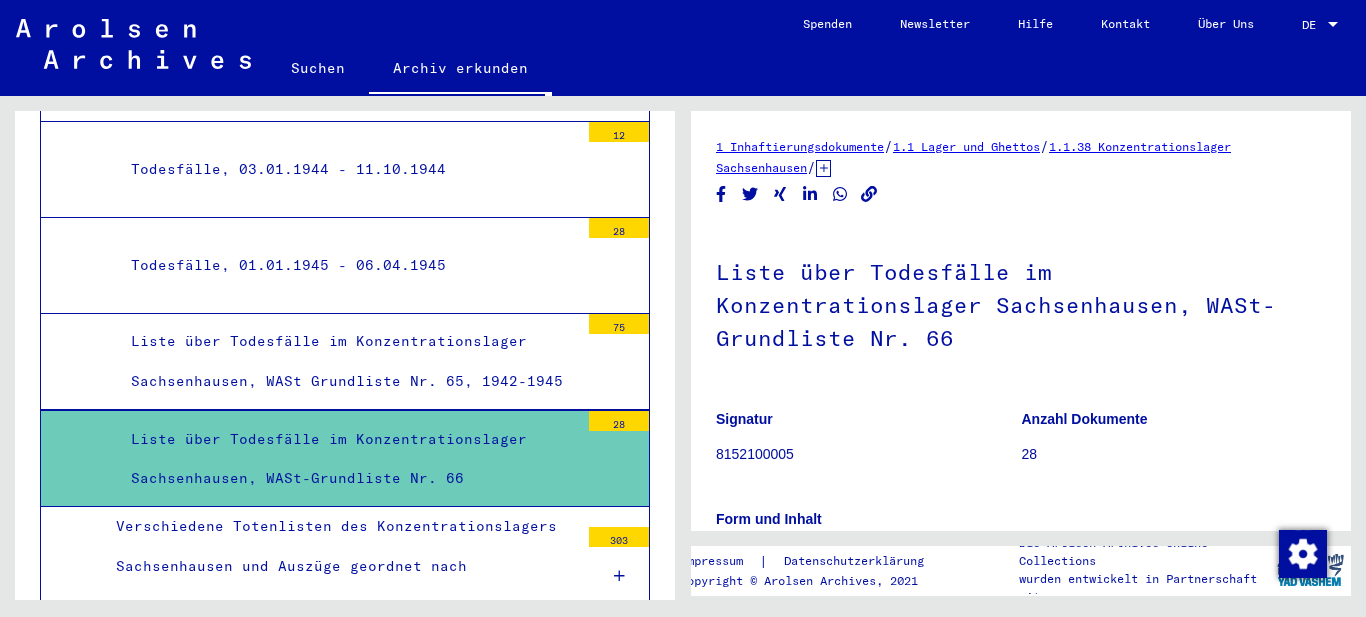 click on "Liste über Todesfälle im  Konzentrationslager  Sachsenhausen, WASt Grundliste Nr. 65, 1942-1945" at bounding box center (347, 361) 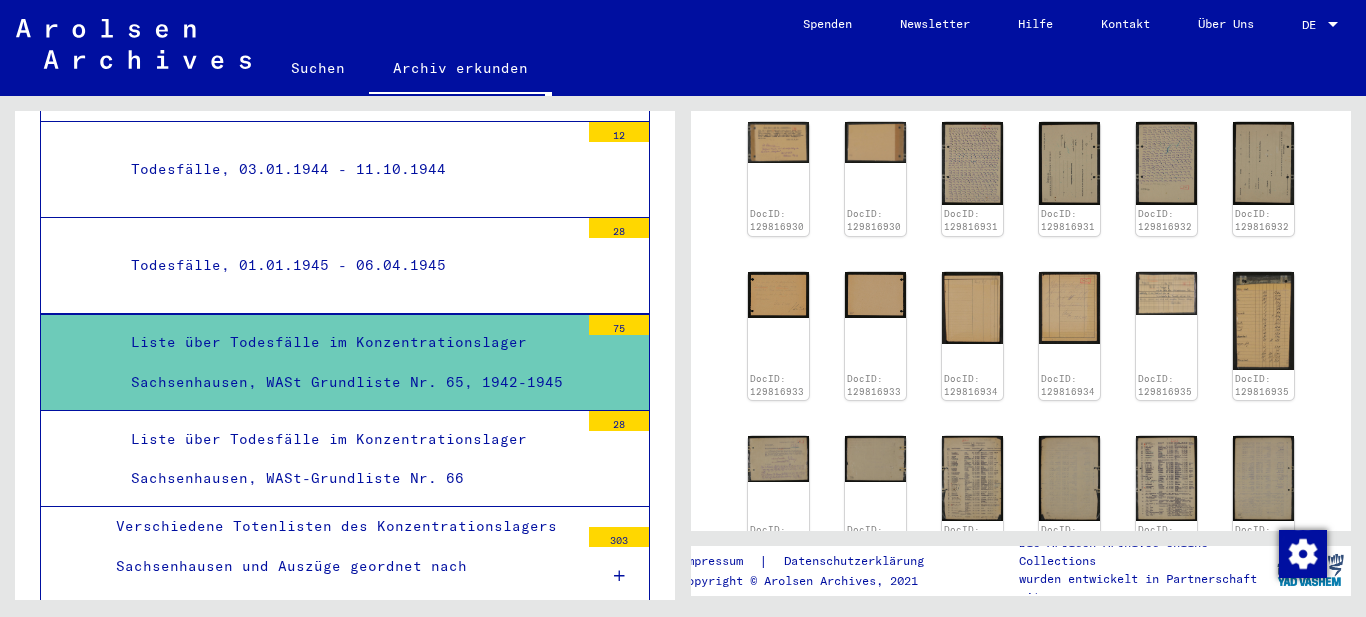 scroll, scrollTop: 800, scrollLeft: 0, axis: vertical 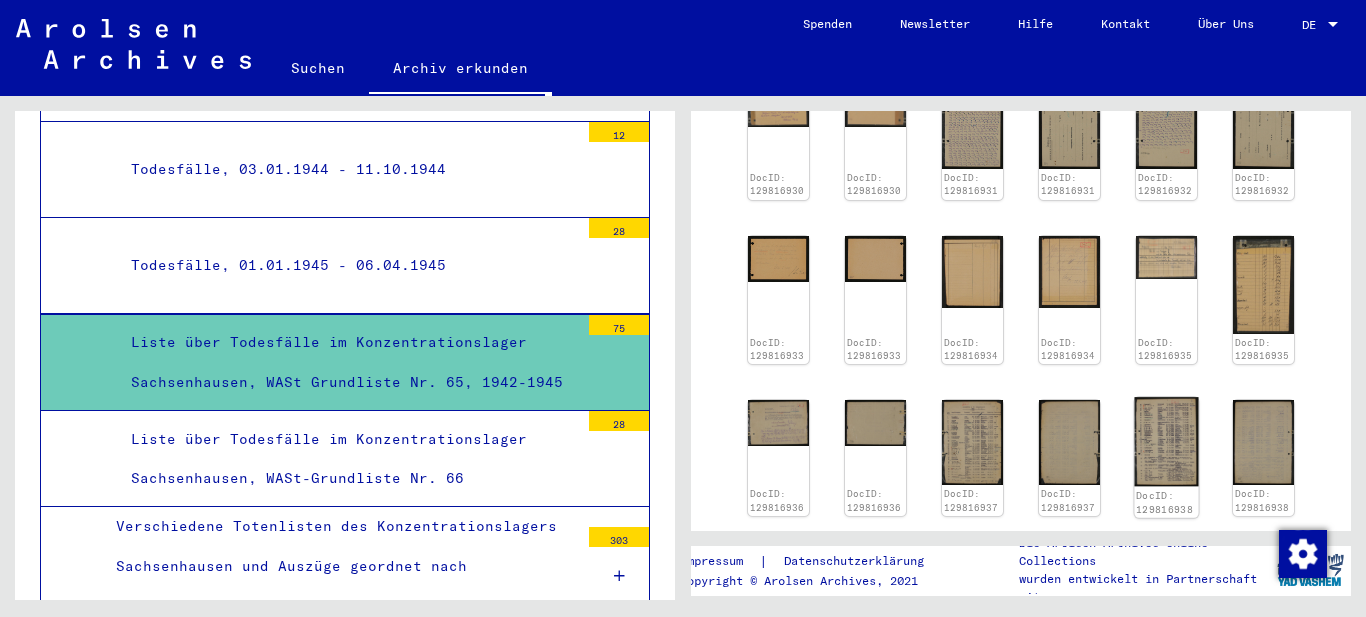 click 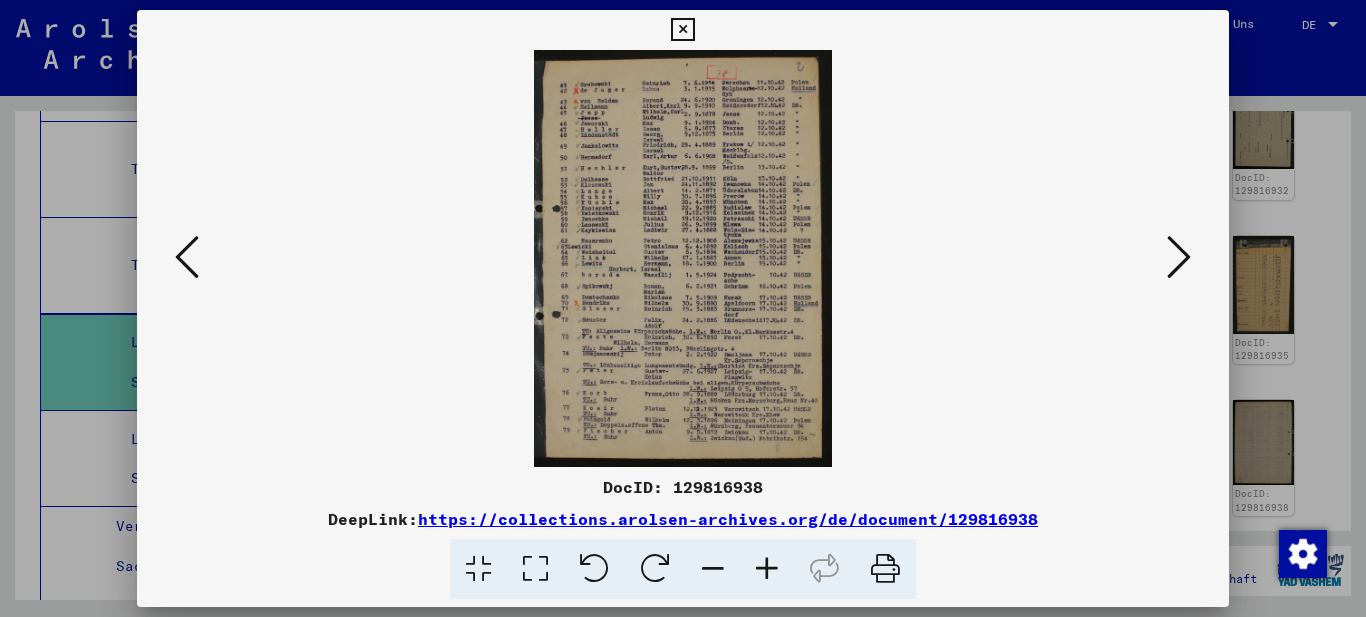 click at bounding box center (535, 569) 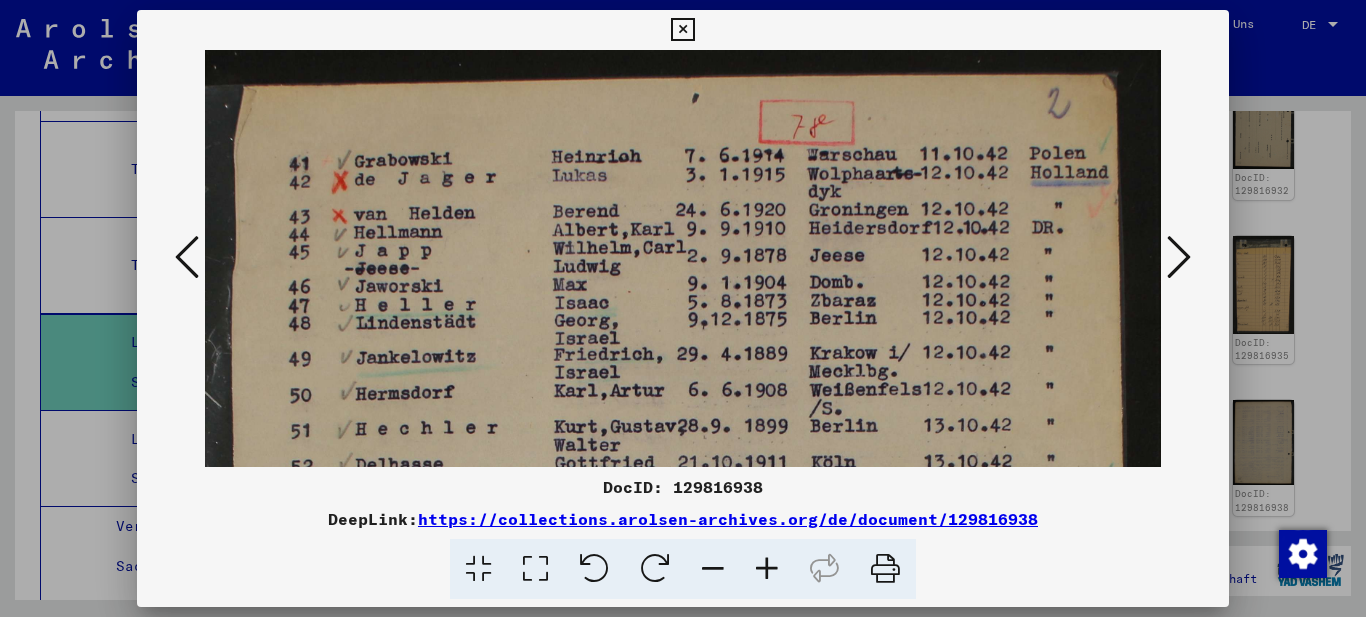 click on "DocID: 129816938" at bounding box center (683, 487) 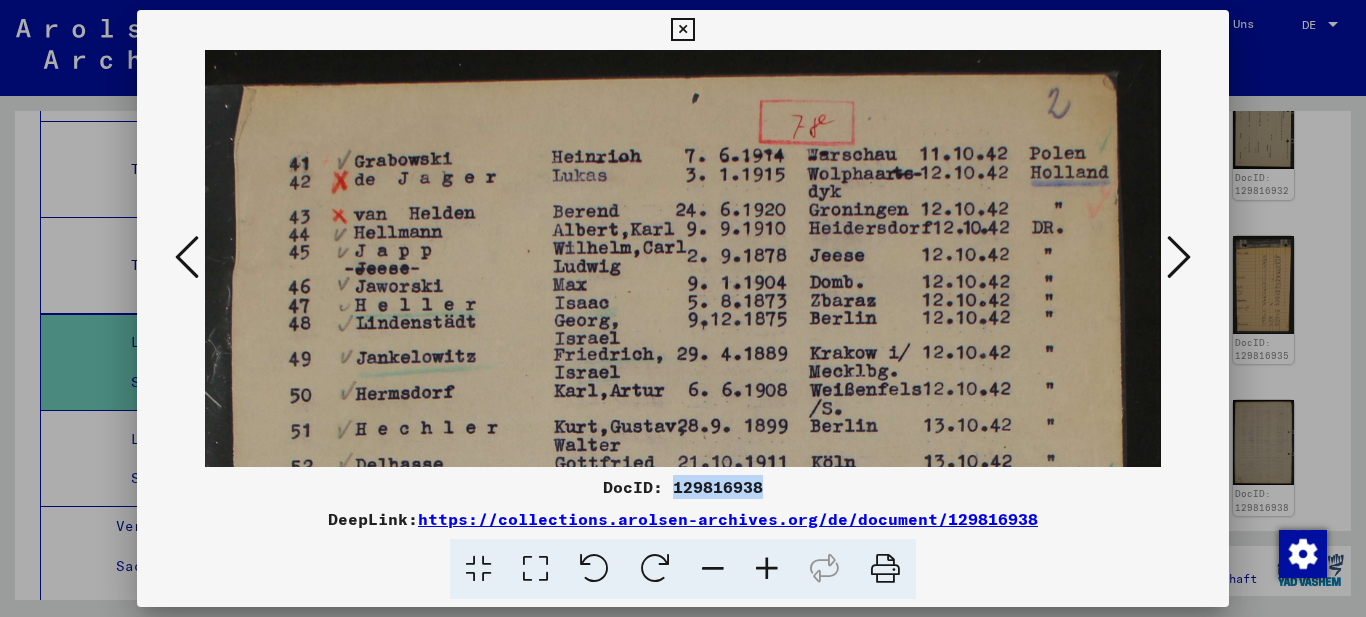 copy on "129816938" 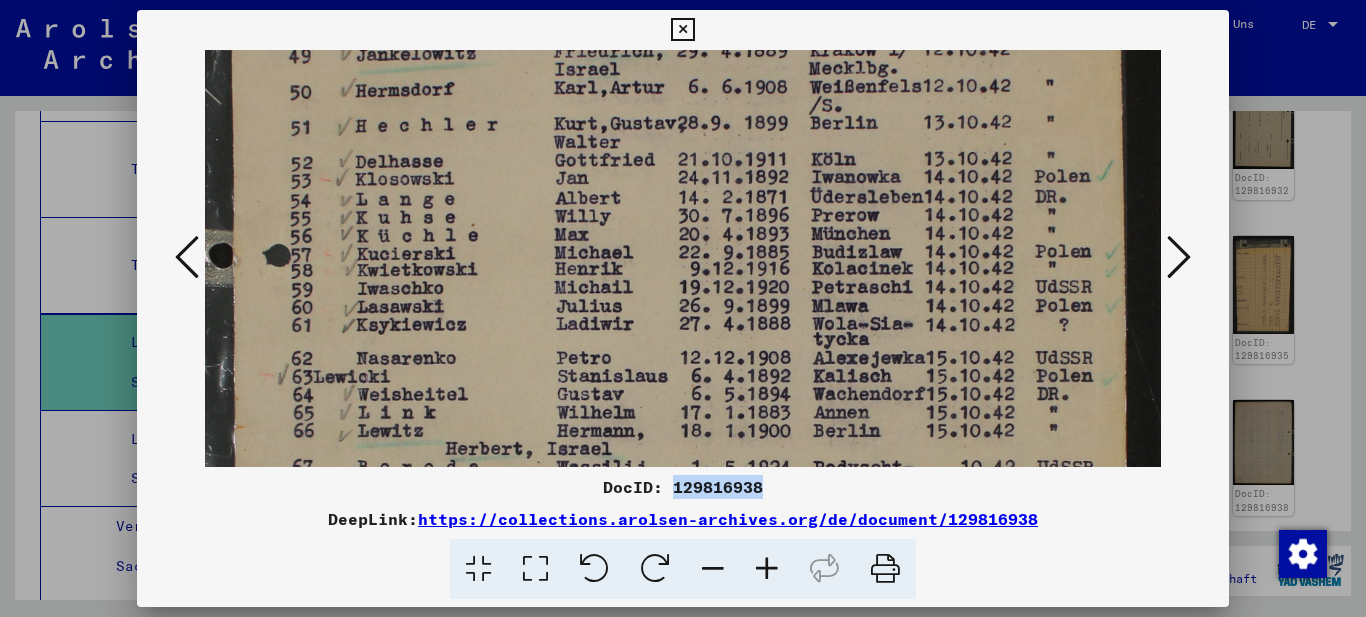 drag, startPoint x: 880, startPoint y: 366, endPoint x: 839, endPoint y: 171, distance: 199.26364 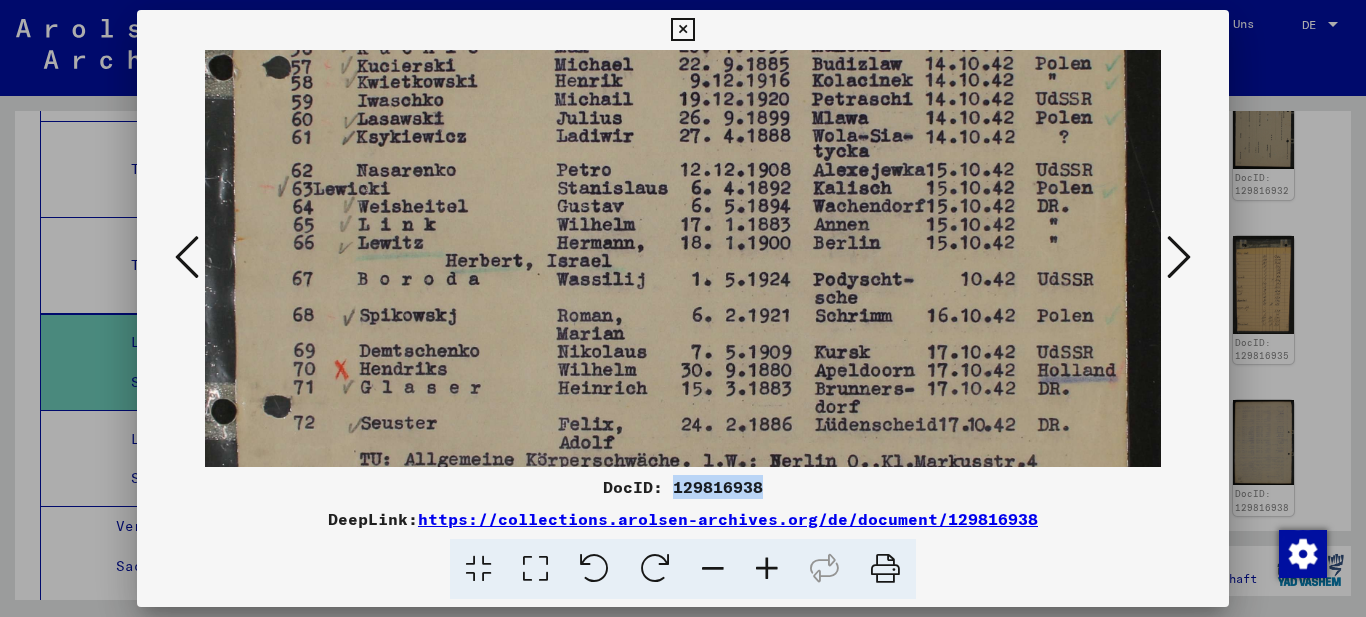 drag, startPoint x: 817, startPoint y: 334, endPoint x: 765, endPoint y: 143, distance: 197.95201 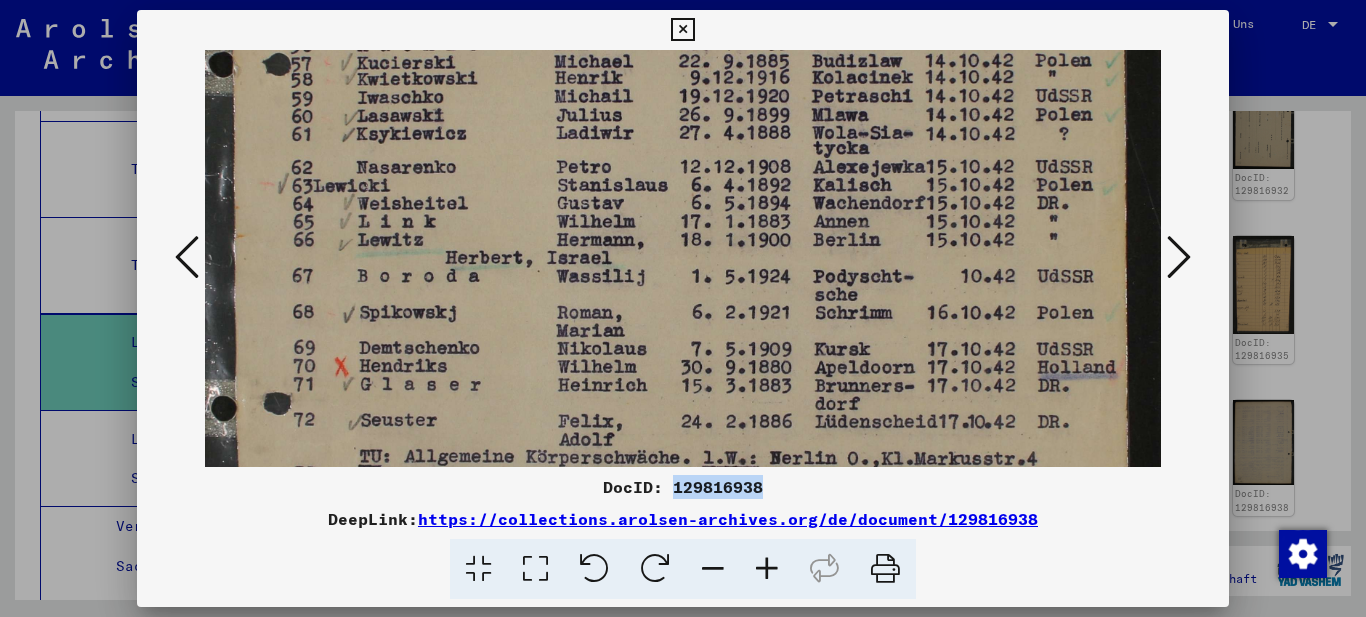 copy on "129816938" 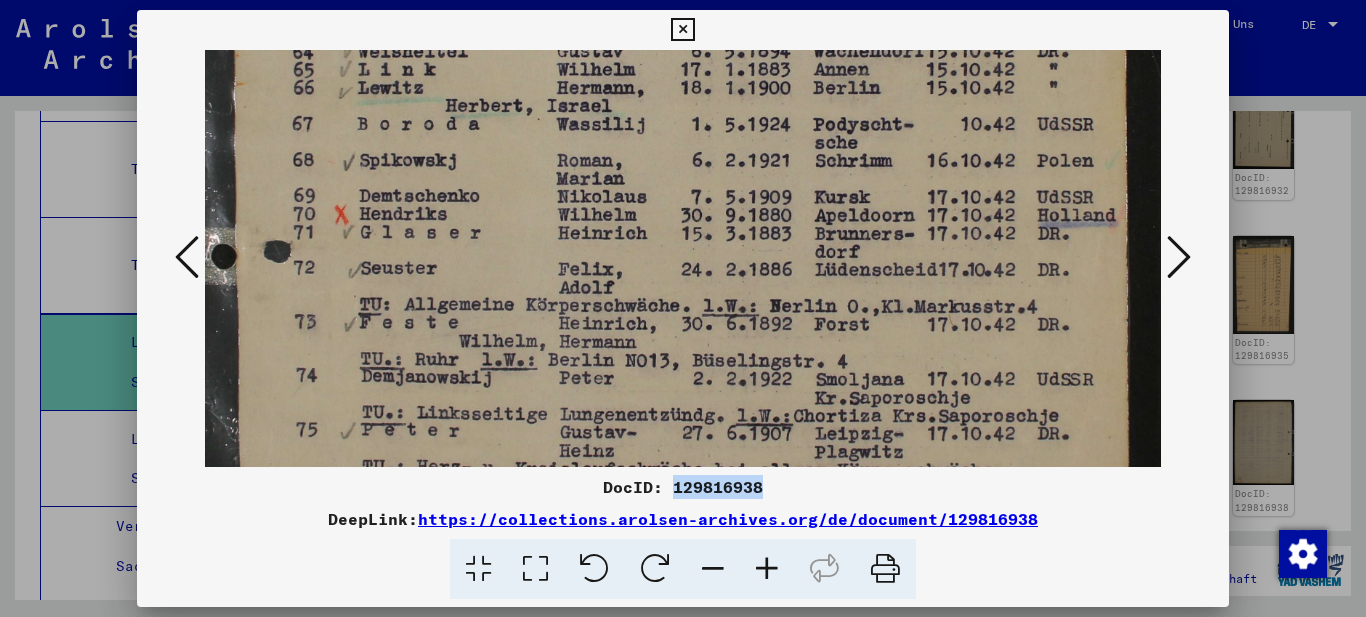 drag, startPoint x: 791, startPoint y: 411, endPoint x: 767, endPoint y: 259, distance: 153.88307 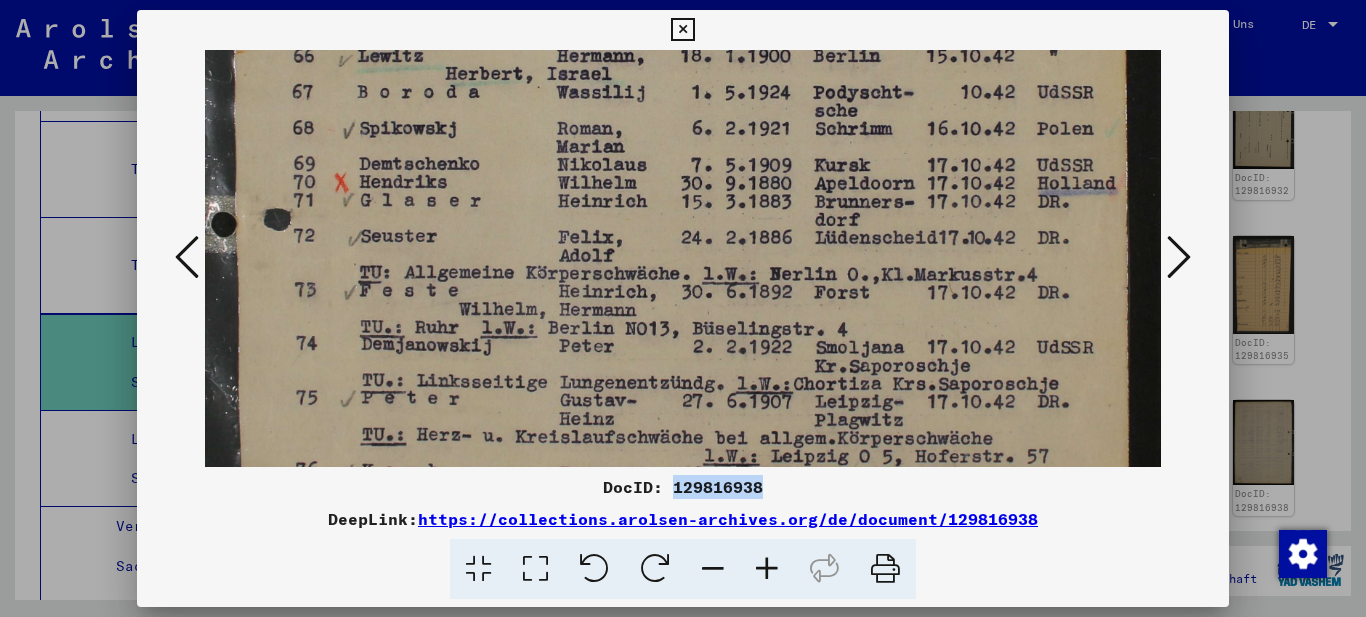 drag, startPoint x: 382, startPoint y: 316, endPoint x: 378, endPoint y: 284, distance: 32.24903 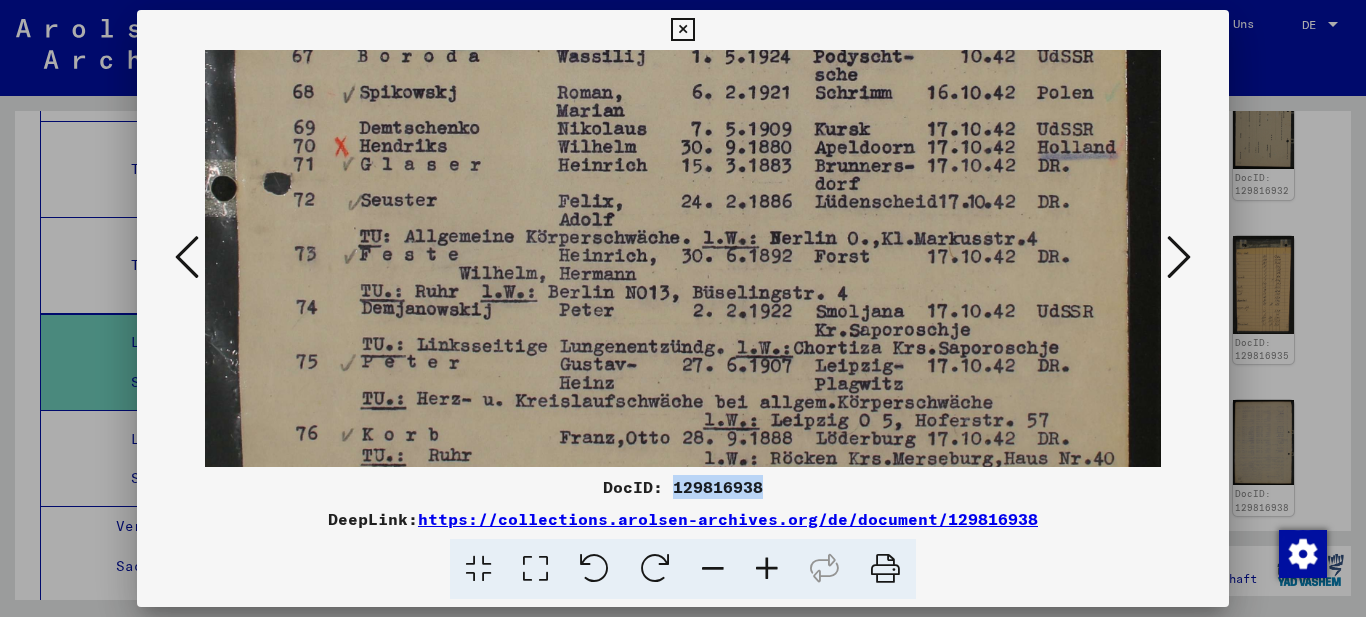 drag, startPoint x: 409, startPoint y: 319, endPoint x: 411, endPoint y: 283, distance: 36.05551 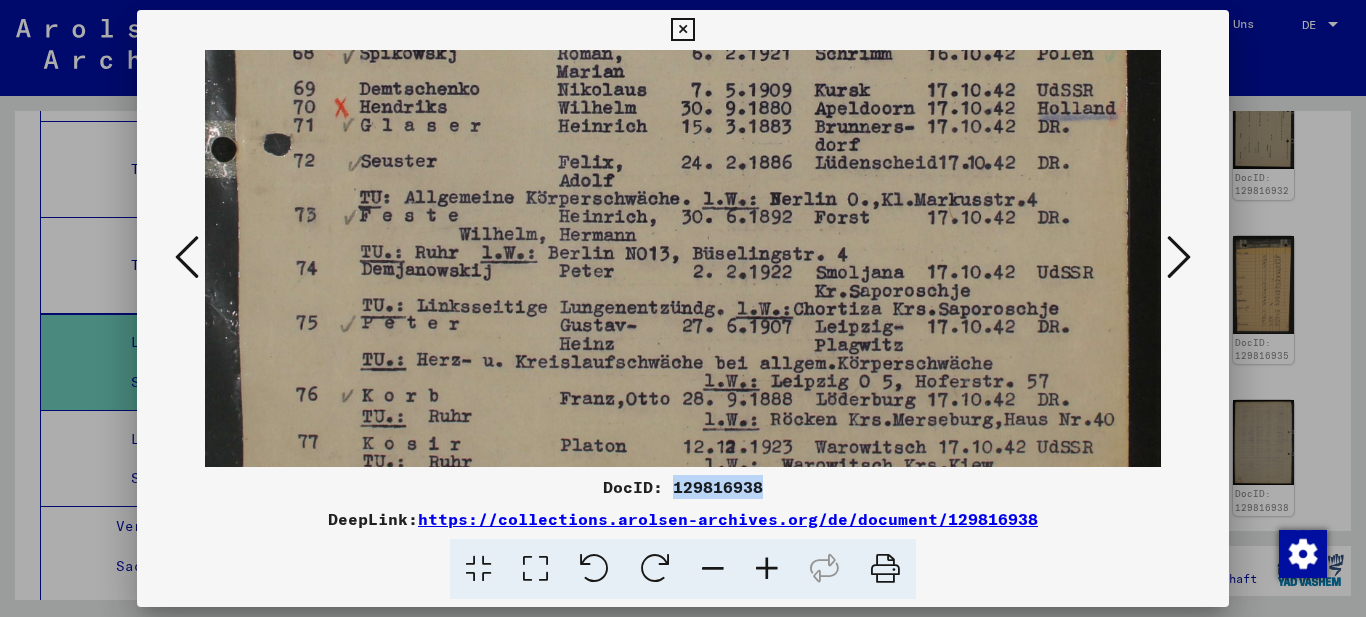 drag, startPoint x: 1010, startPoint y: 375, endPoint x: 998, endPoint y: 336, distance: 40.804413 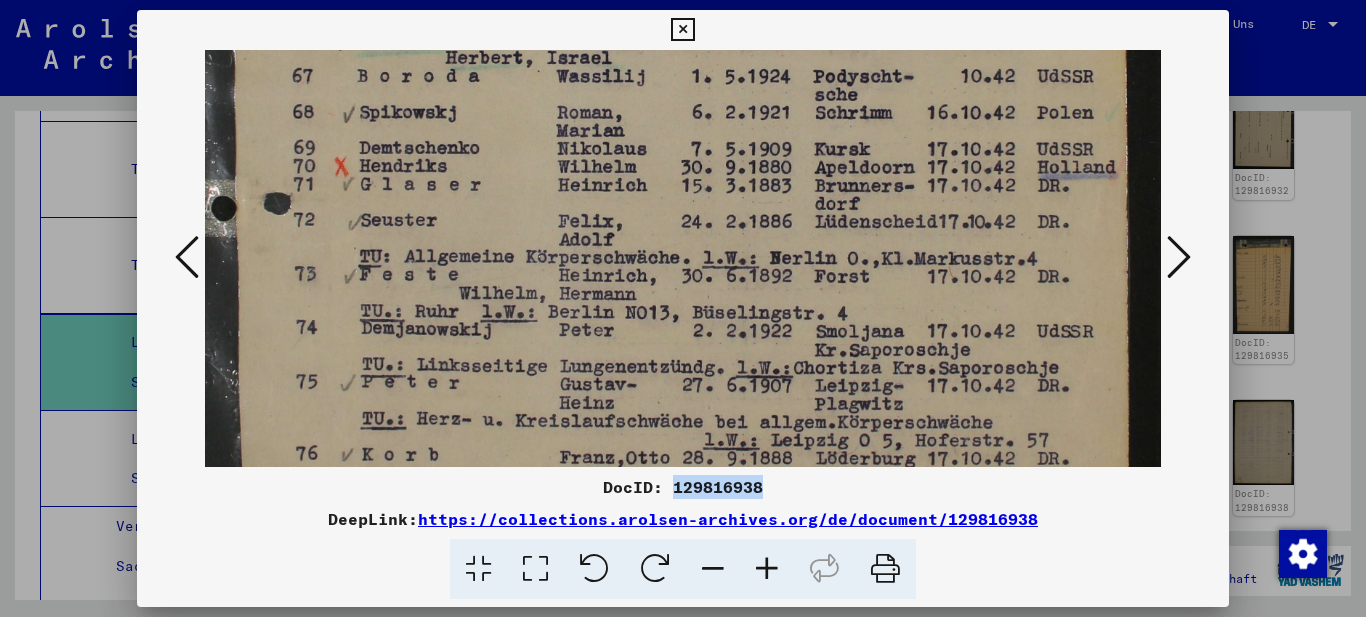 scroll, scrollTop: 692, scrollLeft: 0, axis: vertical 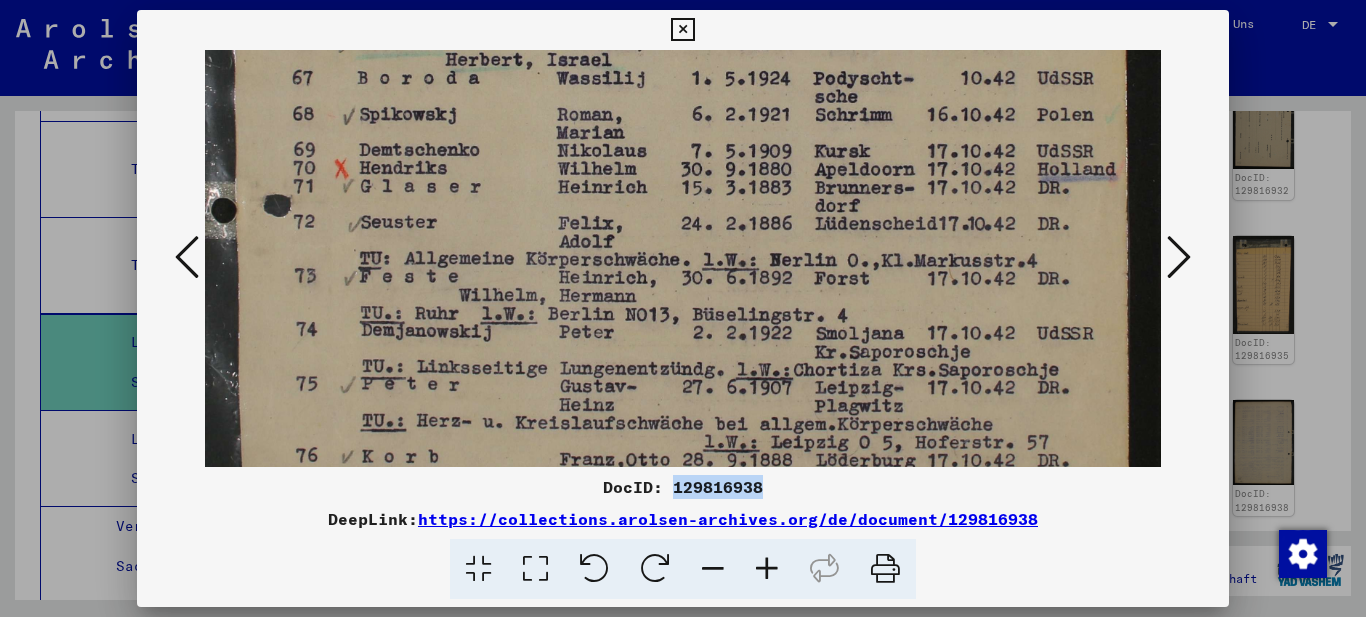 drag, startPoint x: 998, startPoint y: 336, endPoint x: 984, endPoint y: 397, distance: 62.58594 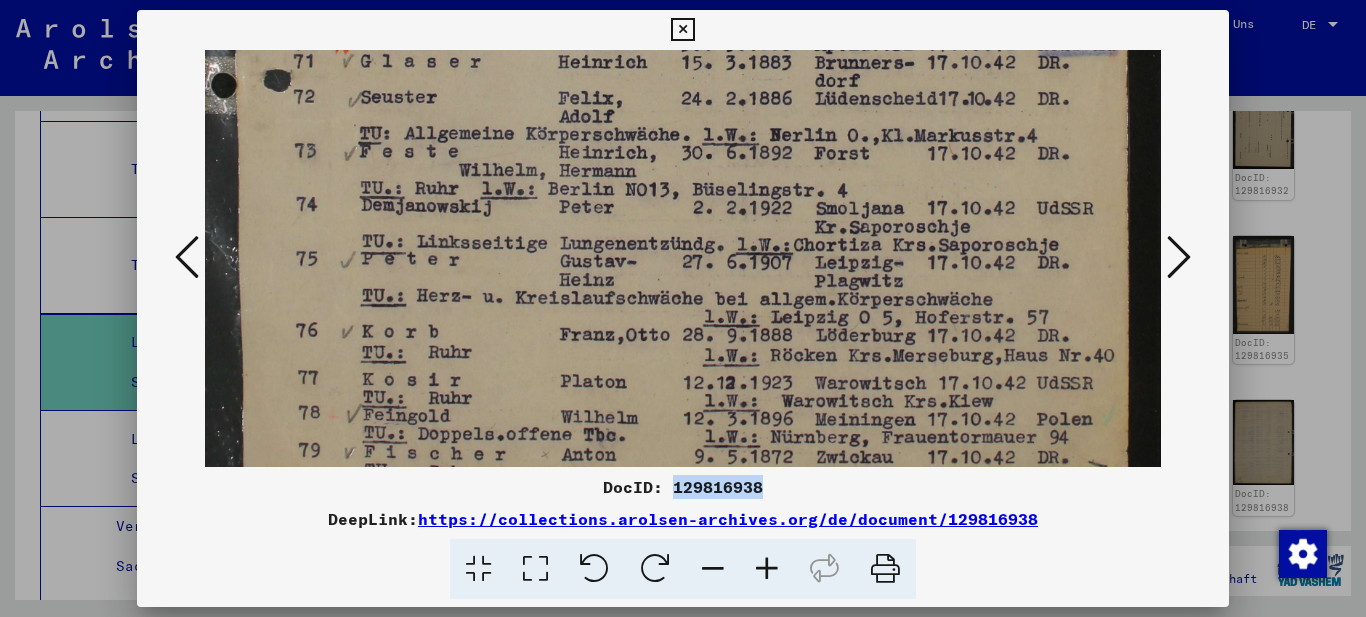 scroll, scrollTop: 919, scrollLeft: 0, axis: vertical 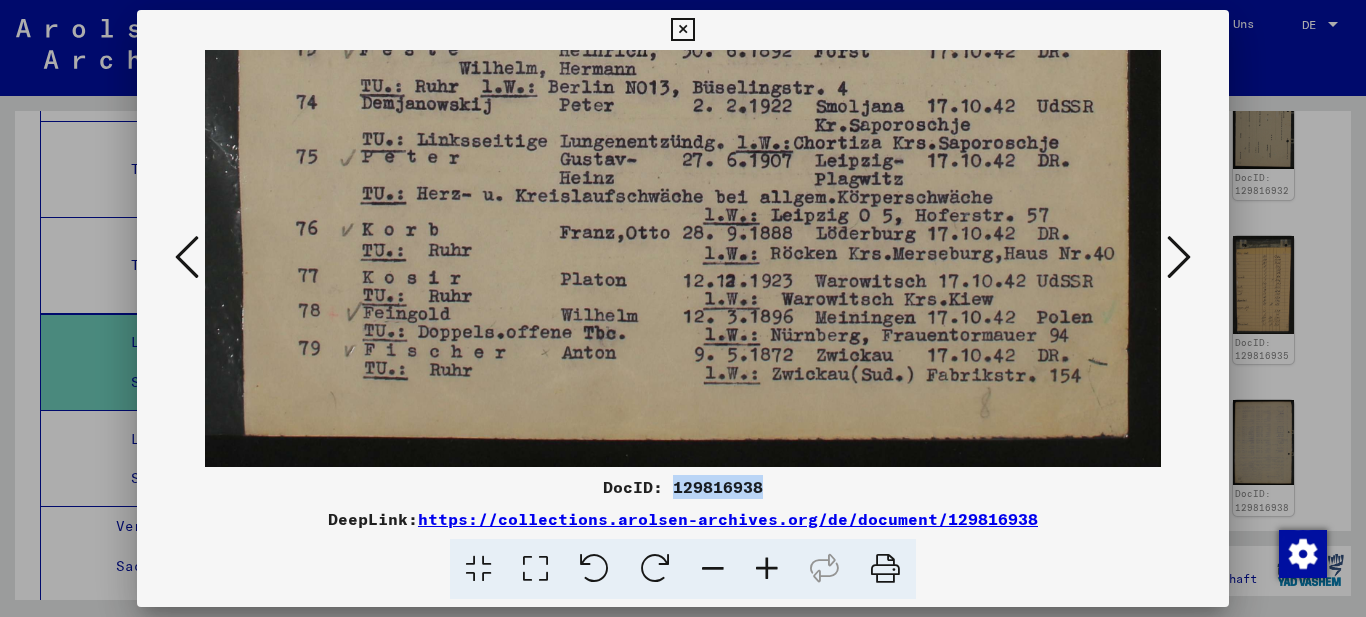 drag, startPoint x: 517, startPoint y: 403, endPoint x: 569, endPoint y: 145, distance: 263.18814 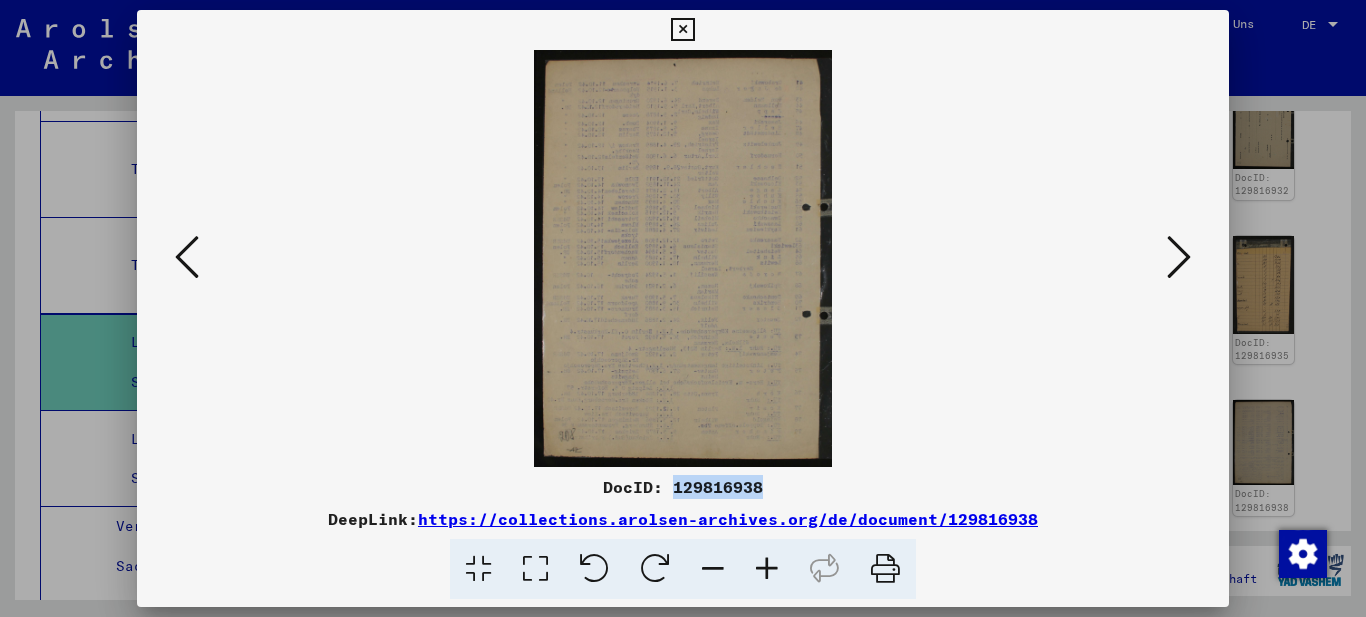 scroll, scrollTop: 0, scrollLeft: 0, axis: both 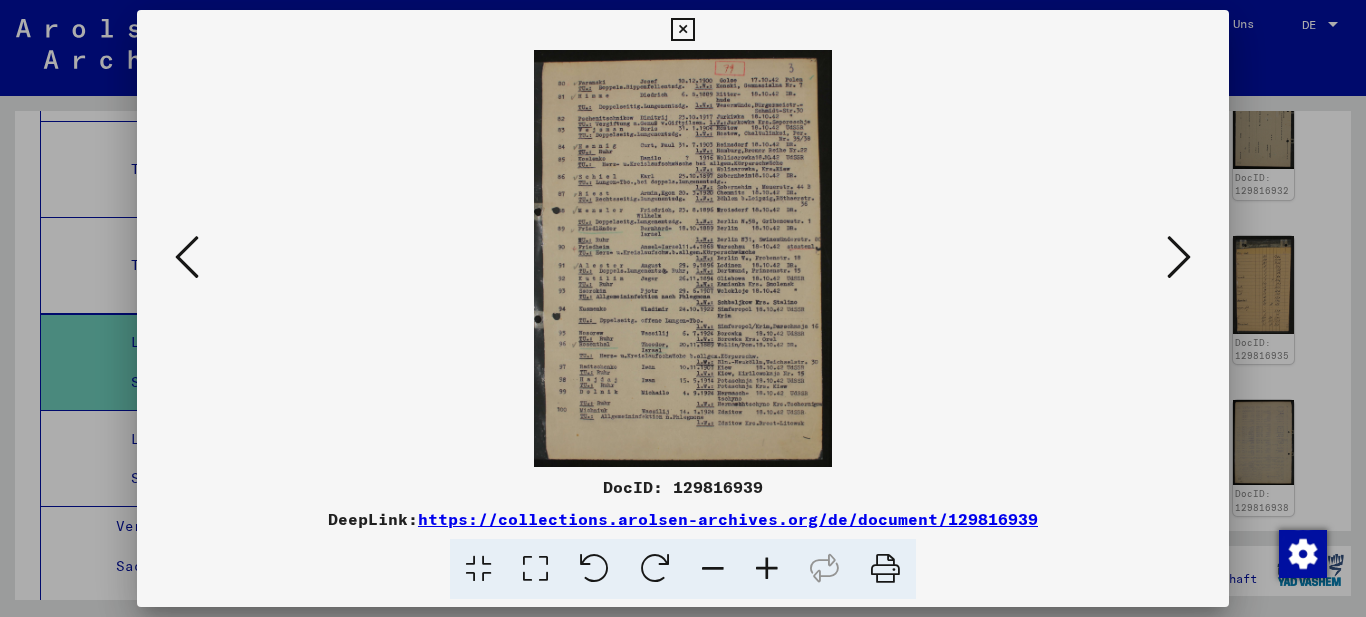 click at bounding box center [535, 569] 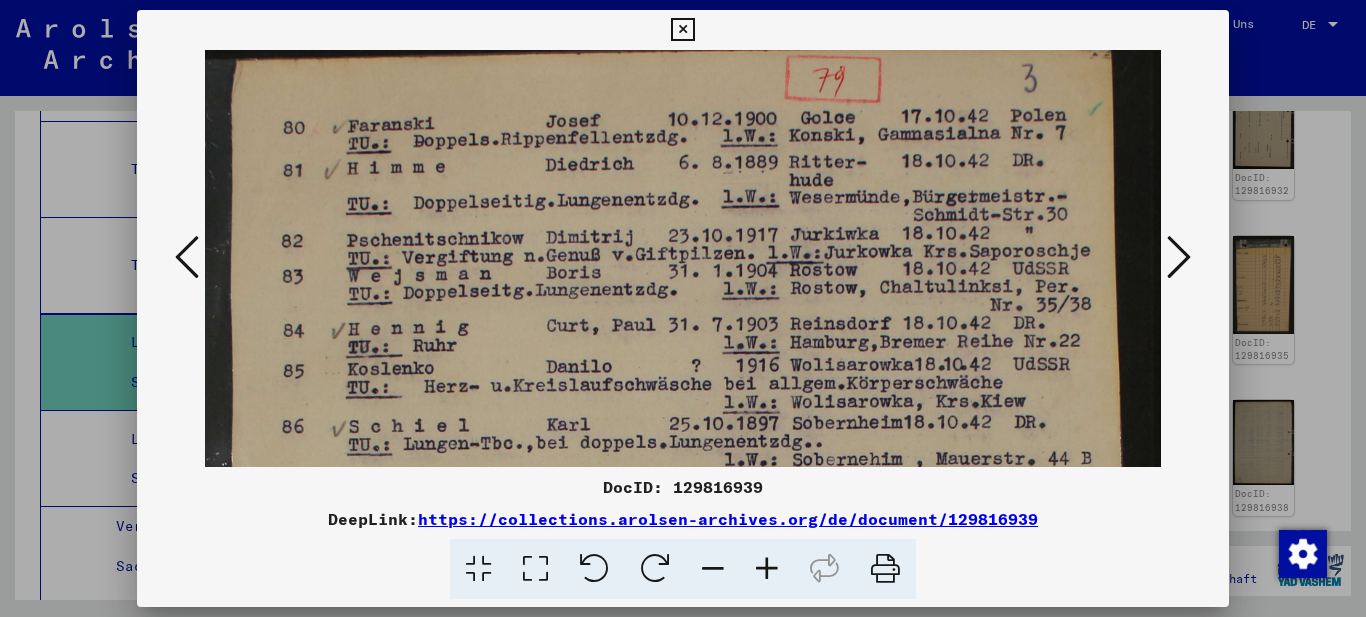drag, startPoint x: 928, startPoint y: 315, endPoint x: 919, endPoint y: 259, distance: 56.718605 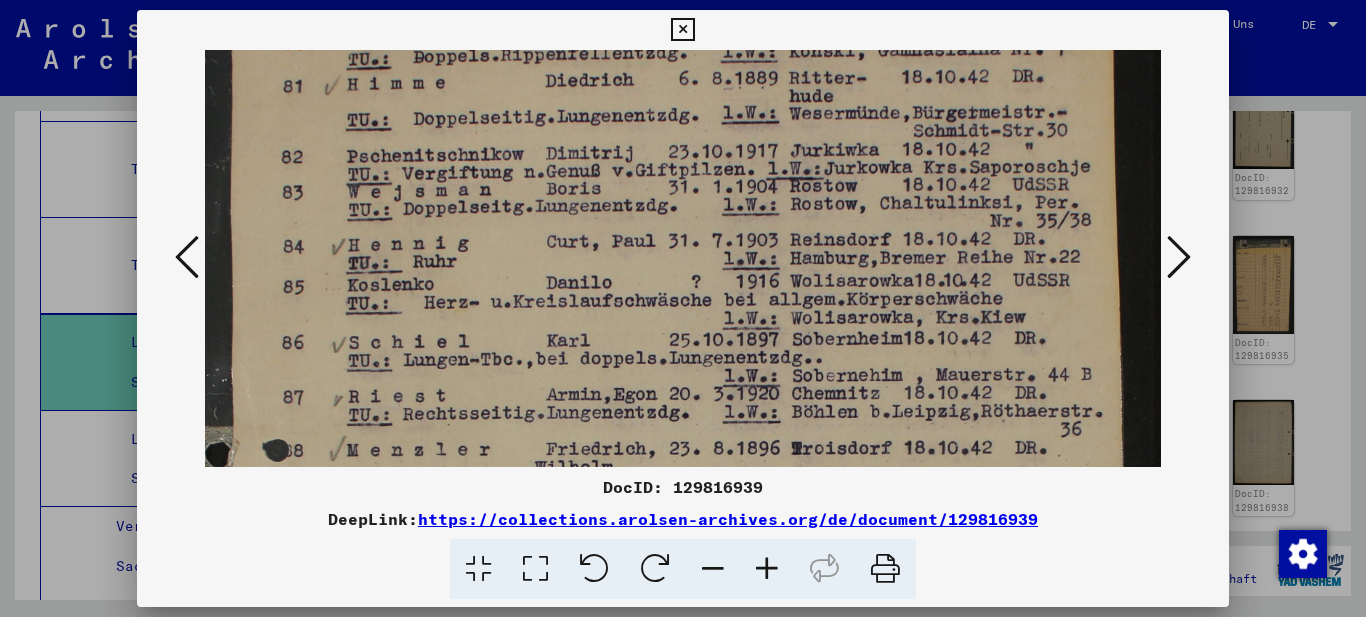 drag, startPoint x: 889, startPoint y: 356, endPoint x: 863, endPoint y: 283, distance: 77.491936 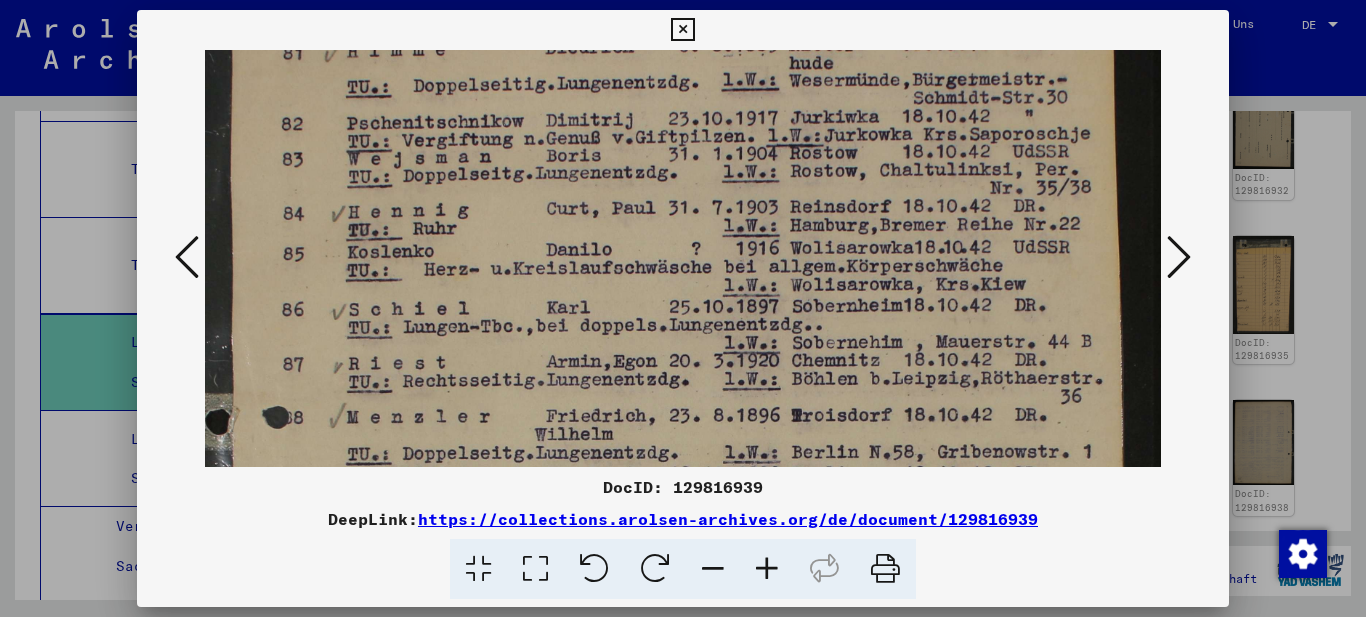 click at bounding box center [683, 571] 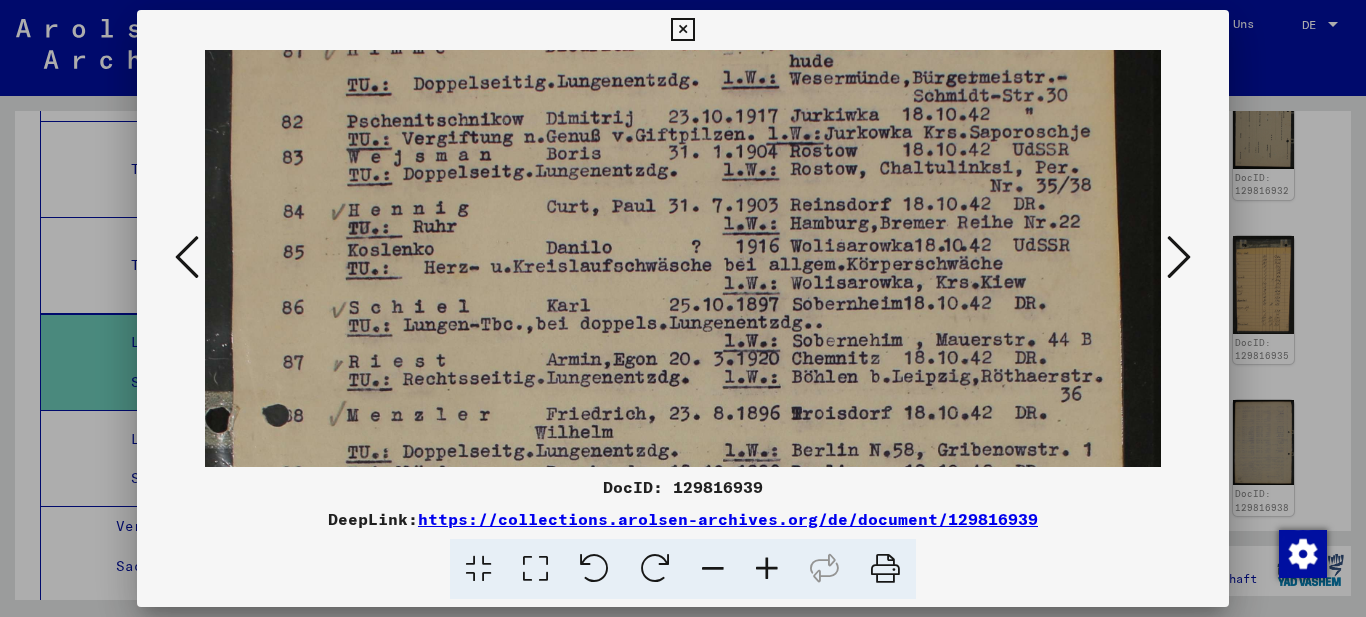 drag, startPoint x: 856, startPoint y: 360, endPoint x: 849, endPoint y: 327, distance: 33.734257 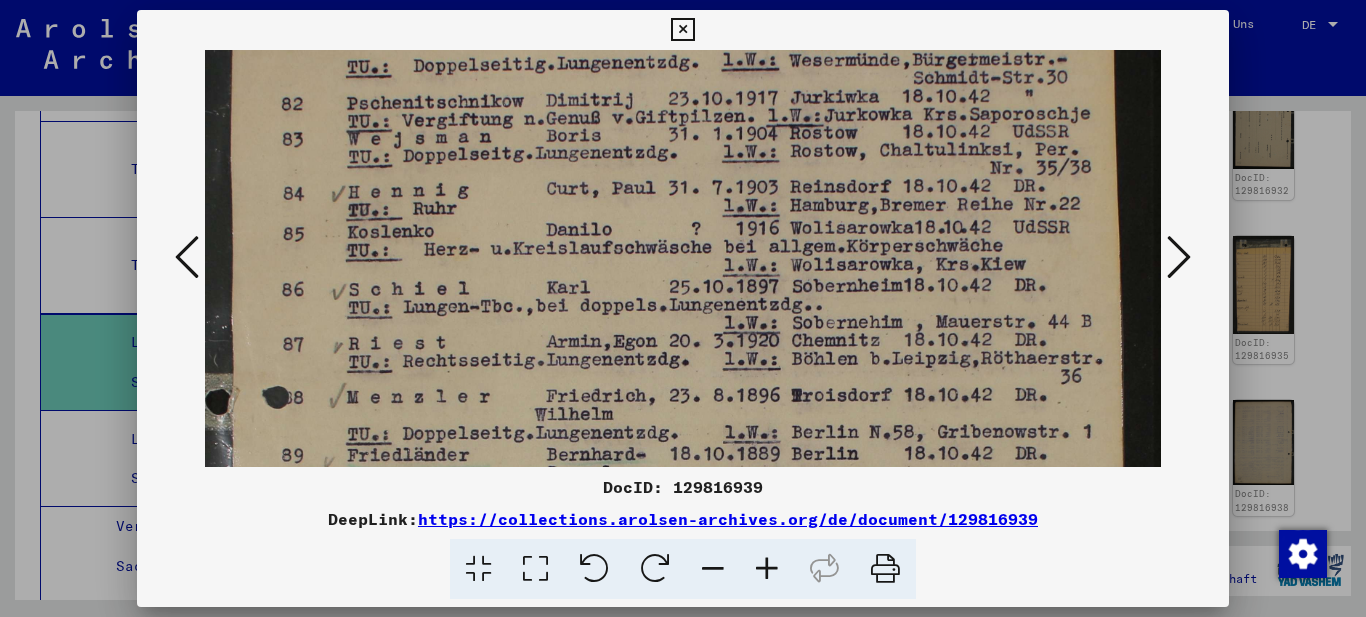click at bounding box center [683, 551] 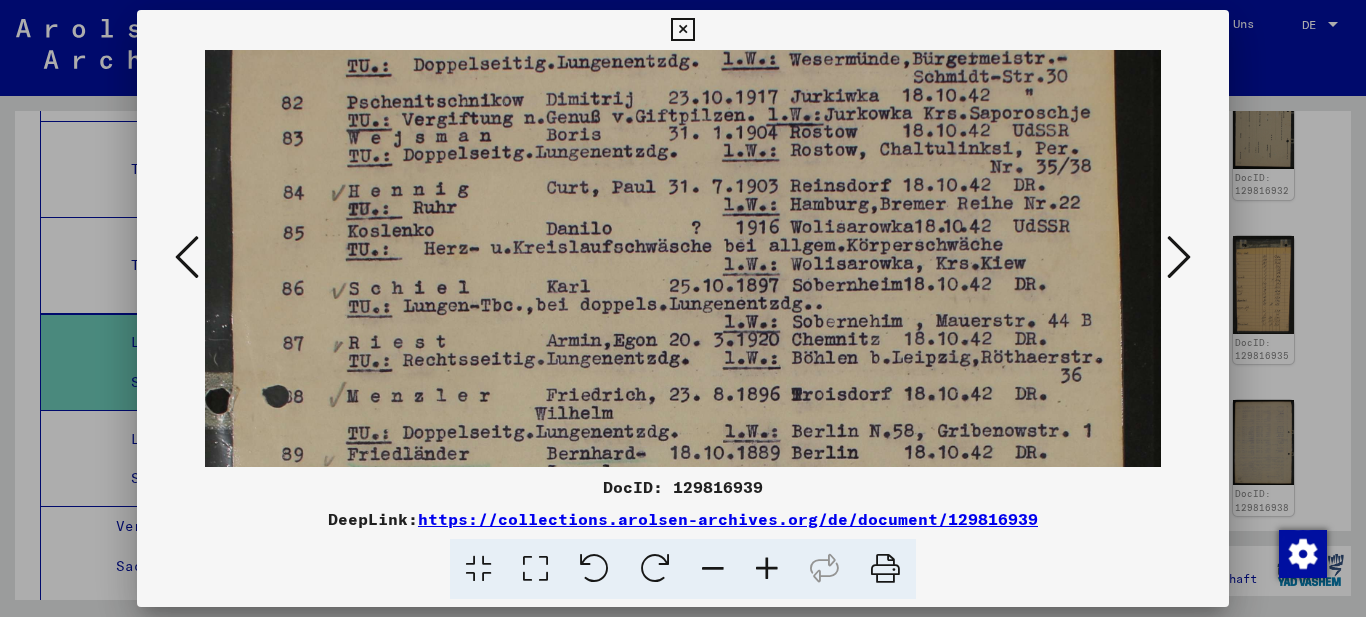 drag, startPoint x: 820, startPoint y: 319, endPoint x: 817, endPoint y: 272, distance: 47.095646 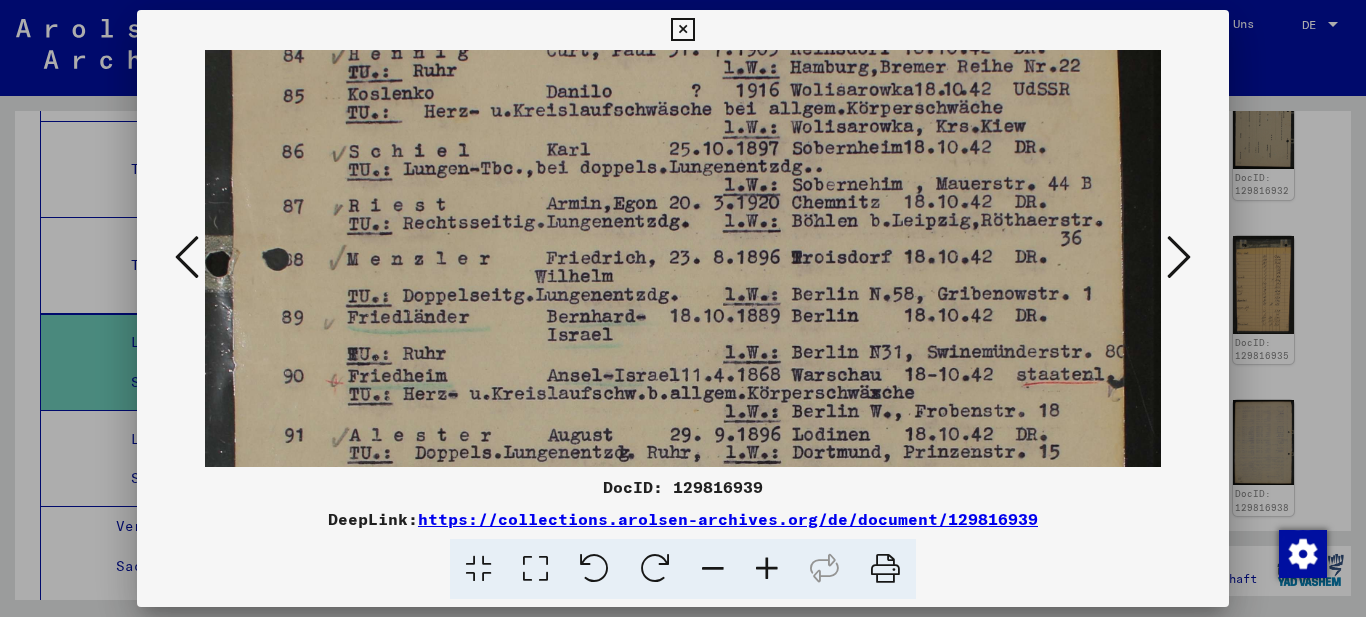 drag, startPoint x: 817, startPoint y: 350, endPoint x: 810, endPoint y: 275, distance: 75.32596 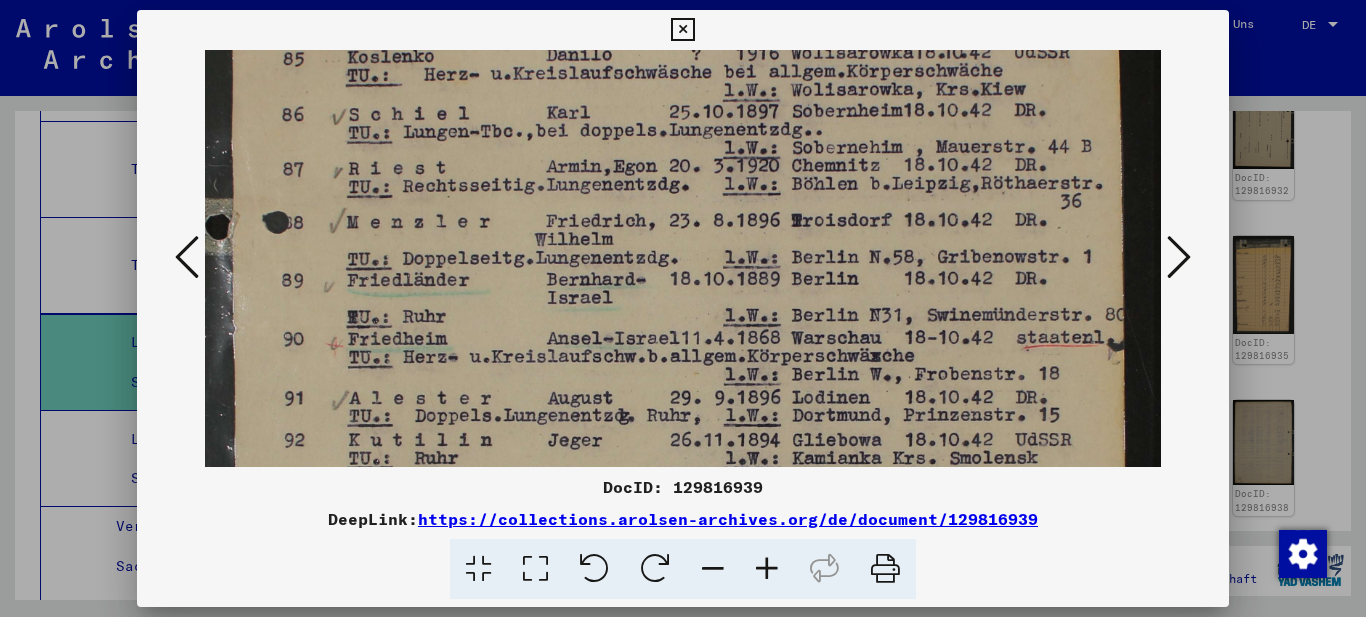 drag, startPoint x: 808, startPoint y: 305, endPoint x: 807, endPoint y: 262, distance: 43.011627 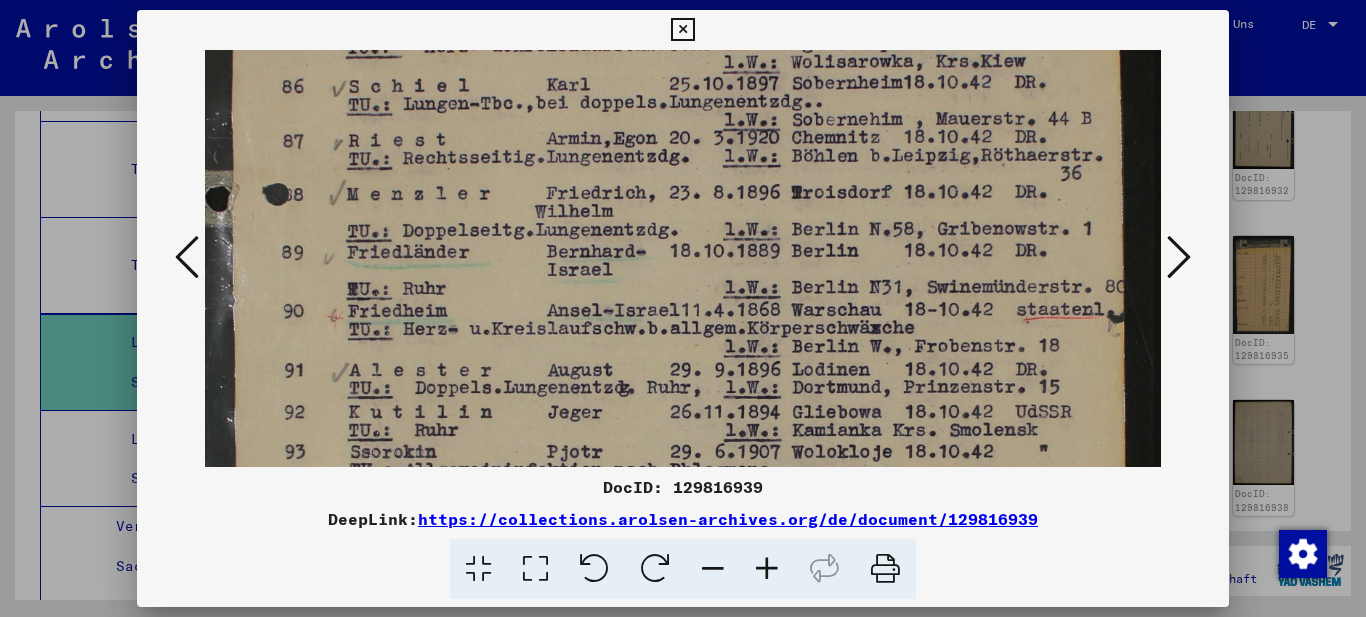 scroll, scrollTop: 416, scrollLeft: 0, axis: vertical 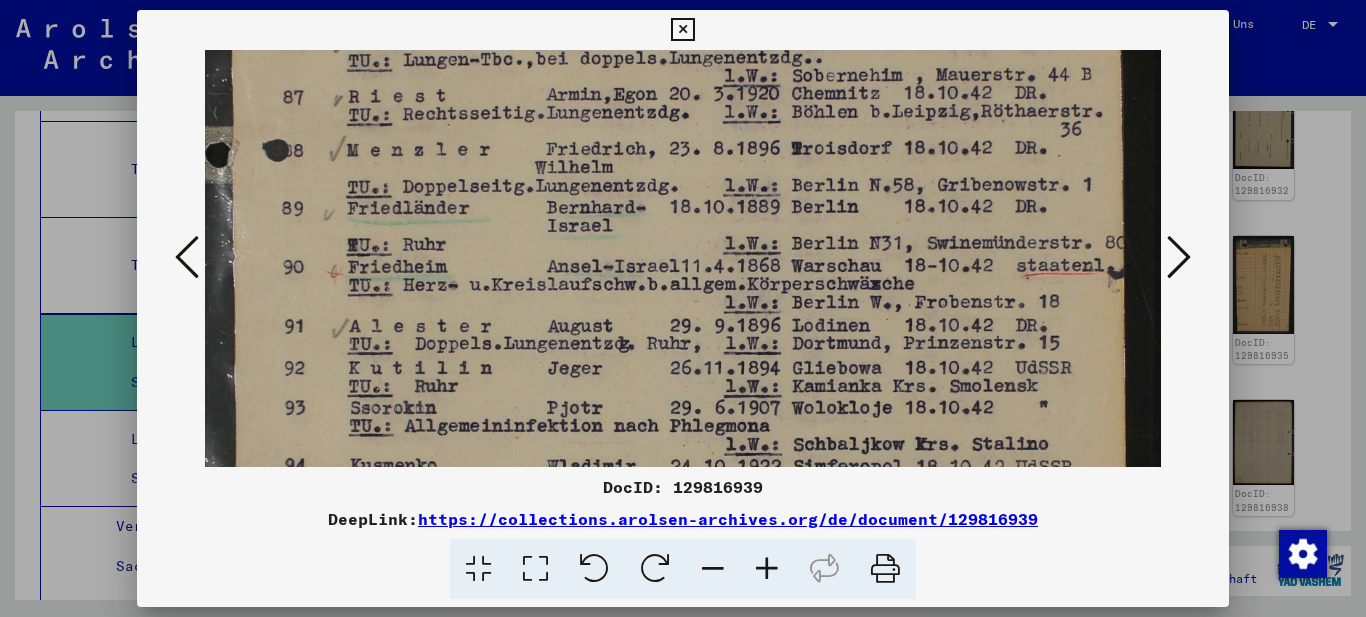 drag, startPoint x: 796, startPoint y: 353, endPoint x: 788, endPoint y: 307, distance: 46.69047 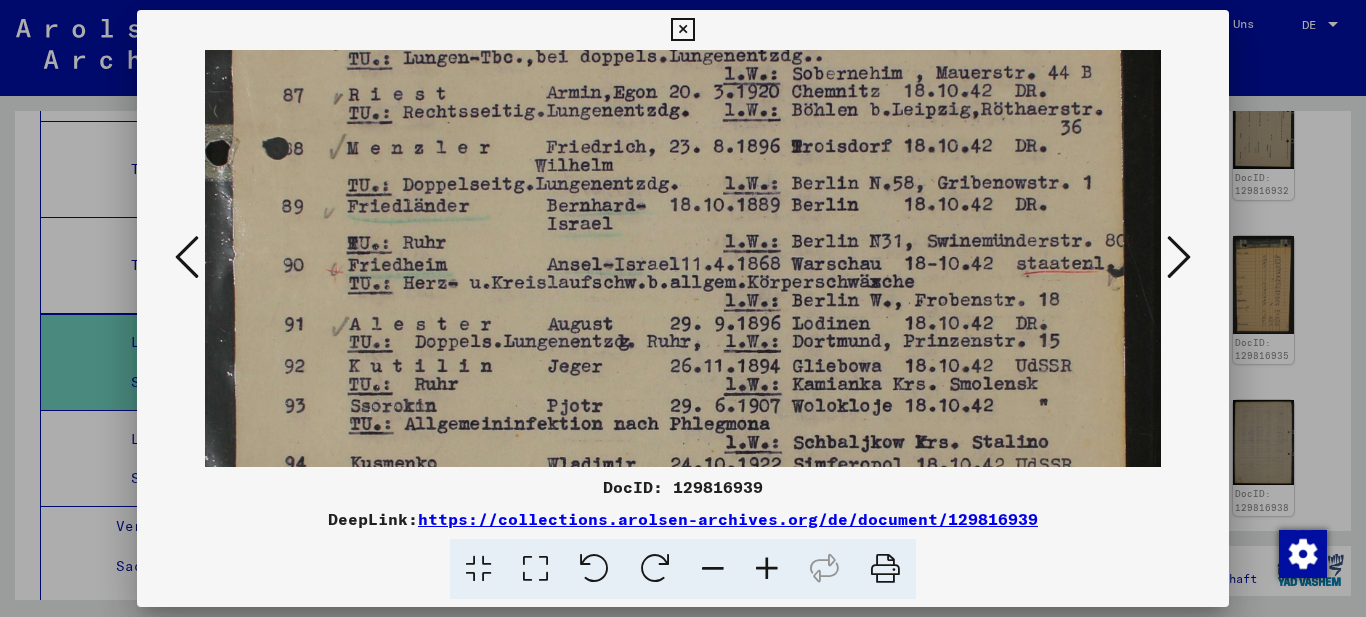 drag, startPoint x: 784, startPoint y: 353, endPoint x: 781, endPoint y: 310, distance: 43.104523 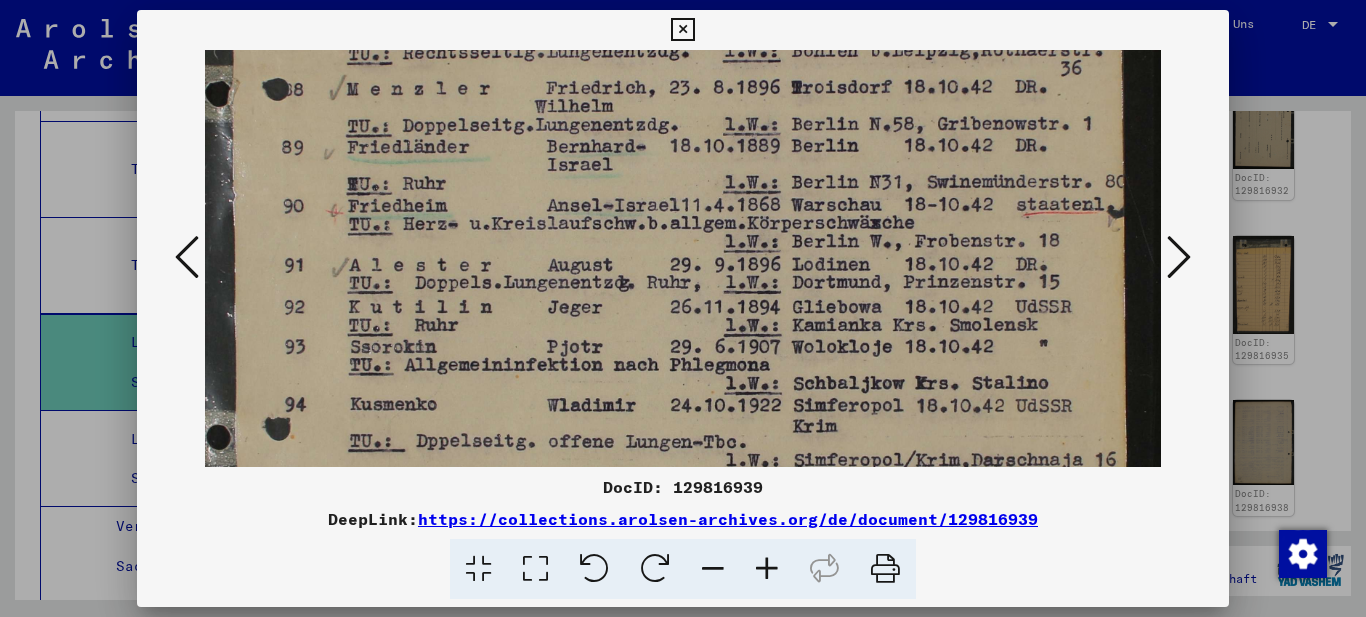 drag, startPoint x: 782, startPoint y: 368, endPoint x: 780, endPoint y: 340, distance: 28.071337 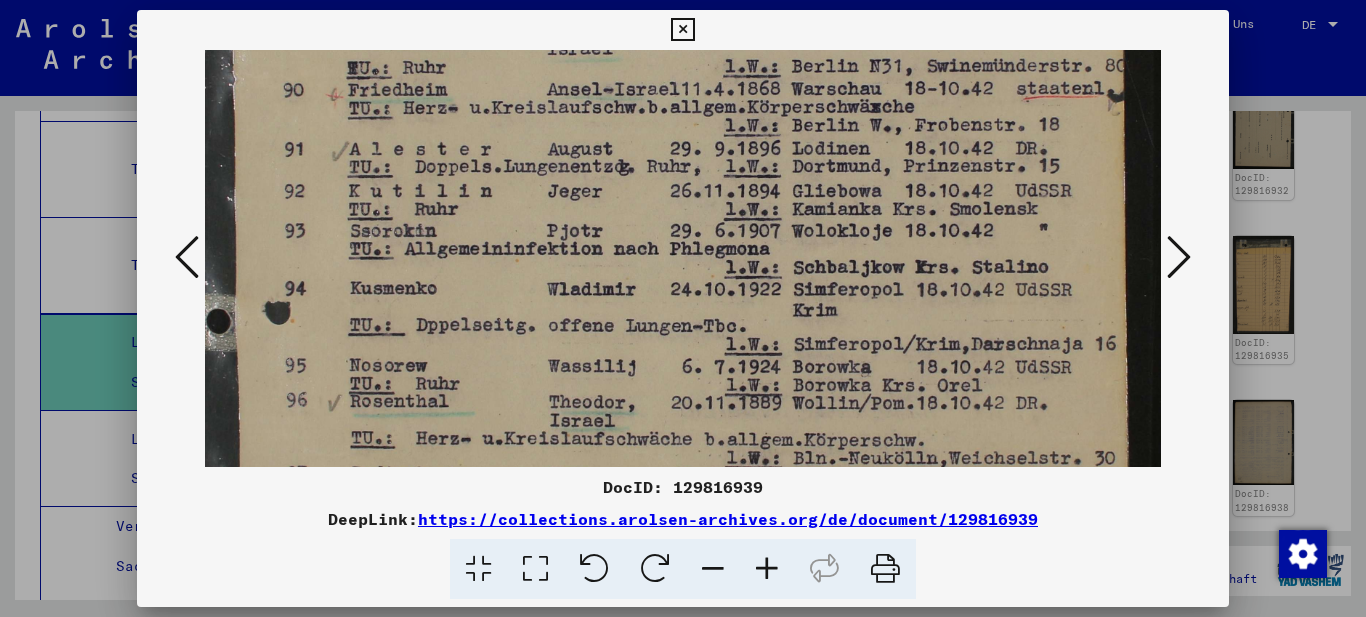 drag, startPoint x: 778, startPoint y: 366, endPoint x: 760, endPoint y: 255, distance: 112.44999 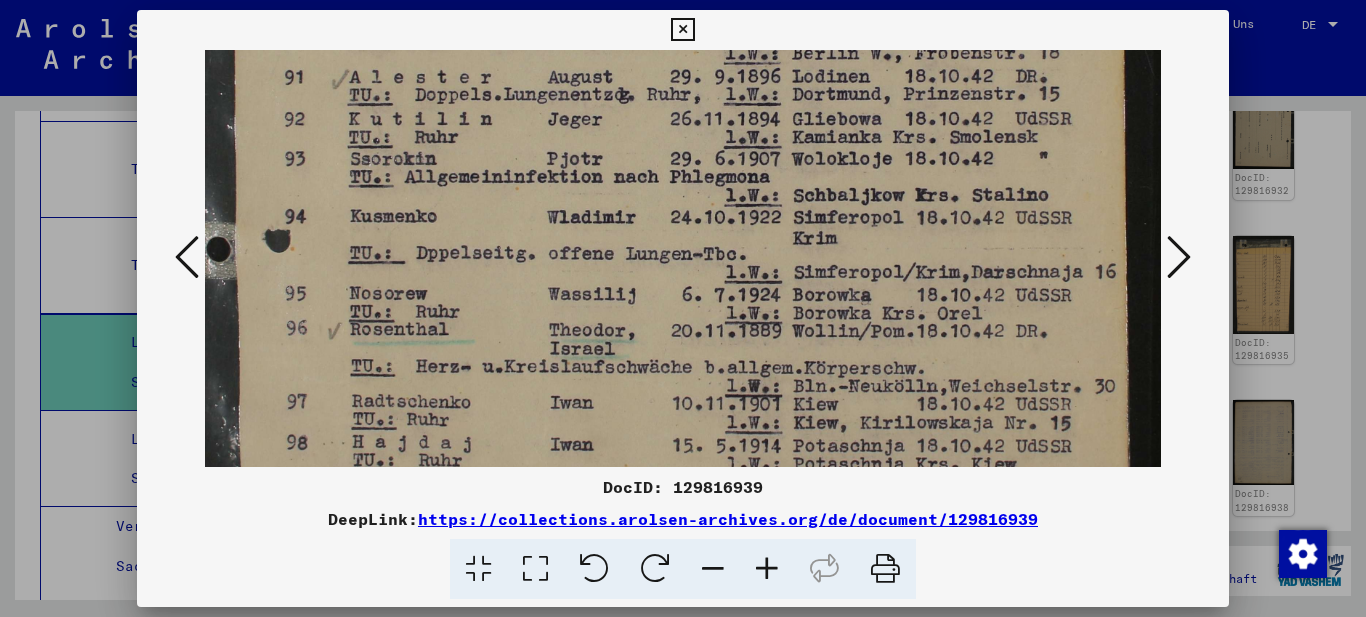 drag, startPoint x: 756, startPoint y: 316, endPoint x: 752, endPoint y: 241, distance: 75.10659 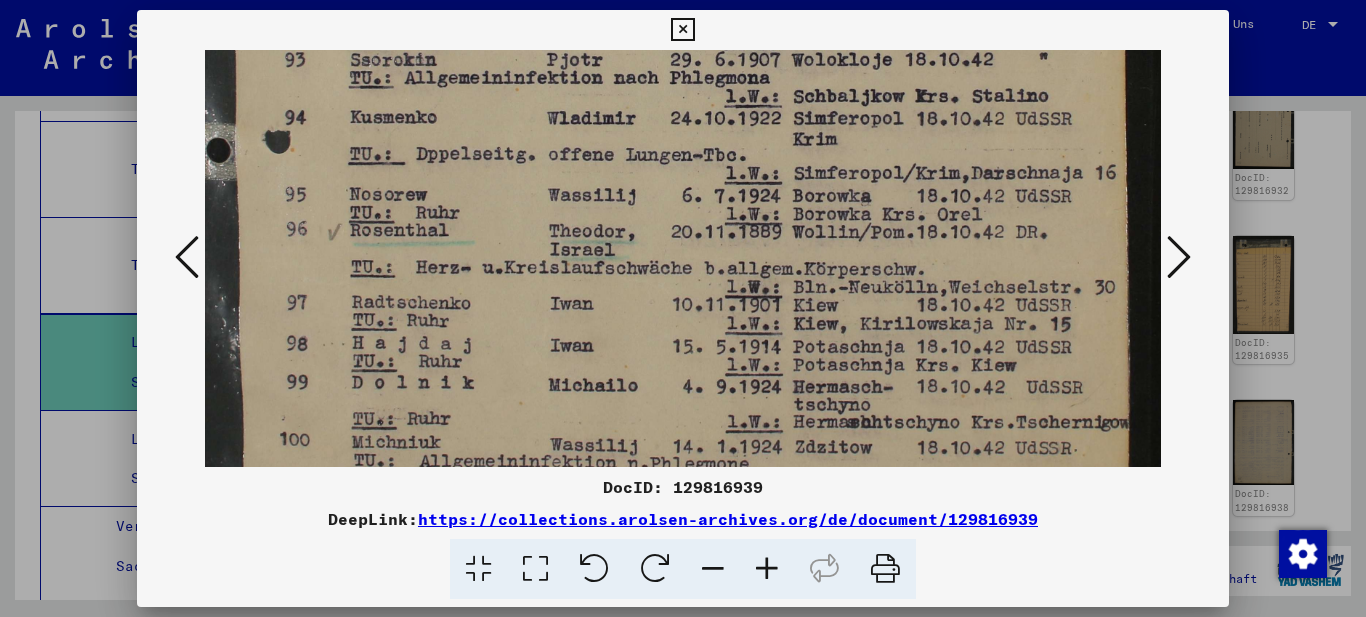 drag, startPoint x: 756, startPoint y: 338, endPoint x: 745, endPoint y: 242, distance: 96.62815 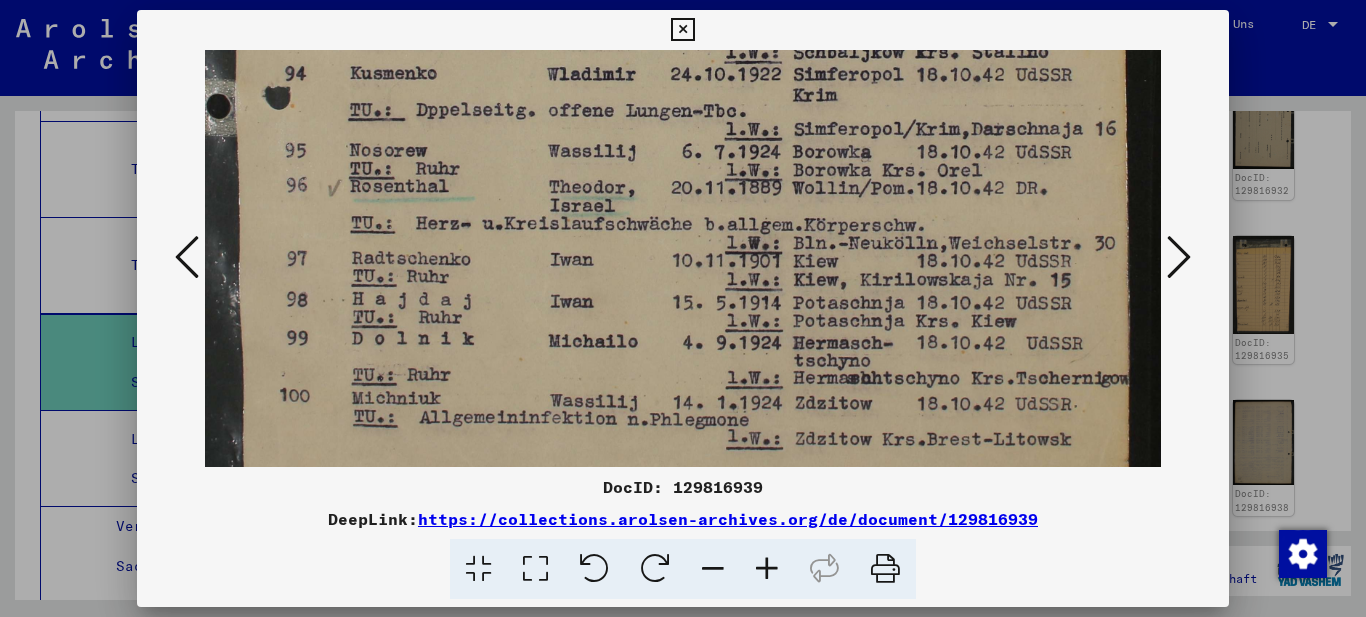 drag, startPoint x: 738, startPoint y: 250, endPoint x: 738, endPoint y: 227, distance: 23 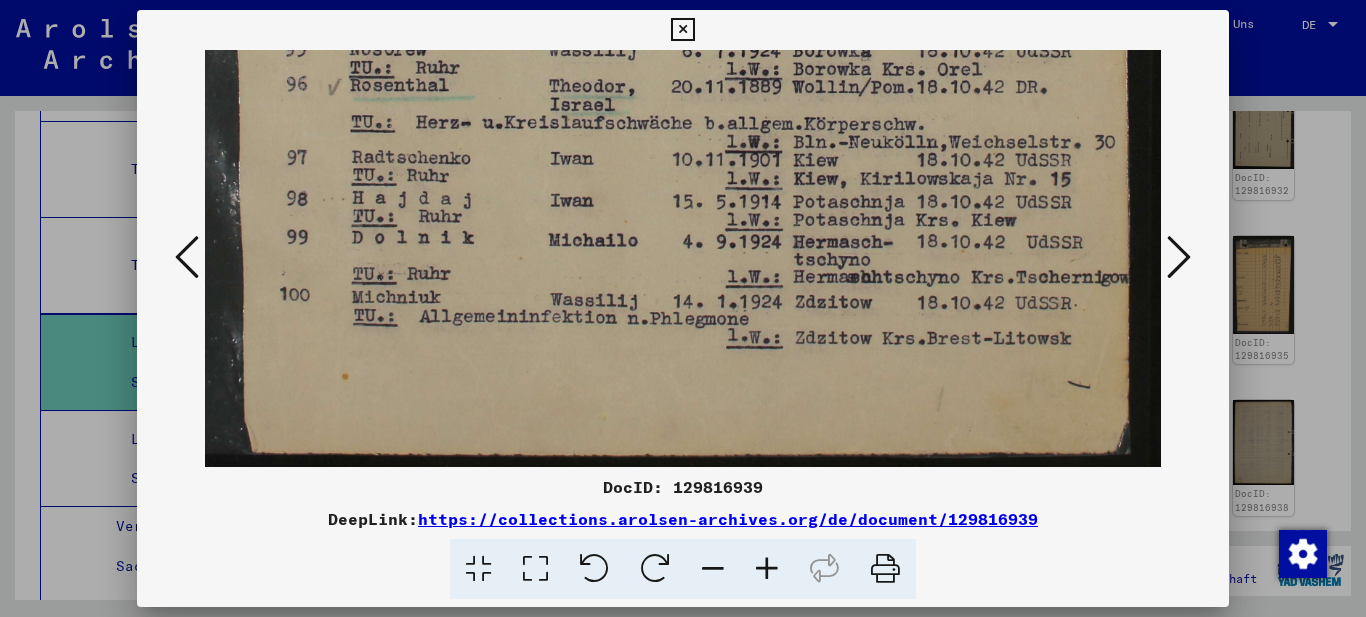 scroll, scrollTop: 919, scrollLeft: 0, axis: vertical 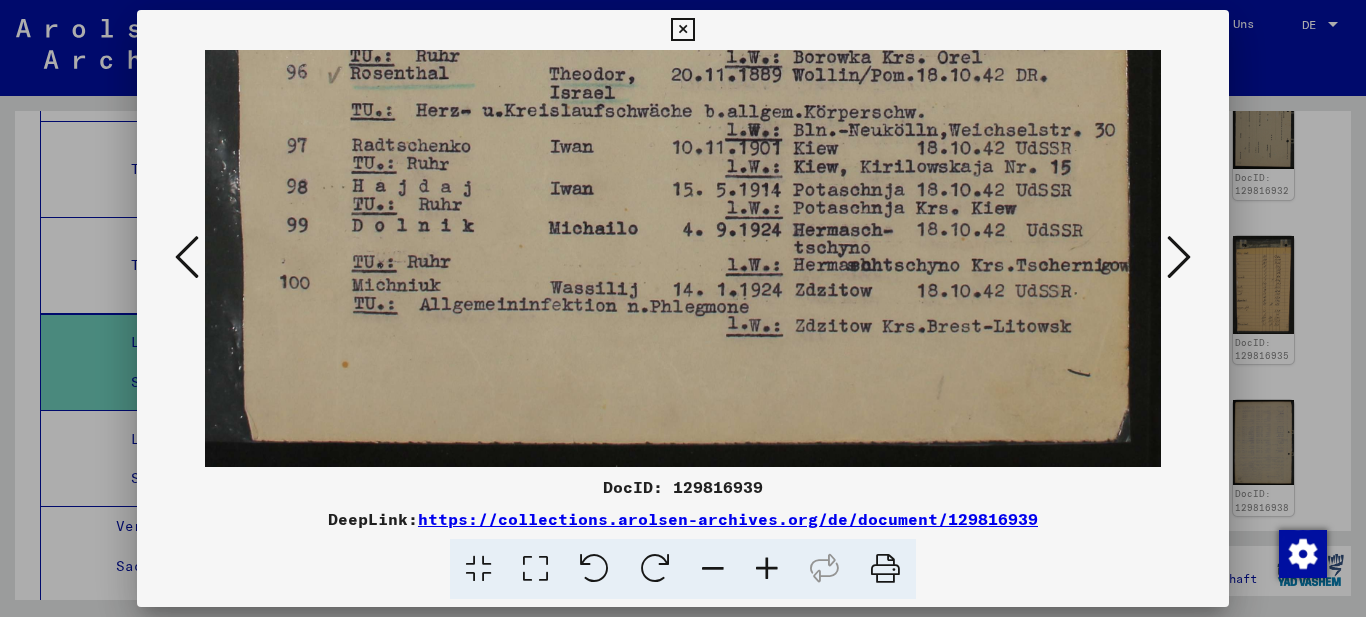 drag, startPoint x: 732, startPoint y: 318, endPoint x: 727, endPoint y: 206, distance: 112.11155 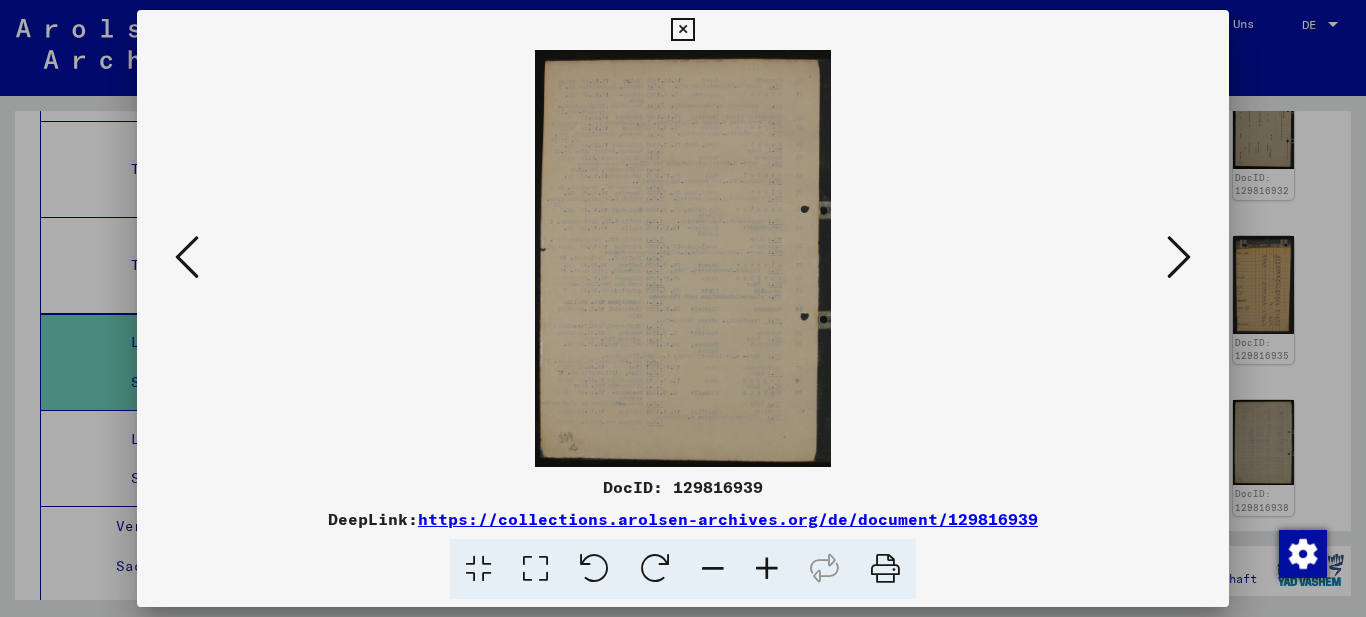 click at bounding box center [1179, 257] 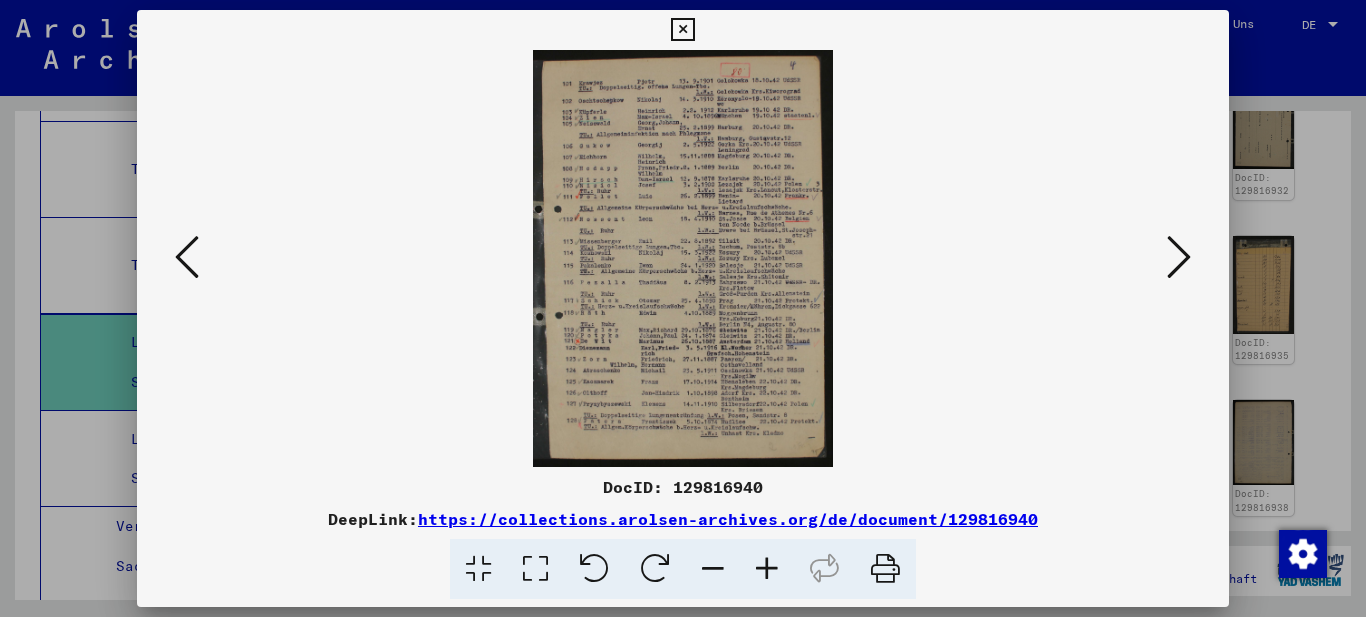 click at bounding box center (535, 569) 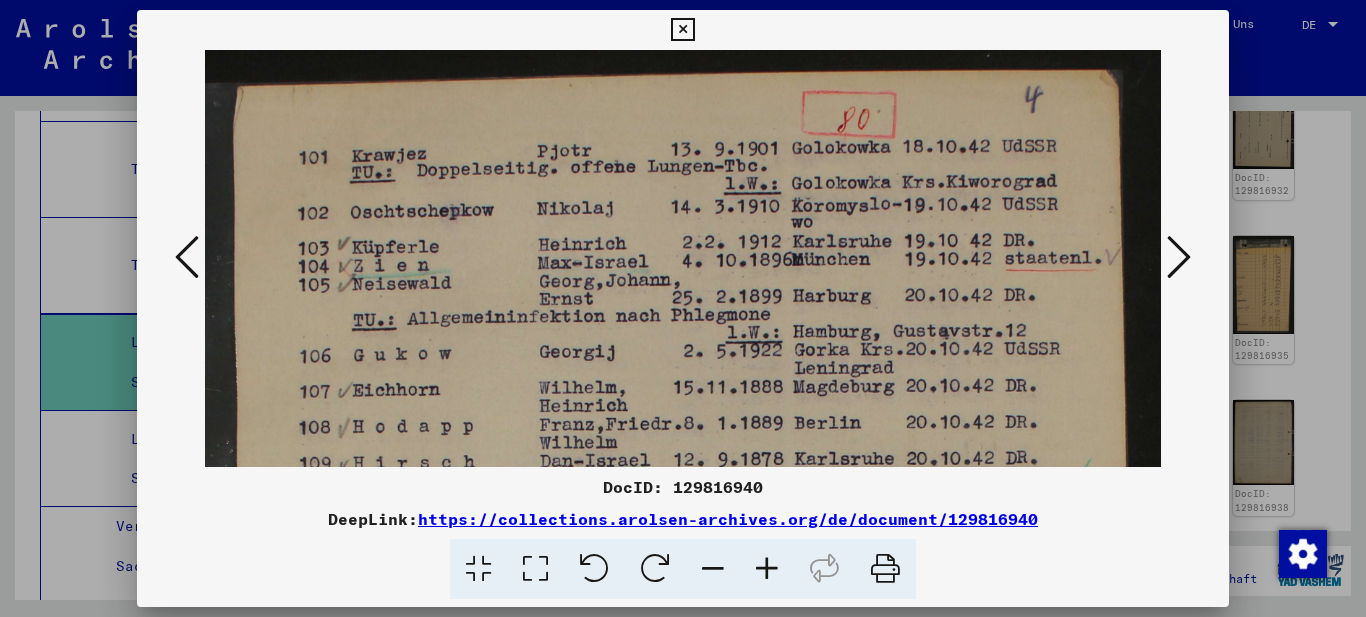 drag, startPoint x: 798, startPoint y: 292, endPoint x: 787, endPoint y: 250, distance: 43.416588 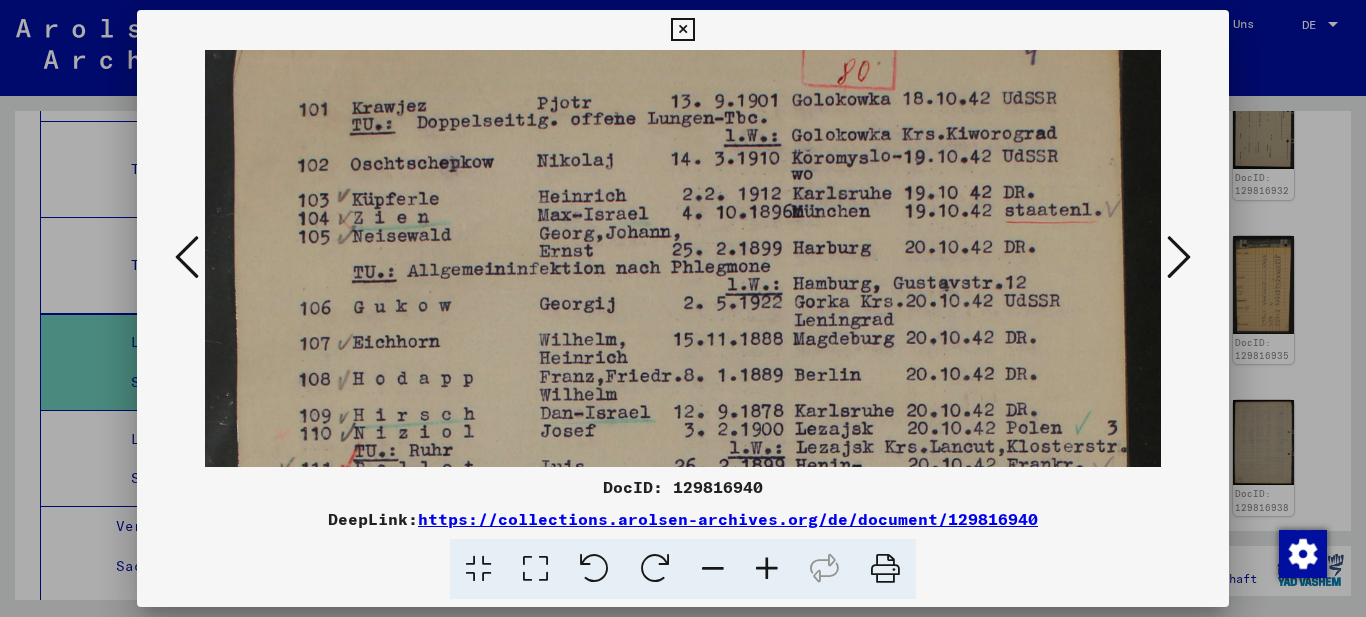 scroll, scrollTop: 99, scrollLeft: 0, axis: vertical 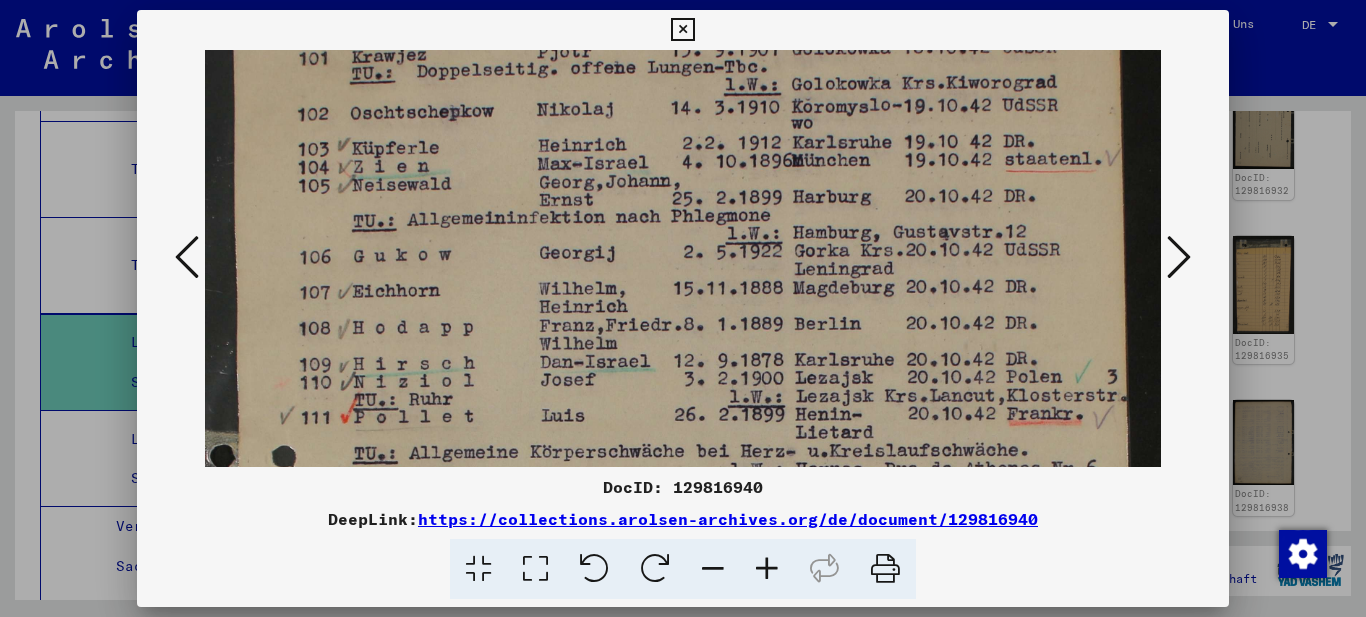 drag, startPoint x: 778, startPoint y: 321, endPoint x: 764, endPoint y: 263, distance: 59.665737 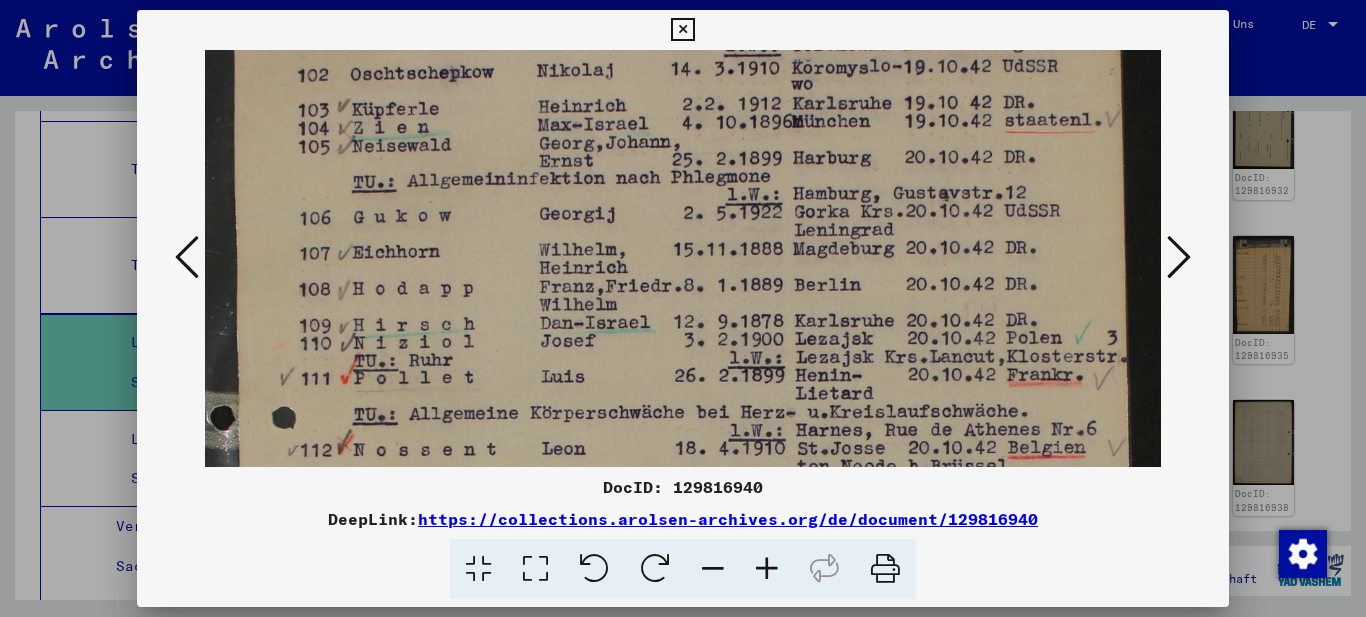 drag, startPoint x: 737, startPoint y: 360, endPoint x: 737, endPoint y: 321, distance: 39 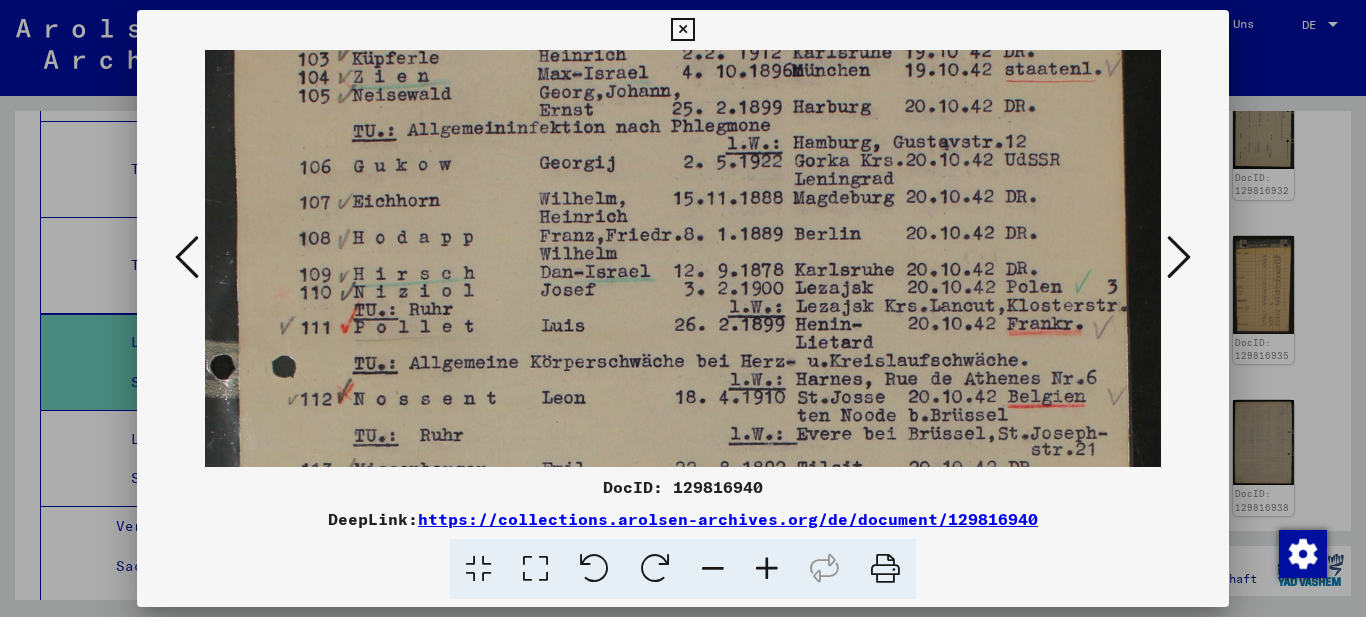 scroll, scrollTop: 191, scrollLeft: 0, axis: vertical 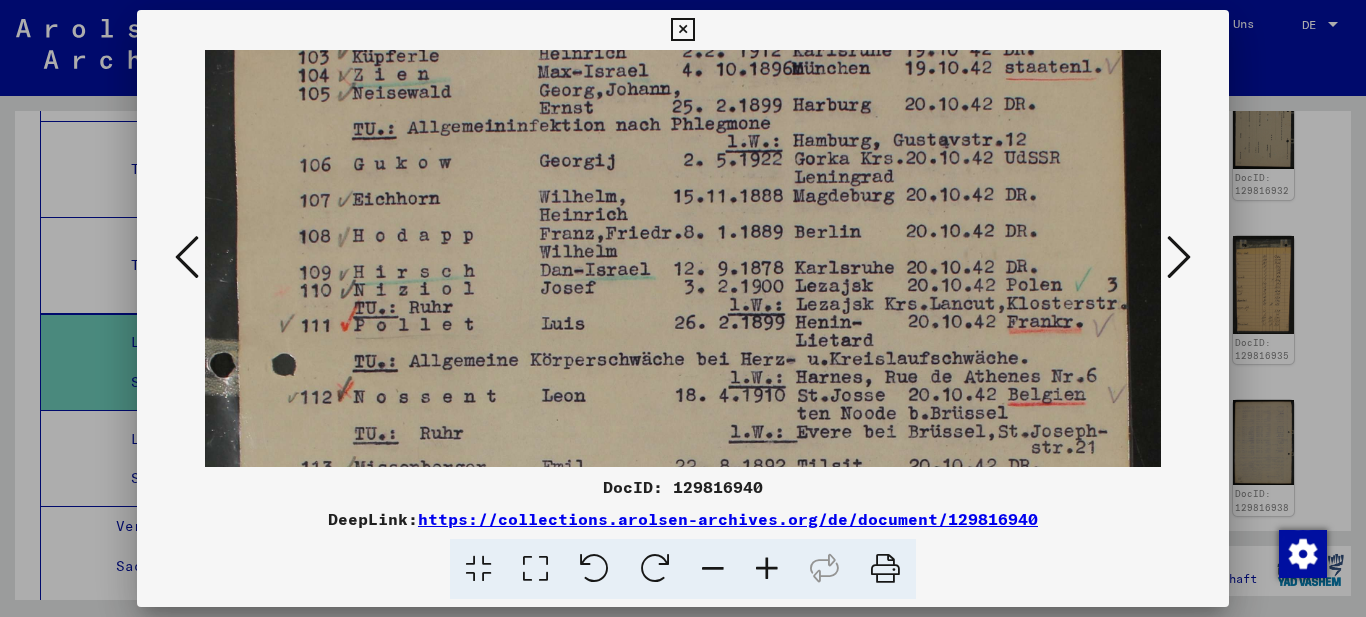 drag, startPoint x: 737, startPoint y: 358, endPoint x: 725, endPoint y: 305, distance: 54.34151 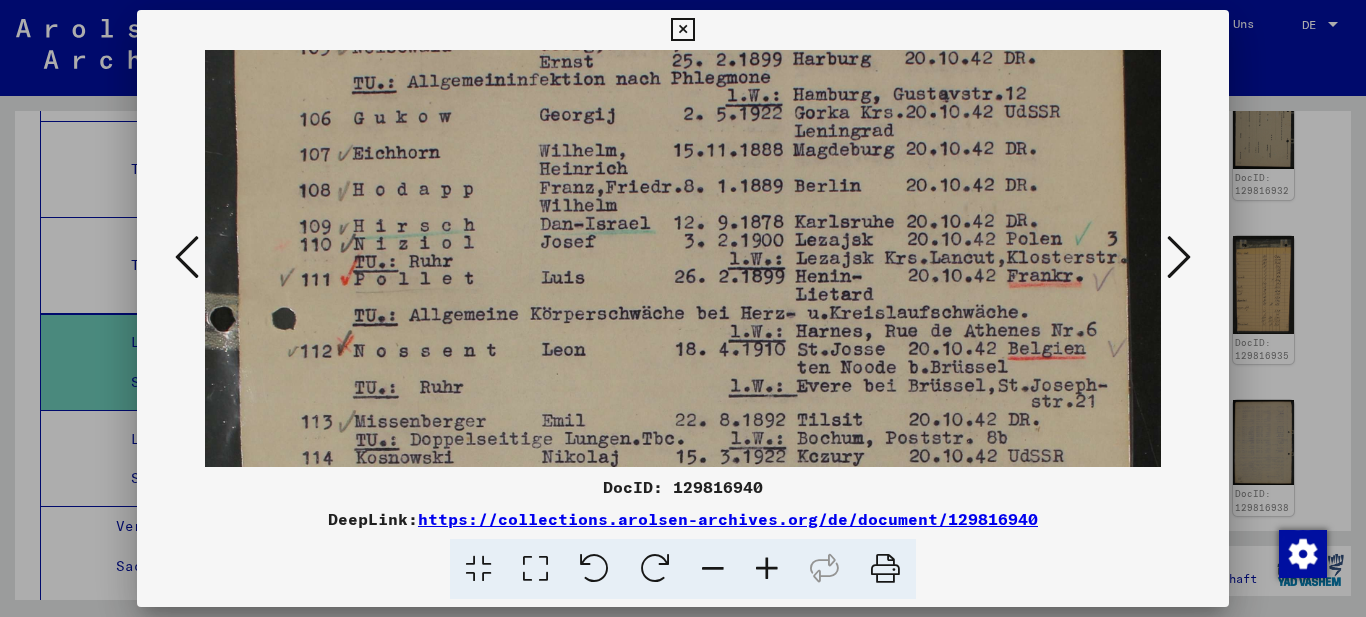 drag, startPoint x: 688, startPoint y: 342, endPoint x: 676, endPoint y: 267, distance: 75.95393 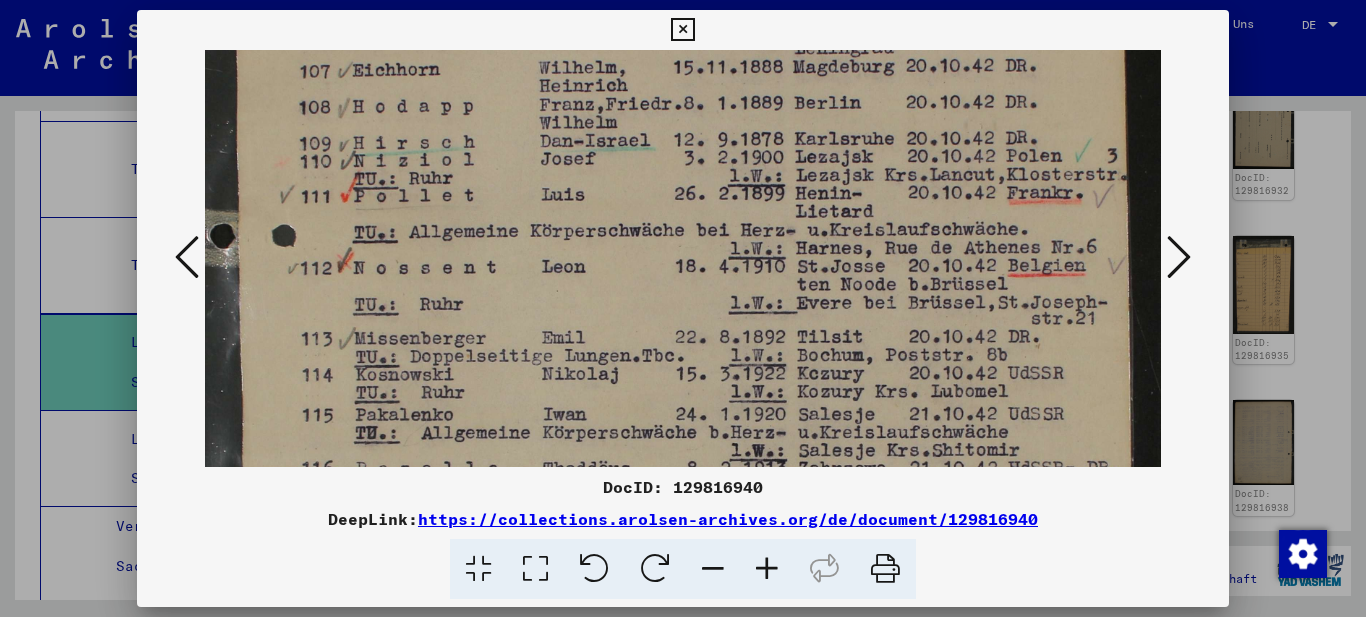 scroll, scrollTop: 321, scrollLeft: 0, axis: vertical 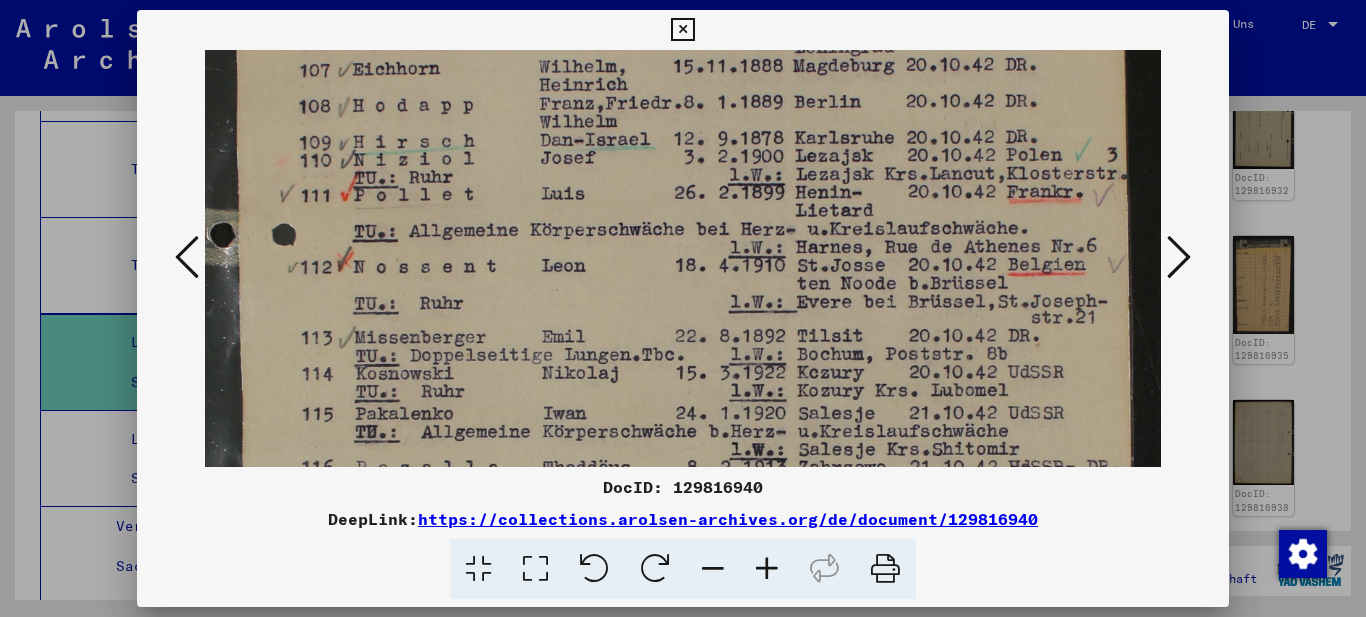 drag, startPoint x: 710, startPoint y: 331, endPoint x: 689, endPoint y: 284, distance: 51.47815 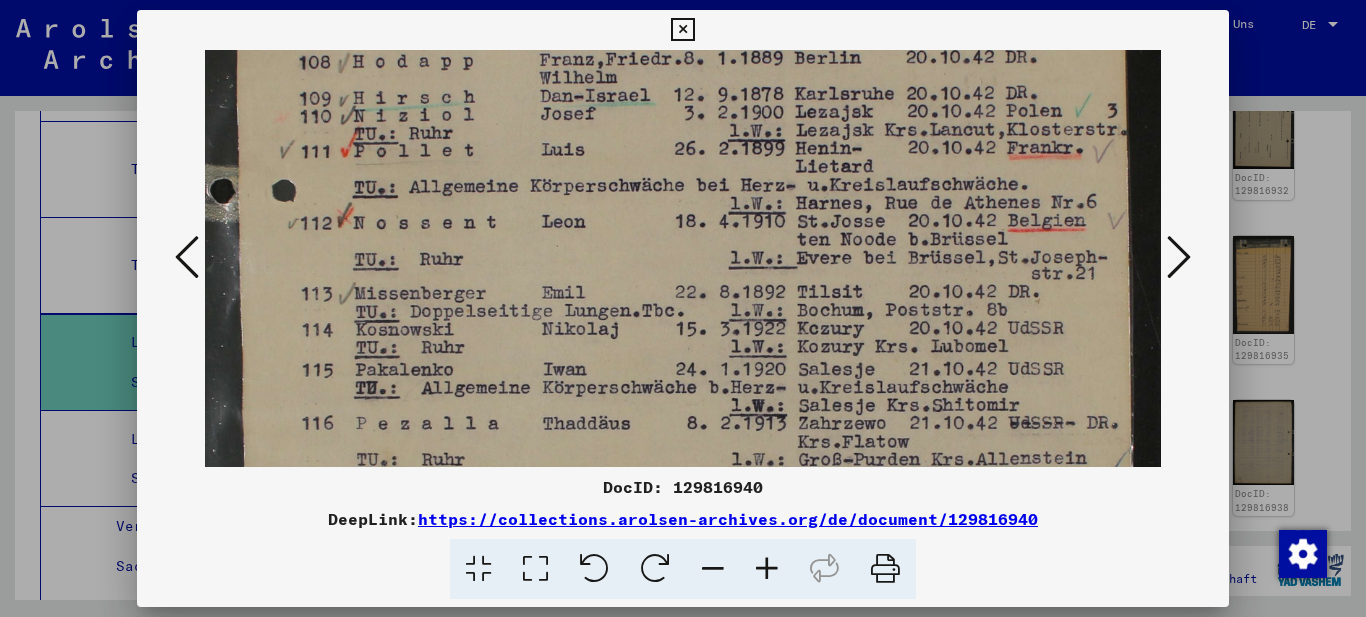 drag, startPoint x: 672, startPoint y: 291, endPoint x: 655, endPoint y: 247, distance: 47.169907 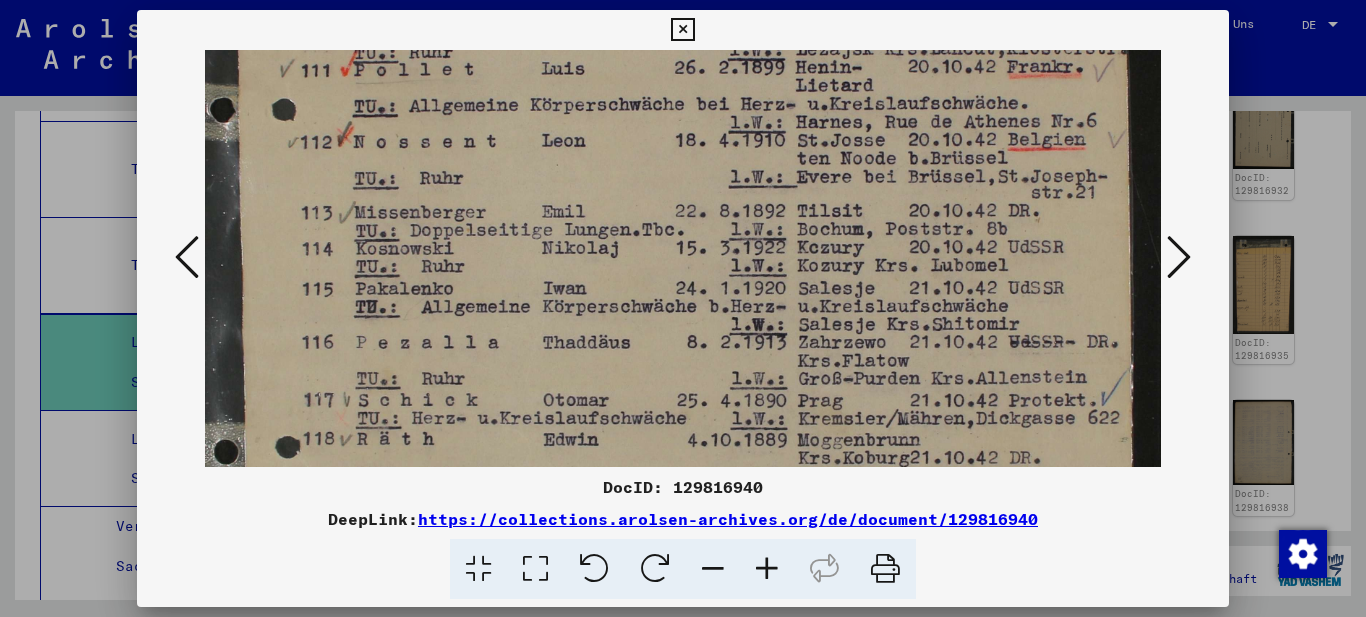 drag, startPoint x: 649, startPoint y: 320, endPoint x: 636, endPoint y: 239, distance: 82.036575 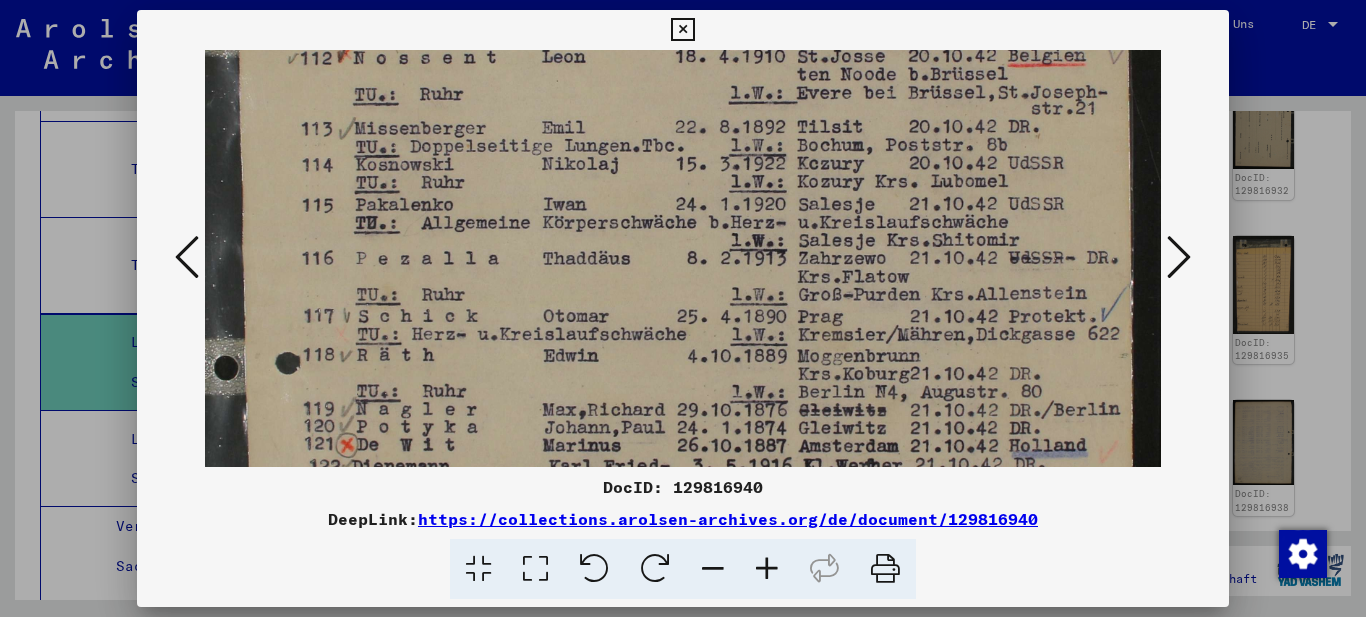 drag, startPoint x: 626, startPoint y: 316, endPoint x: 610, endPoint y: 242, distance: 75.70998 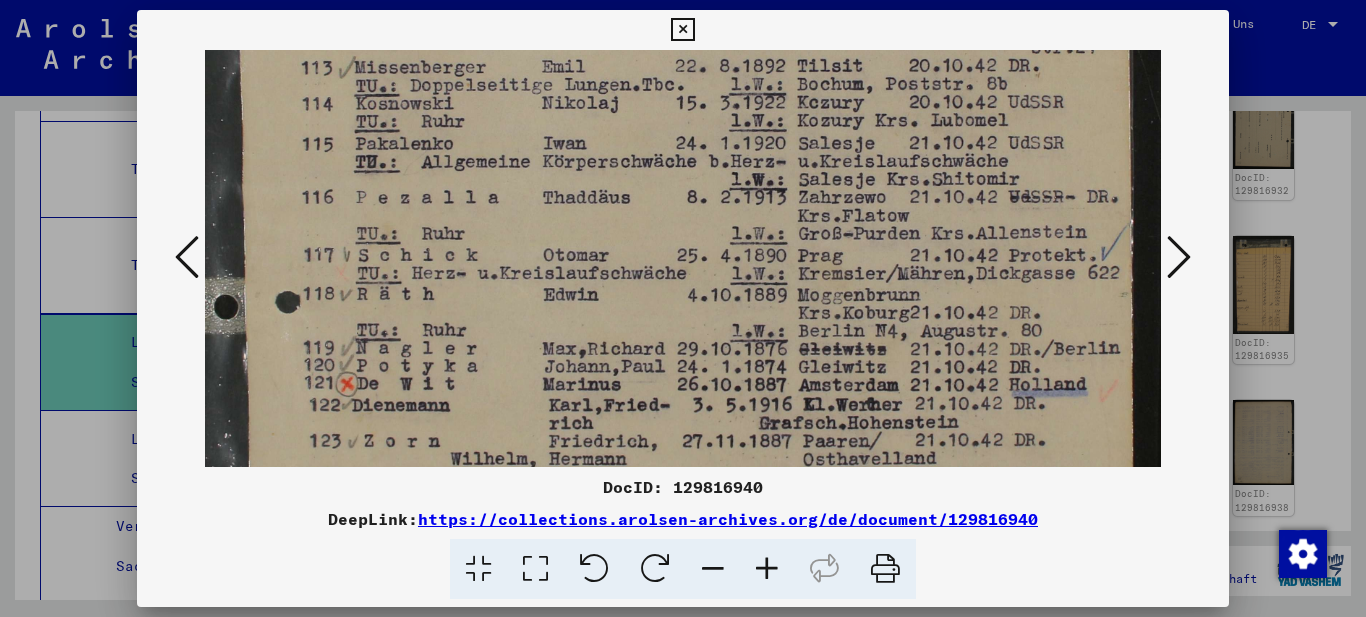 drag, startPoint x: 609, startPoint y: 332, endPoint x: 600, endPoint y: 268, distance: 64.629715 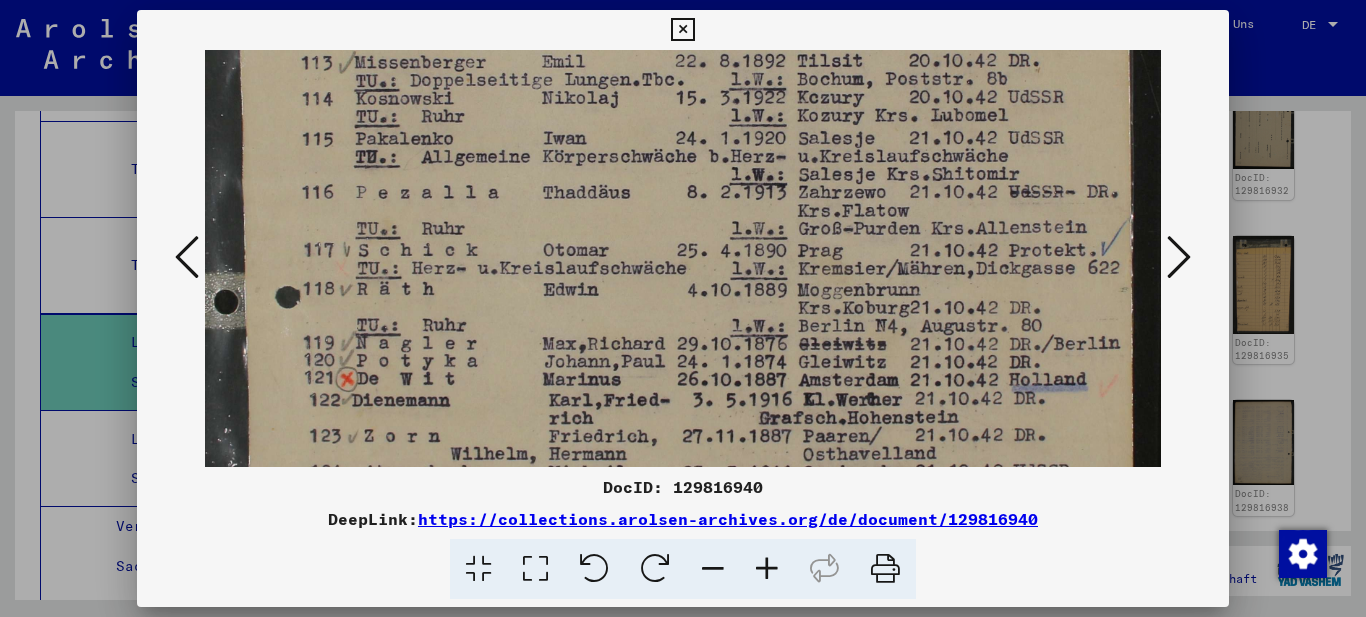 click on "DocID: 129816940" at bounding box center [683, 487] 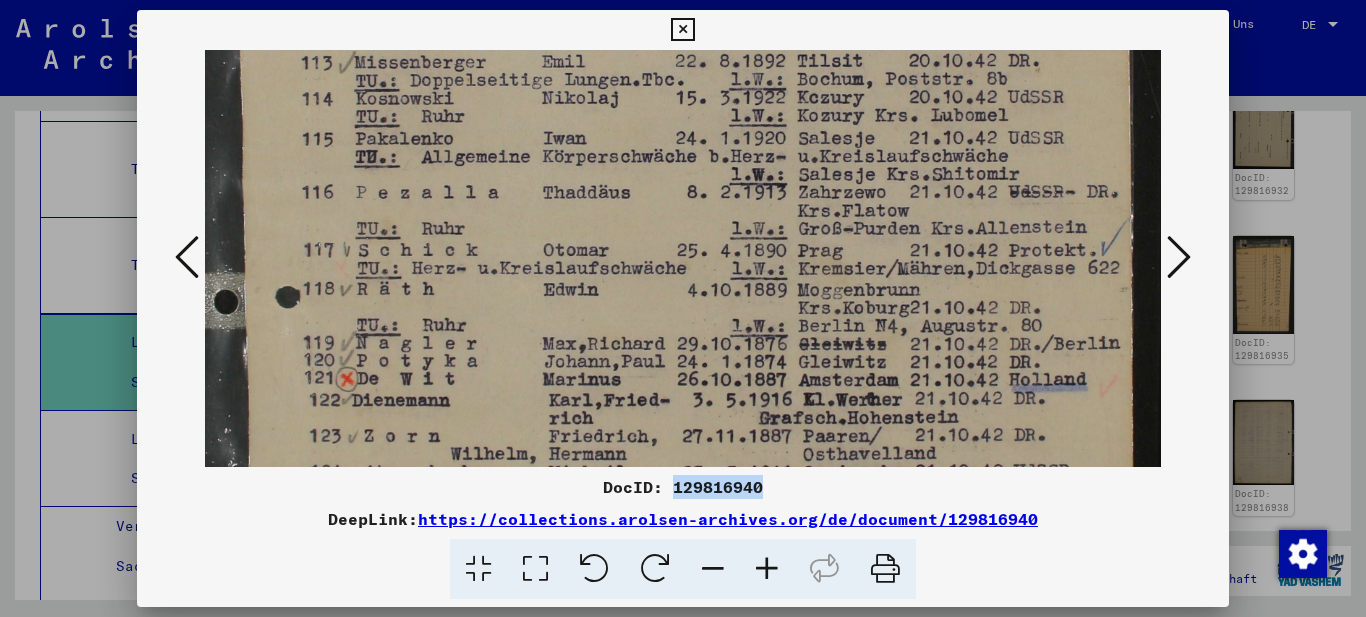 click on "DocID: 129816940" at bounding box center [683, 487] 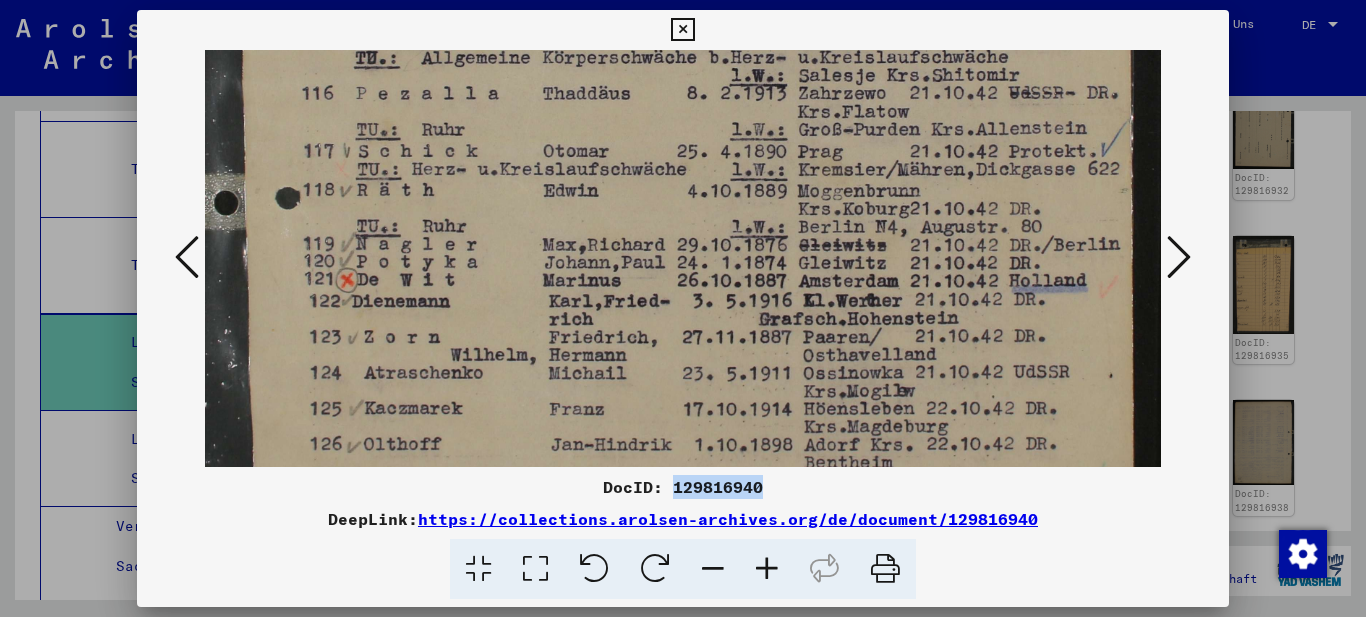 drag, startPoint x: 792, startPoint y: 343, endPoint x: 792, endPoint y: 245, distance: 98 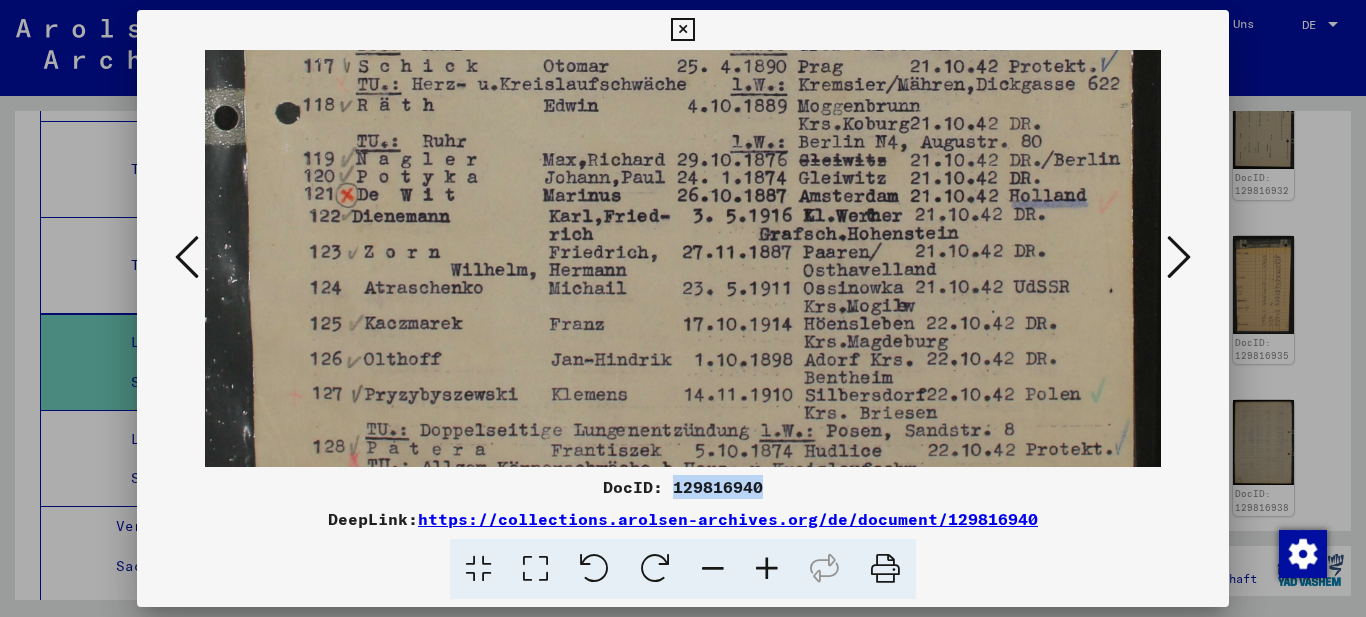 scroll, scrollTop: 853, scrollLeft: 0, axis: vertical 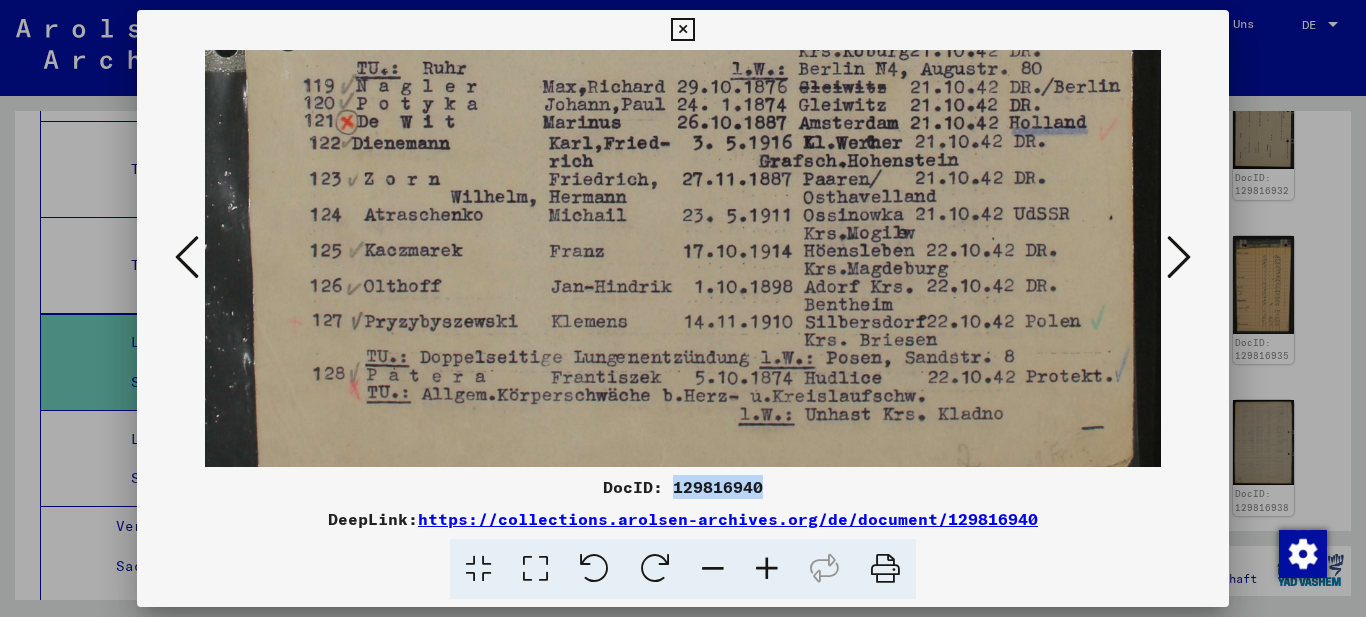 drag, startPoint x: 748, startPoint y: 362, endPoint x: 753, endPoint y: 204, distance: 158.0791 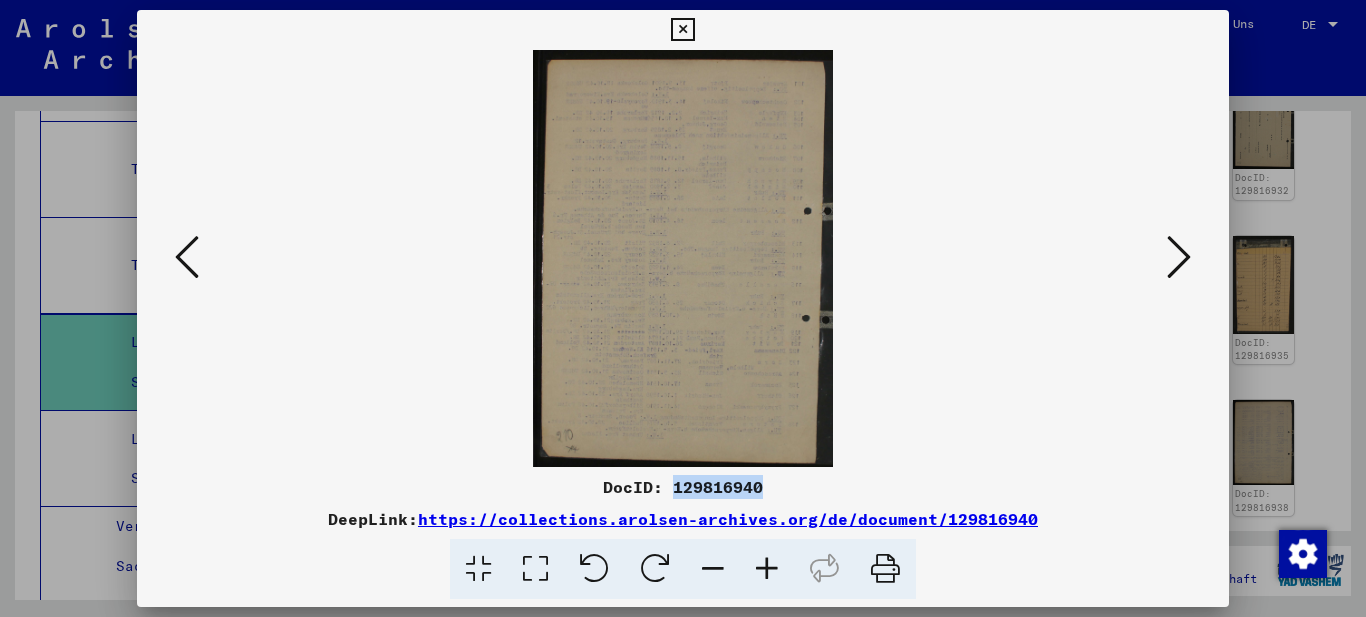 scroll, scrollTop: 0, scrollLeft: 0, axis: both 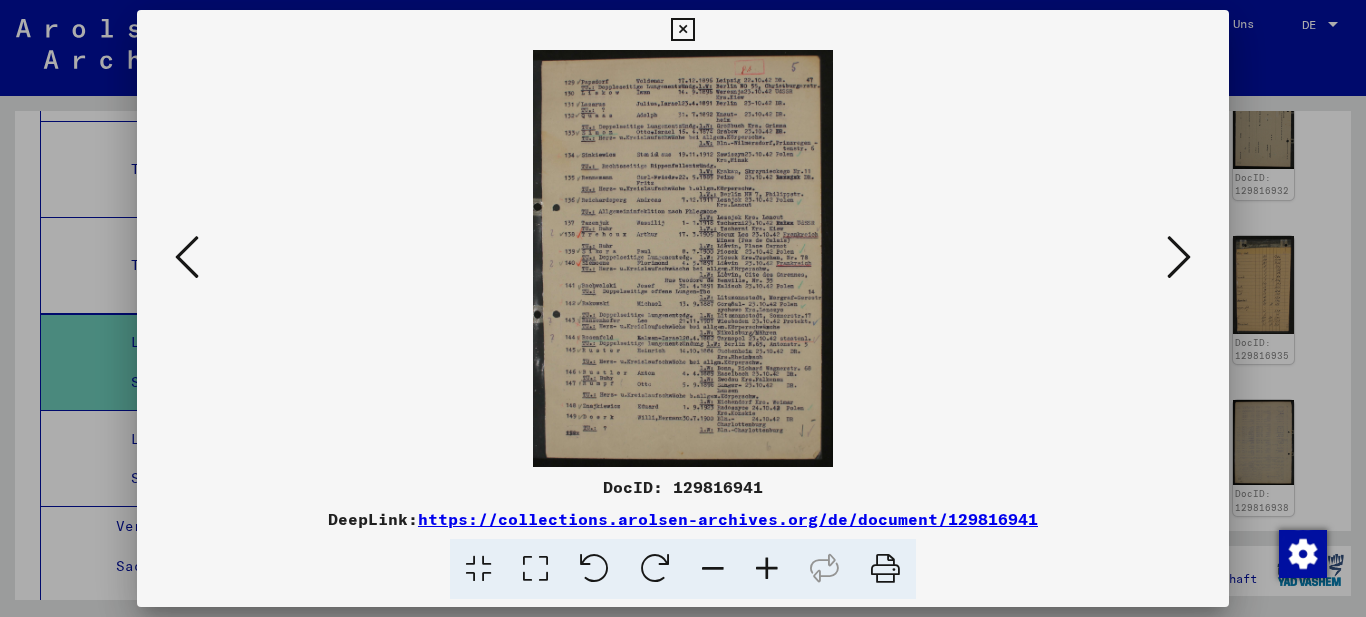 click at bounding box center (535, 569) 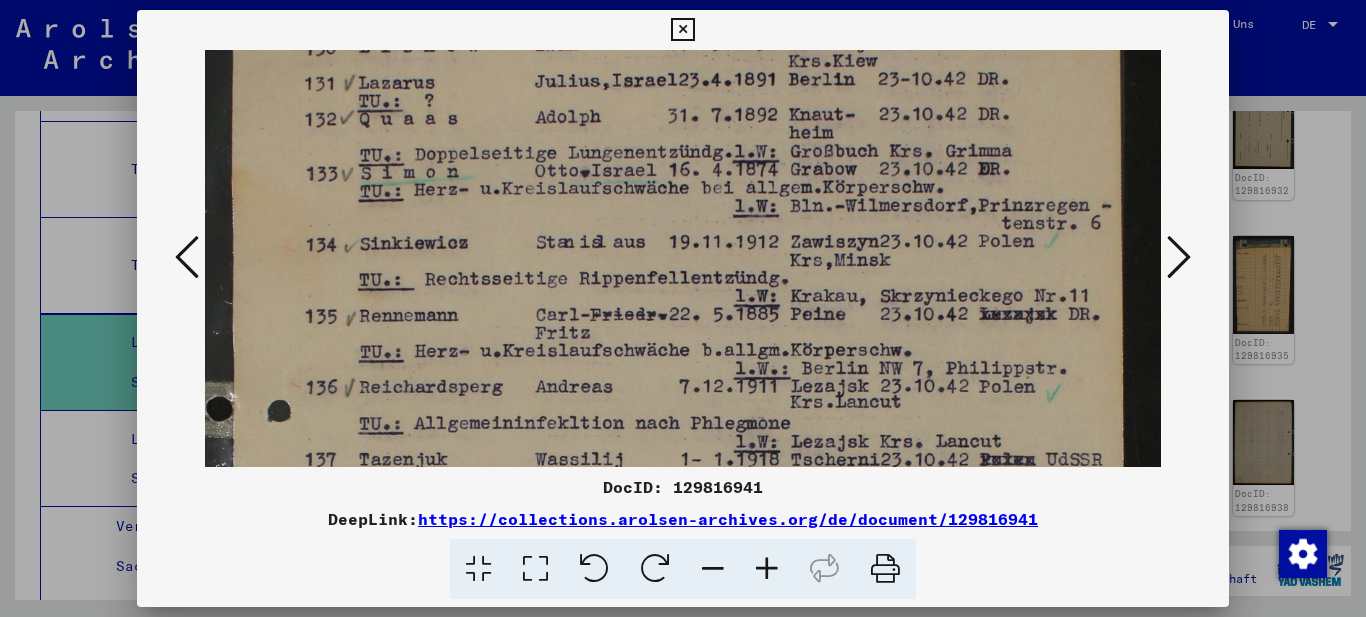 drag, startPoint x: 803, startPoint y: 244, endPoint x: 805, endPoint y: 135, distance: 109.01835 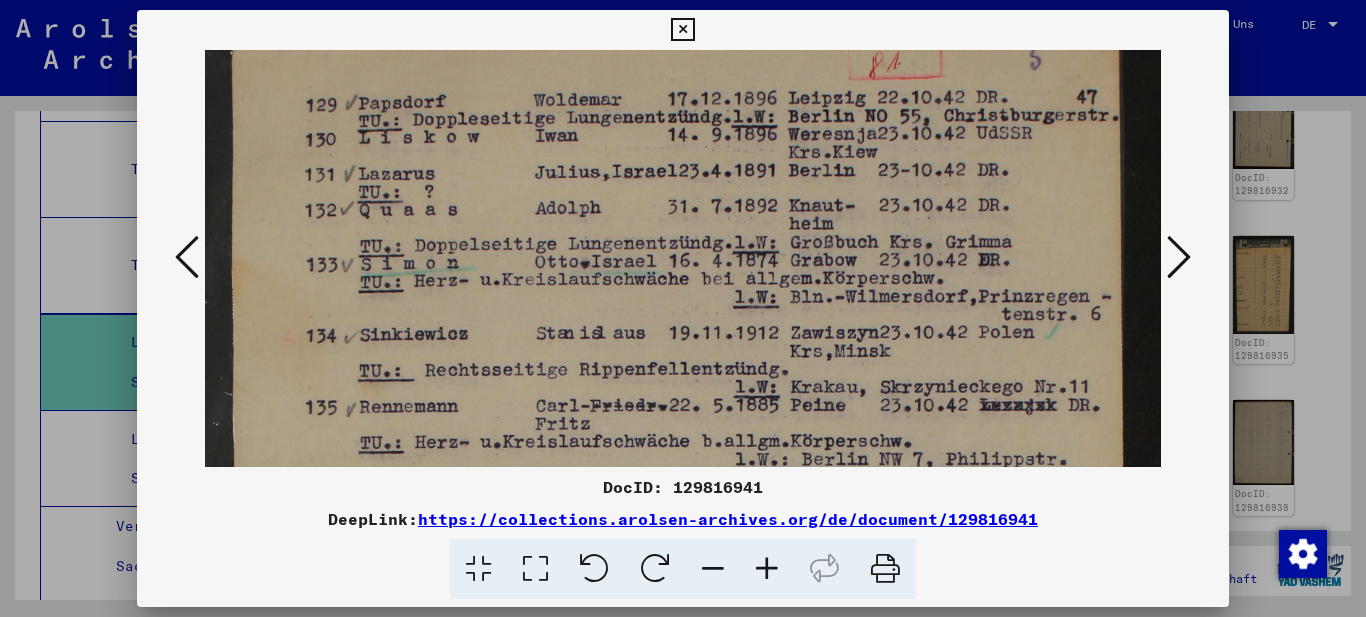 drag, startPoint x: 790, startPoint y: 226, endPoint x: 785, endPoint y: 363, distance: 137.09122 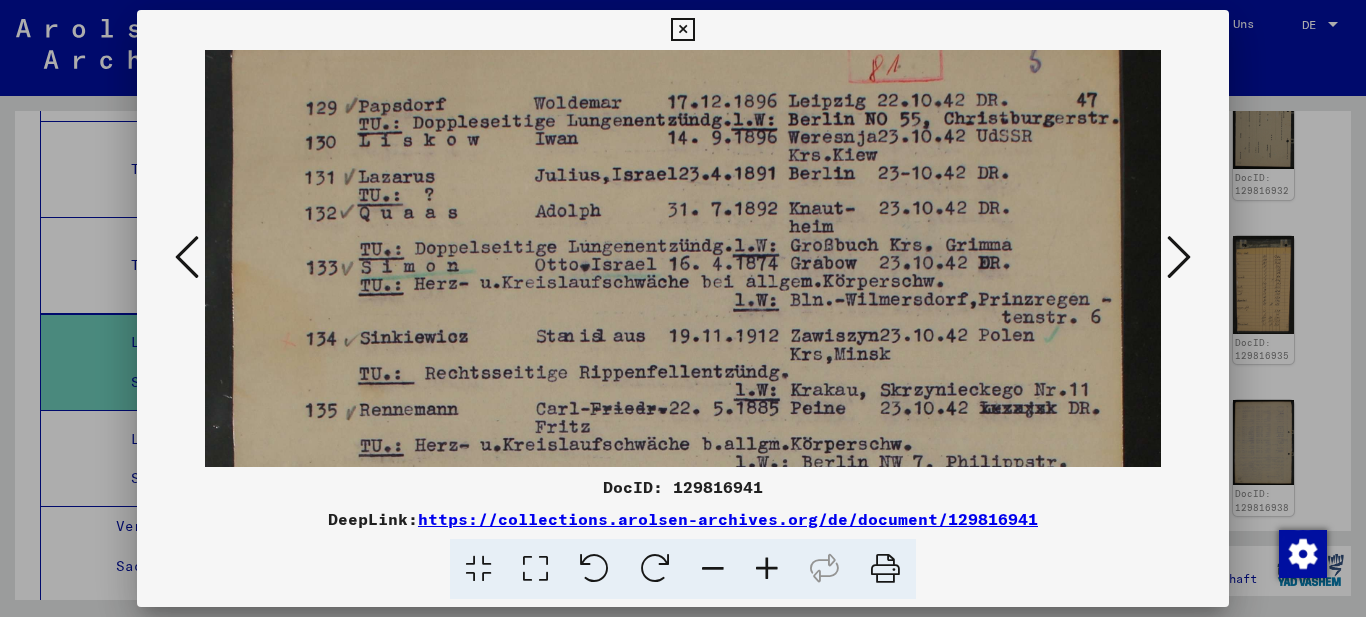 click at bounding box center (683, 667) 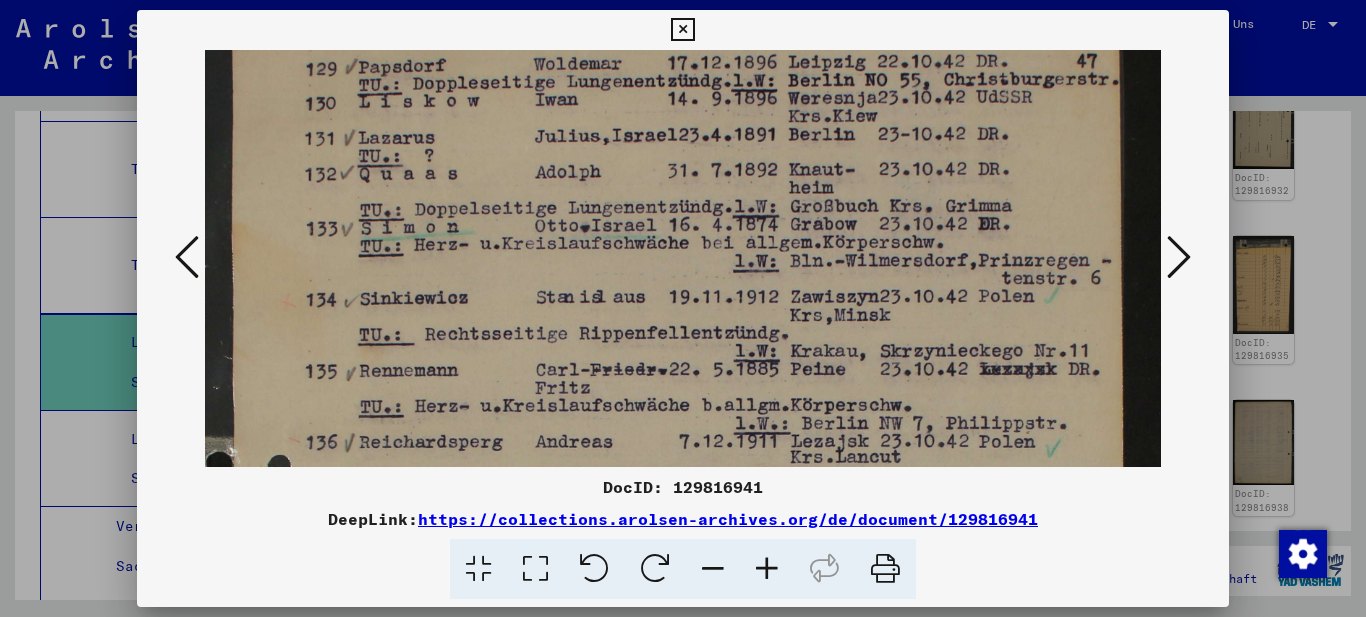 drag, startPoint x: 1025, startPoint y: 415, endPoint x: 1025, endPoint y: 372, distance: 43 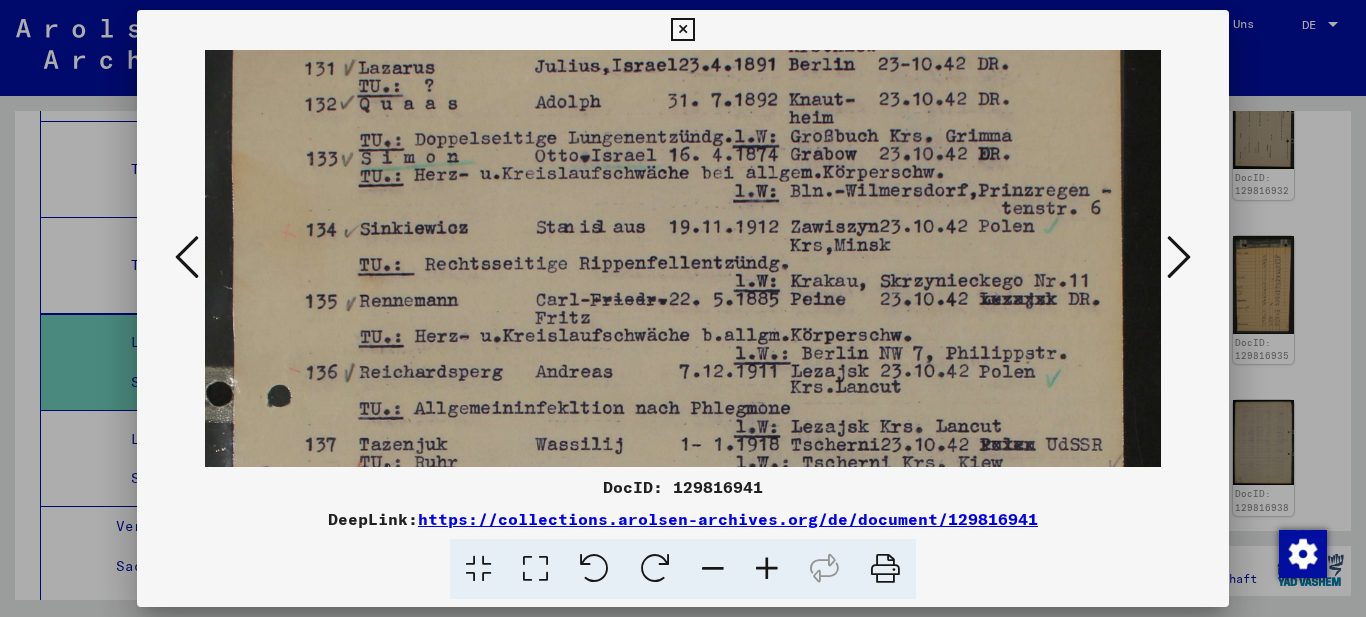 drag, startPoint x: 968, startPoint y: 417, endPoint x: 968, endPoint y: 341, distance: 76 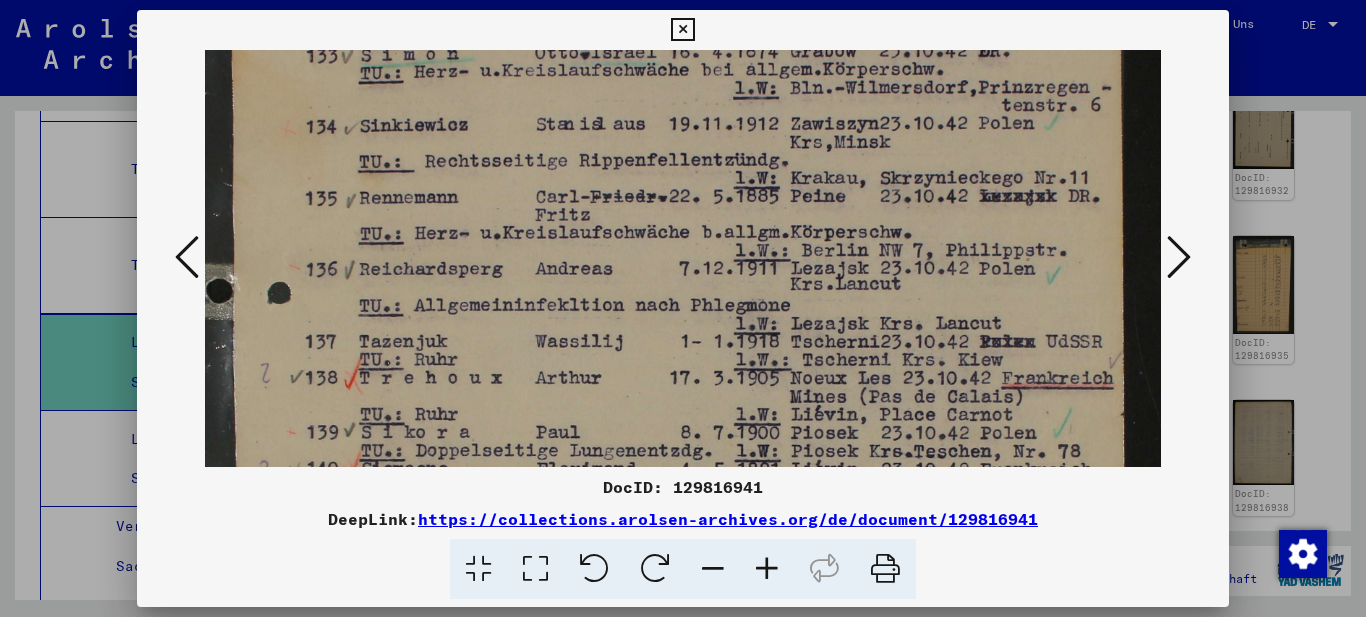 scroll, scrollTop: 259, scrollLeft: 0, axis: vertical 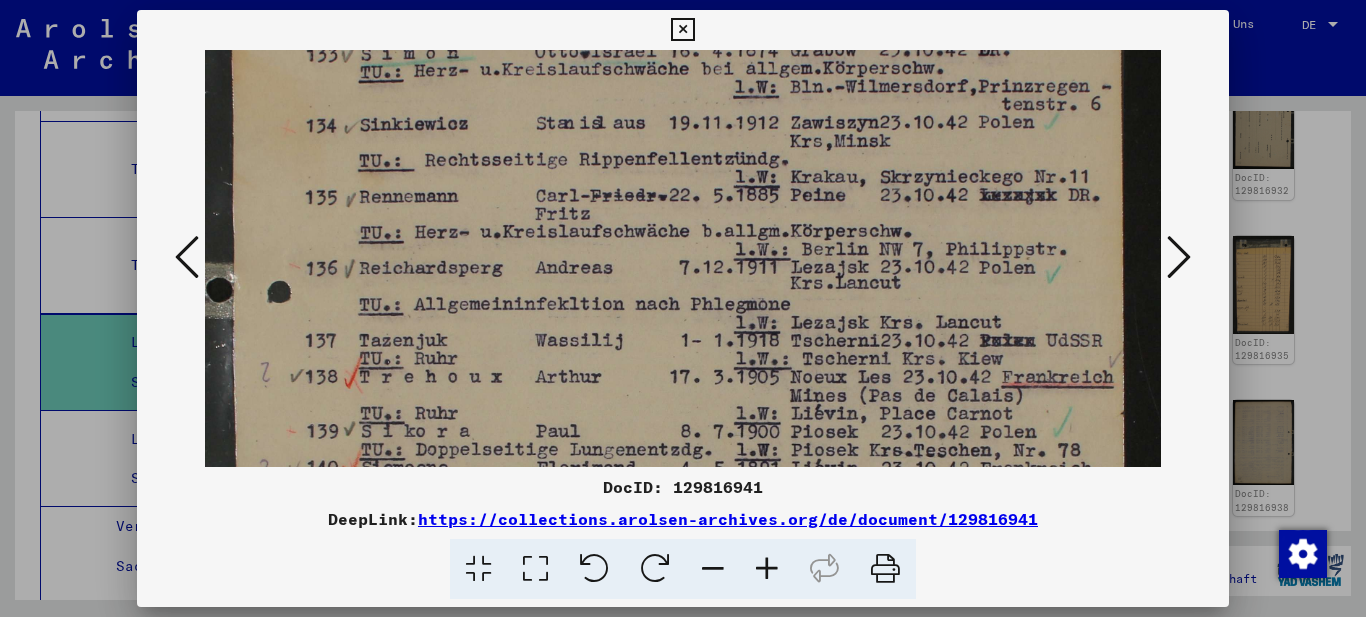drag, startPoint x: 942, startPoint y: 404, endPoint x: 924, endPoint y: 305, distance: 100.62306 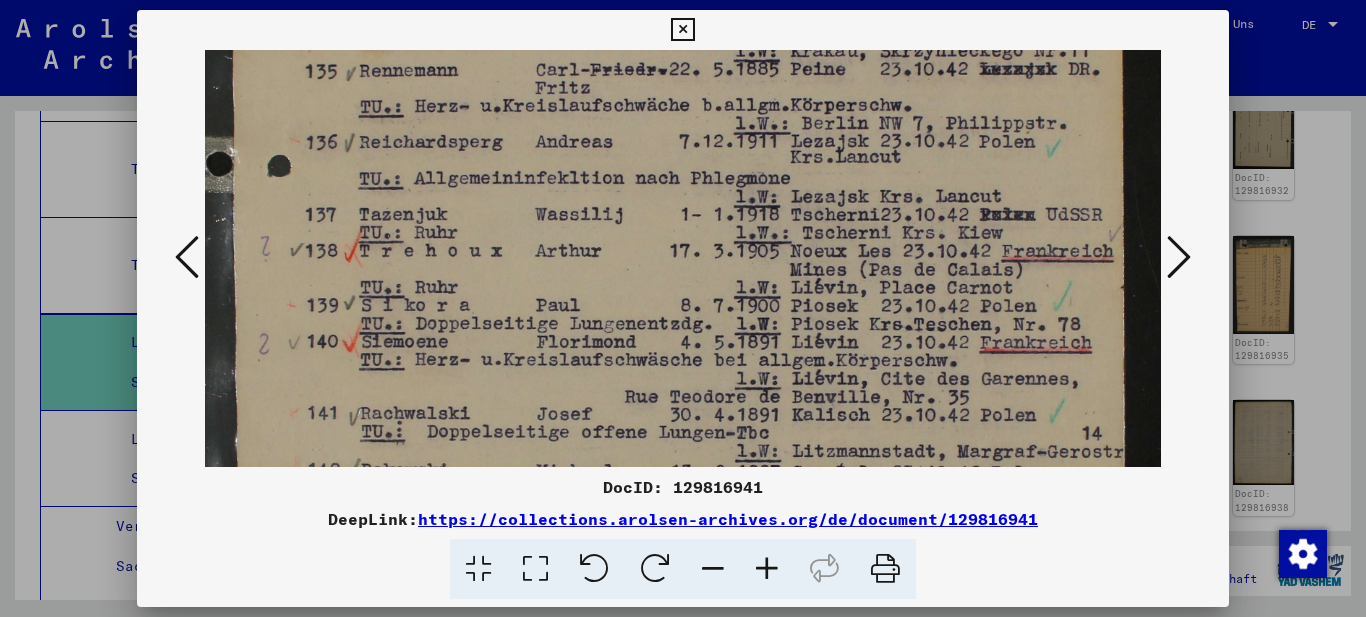 drag, startPoint x: 913, startPoint y: 381, endPoint x: 883, endPoint y: 255, distance: 129.5222 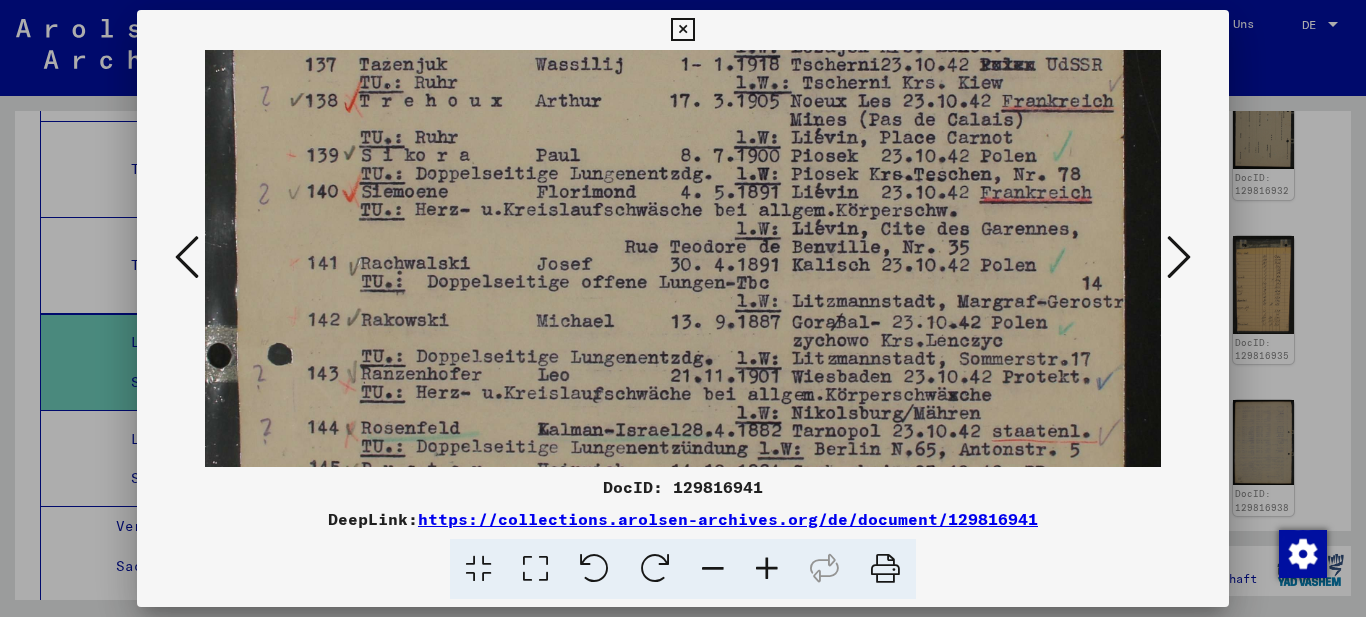 drag, startPoint x: 851, startPoint y: 227, endPoint x: 844, endPoint y: 207, distance: 21.189621 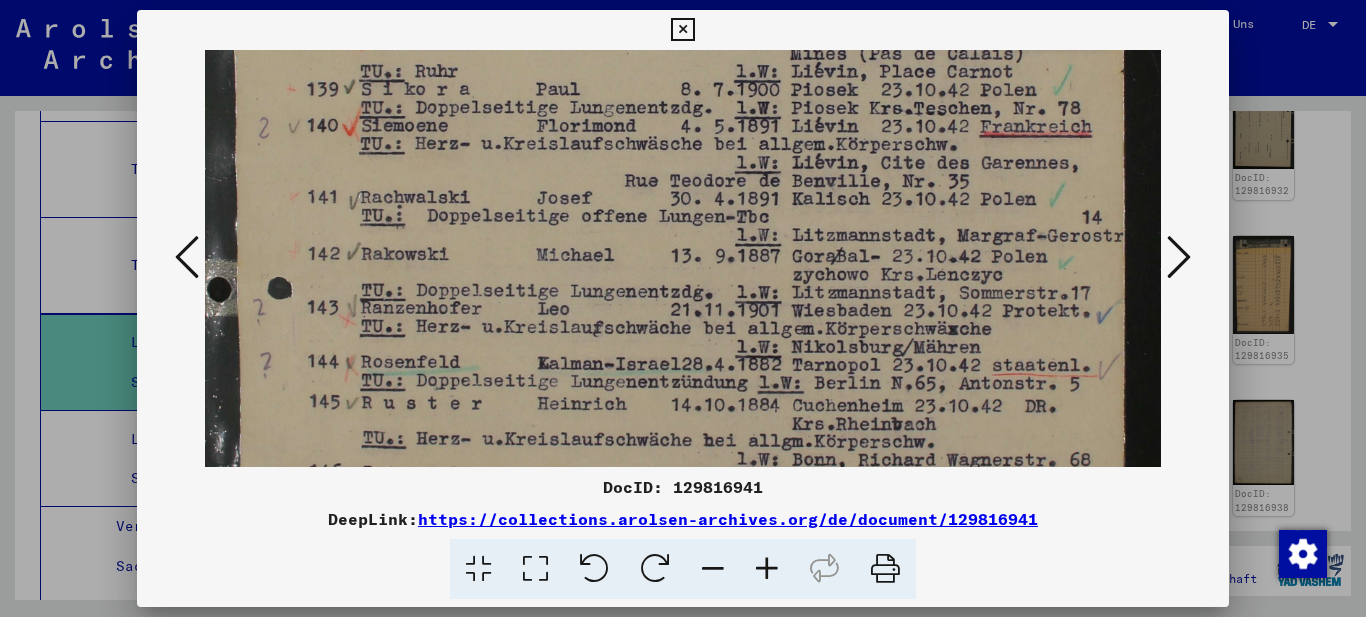 drag, startPoint x: 843, startPoint y: 294, endPoint x: 852, endPoint y: 210, distance: 84.48077 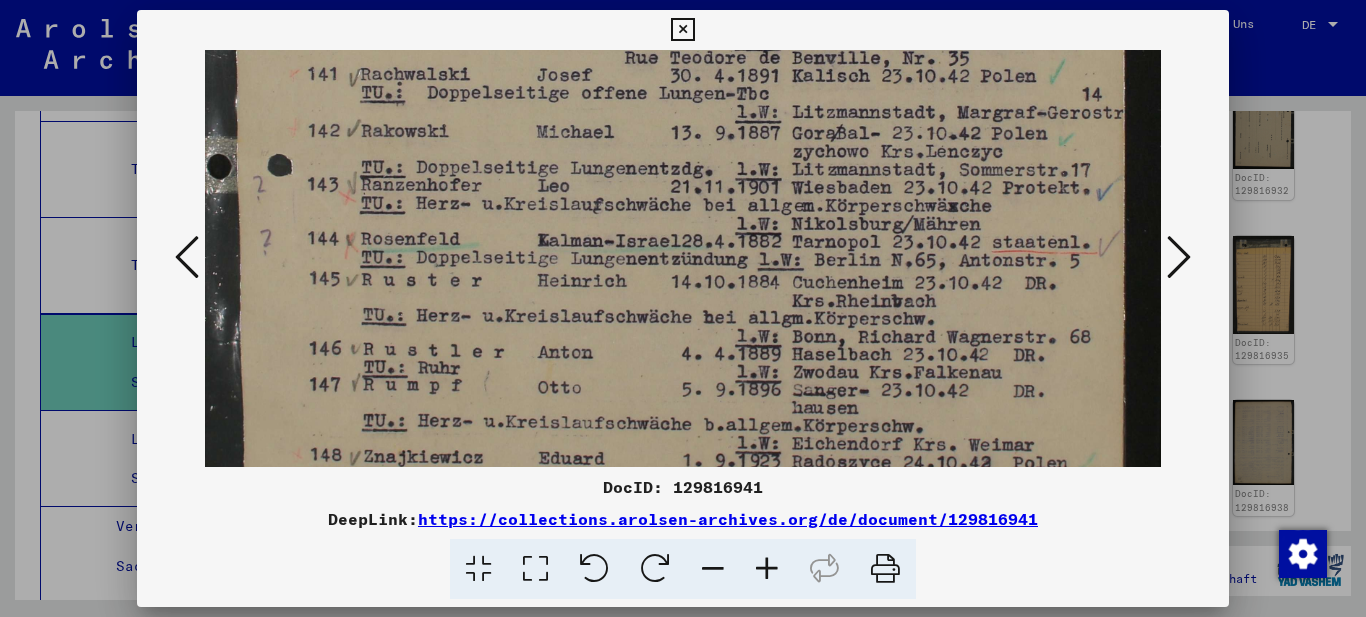 drag, startPoint x: 850, startPoint y: 358, endPoint x: 850, endPoint y: 293, distance: 65 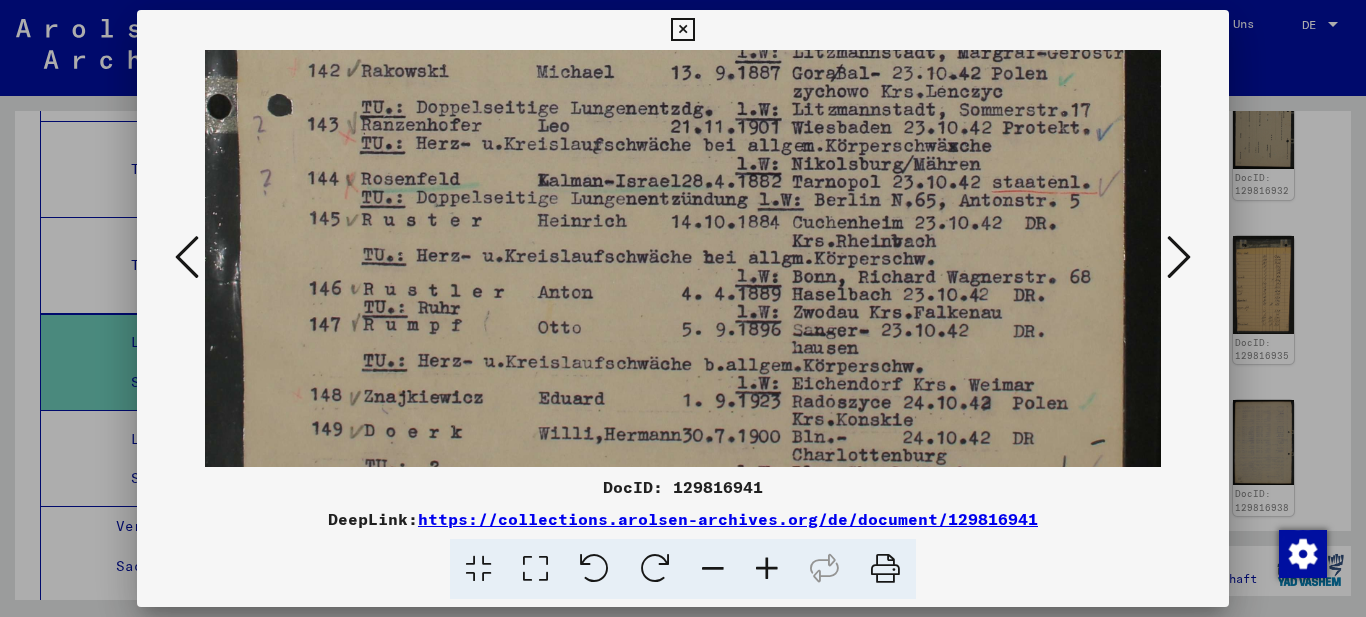 drag, startPoint x: 871, startPoint y: 397, endPoint x: 868, endPoint y: 349, distance: 48.09366 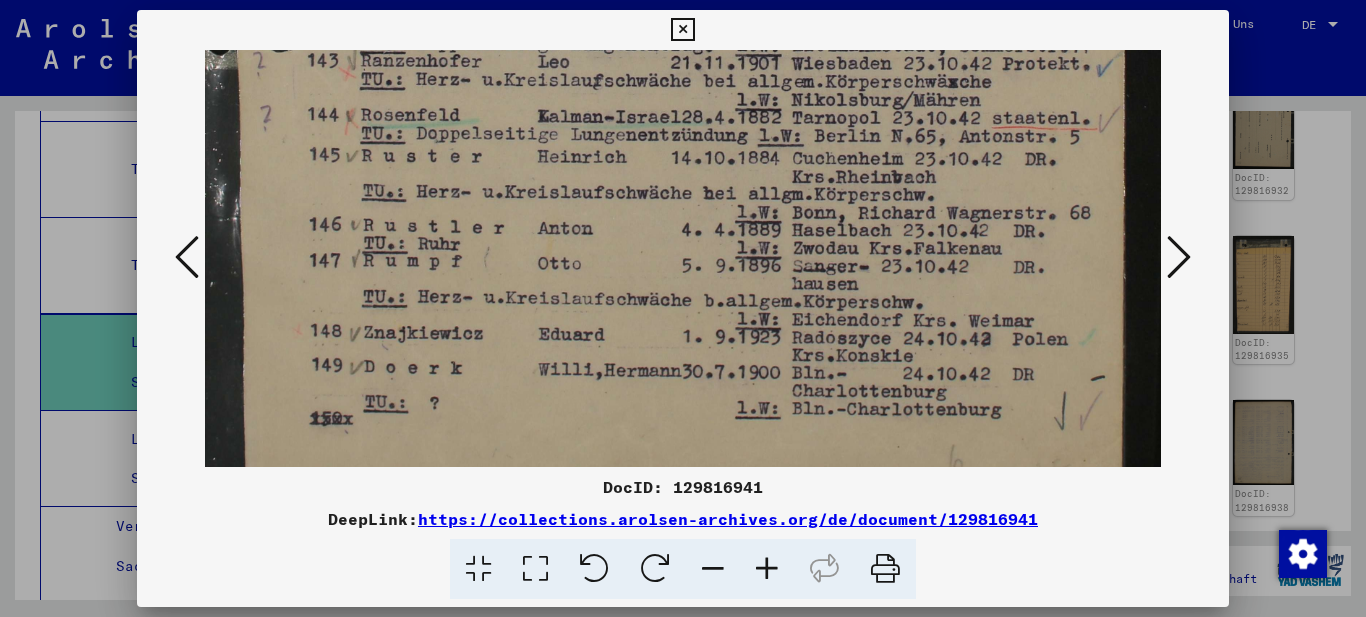 scroll, scrollTop: 849, scrollLeft: 0, axis: vertical 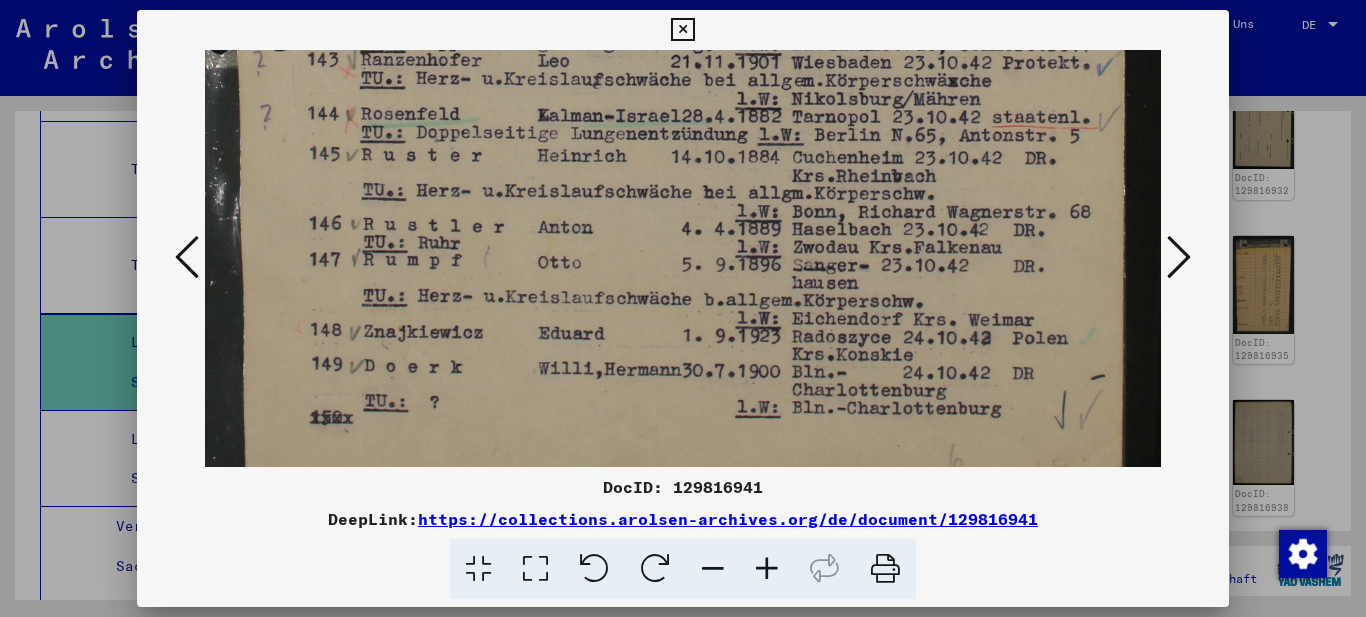 drag, startPoint x: 854, startPoint y: 397, endPoint x: 849, endPoint y: 344, distance: 53.235325 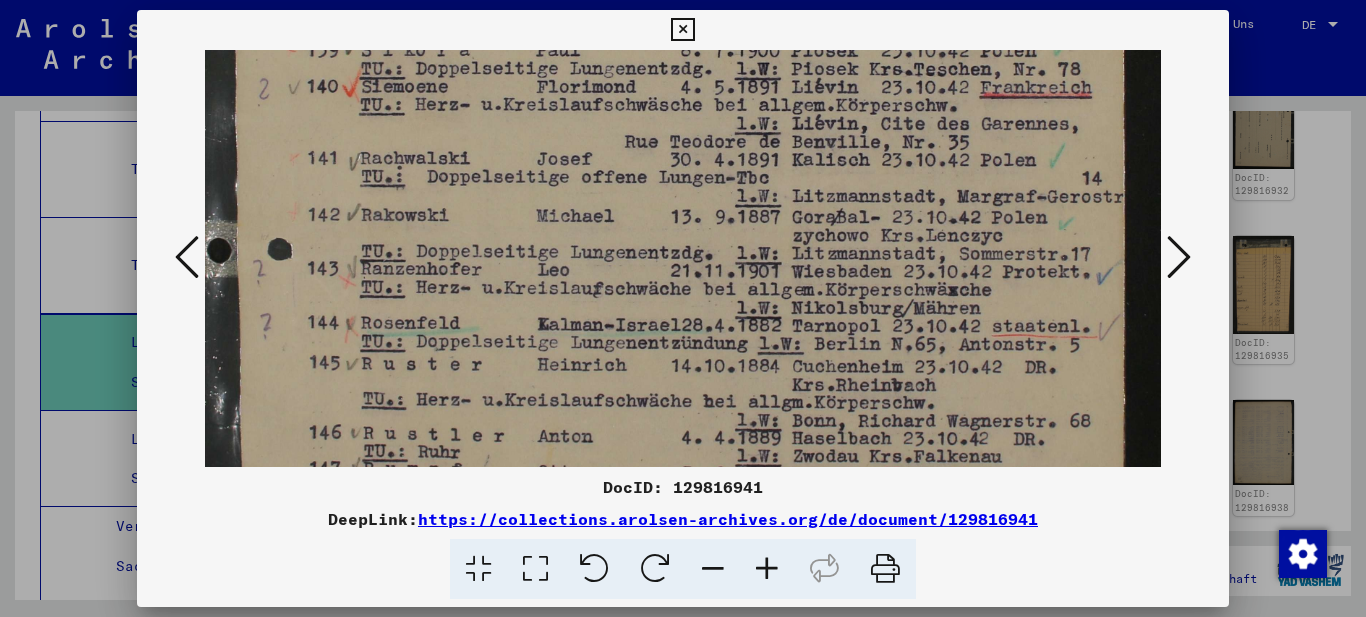 drag, startPoint x: 559, startPoint y: 204, endPoint x: 531, endPoint y: 420, distance: 217.80725 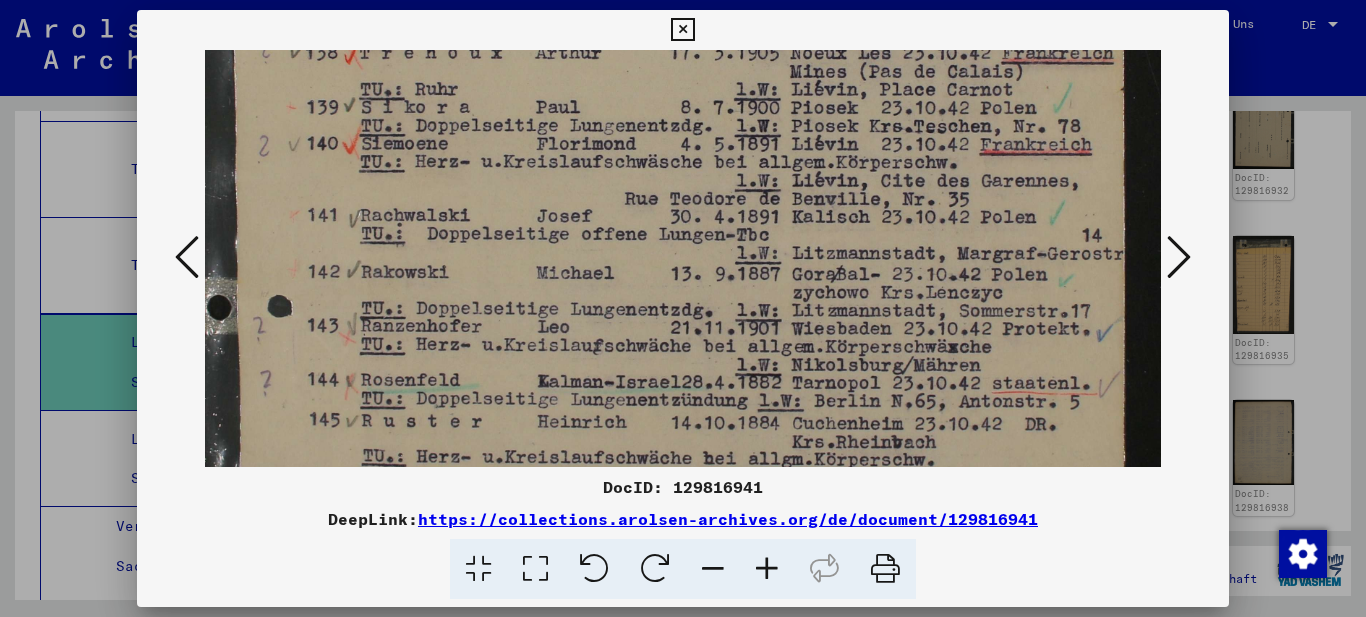 drag, startPoint x: 584, startPoint y: 295, endPoint x: 583, endPoint y: 346, distance: 51.009804 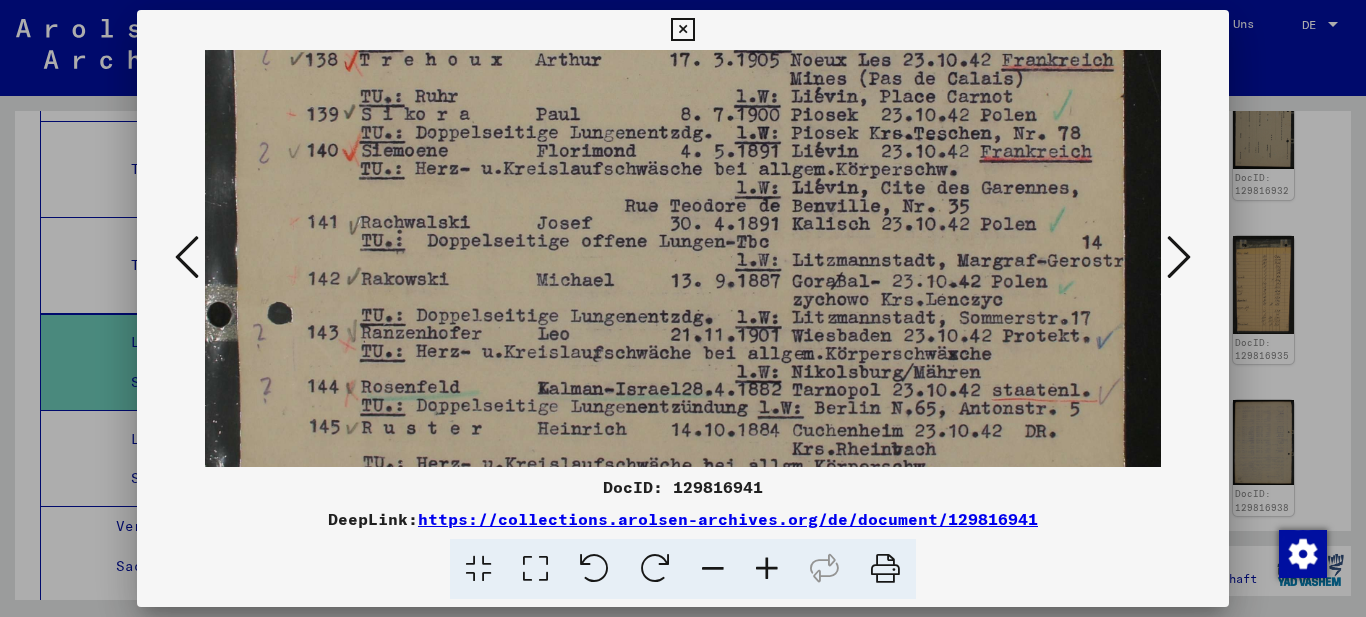drag, startPoint x: 588, startPoint y: 334, endPoint x: 595, endPoint y: 347, distance: 14.764823 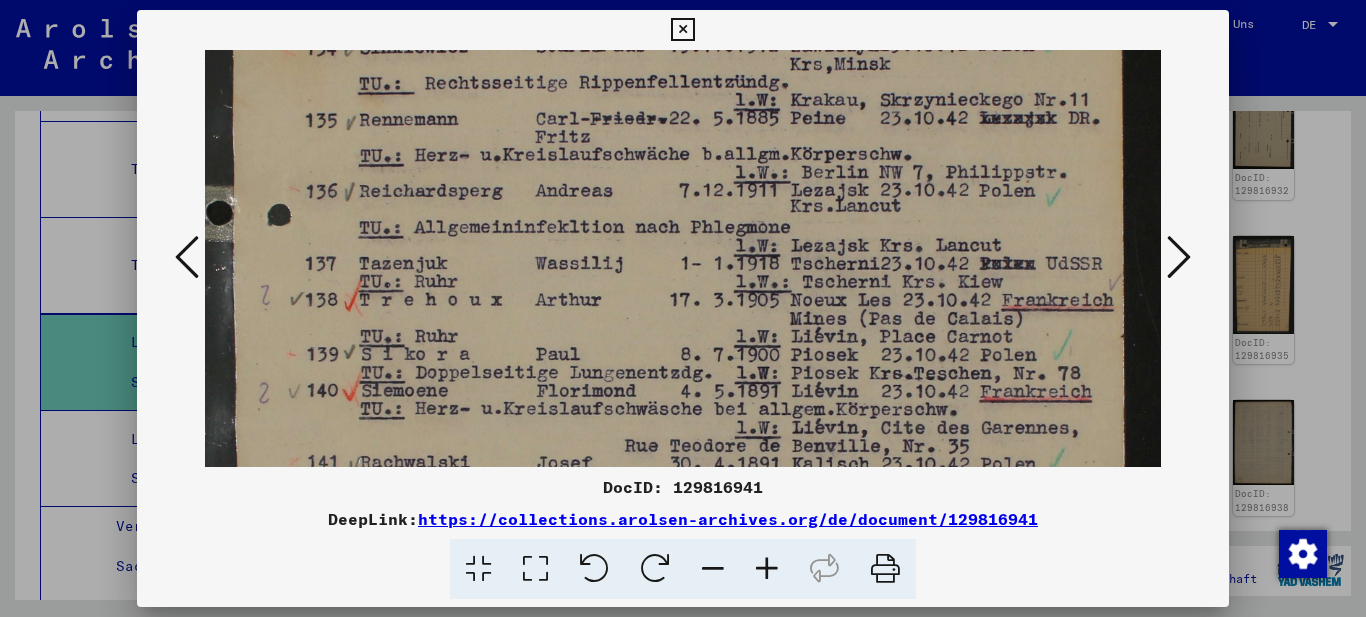 drag, startPoint x: 779, startPoint y: 285, endPoint x: 763, endPoint y: 401, distance: 117.09825 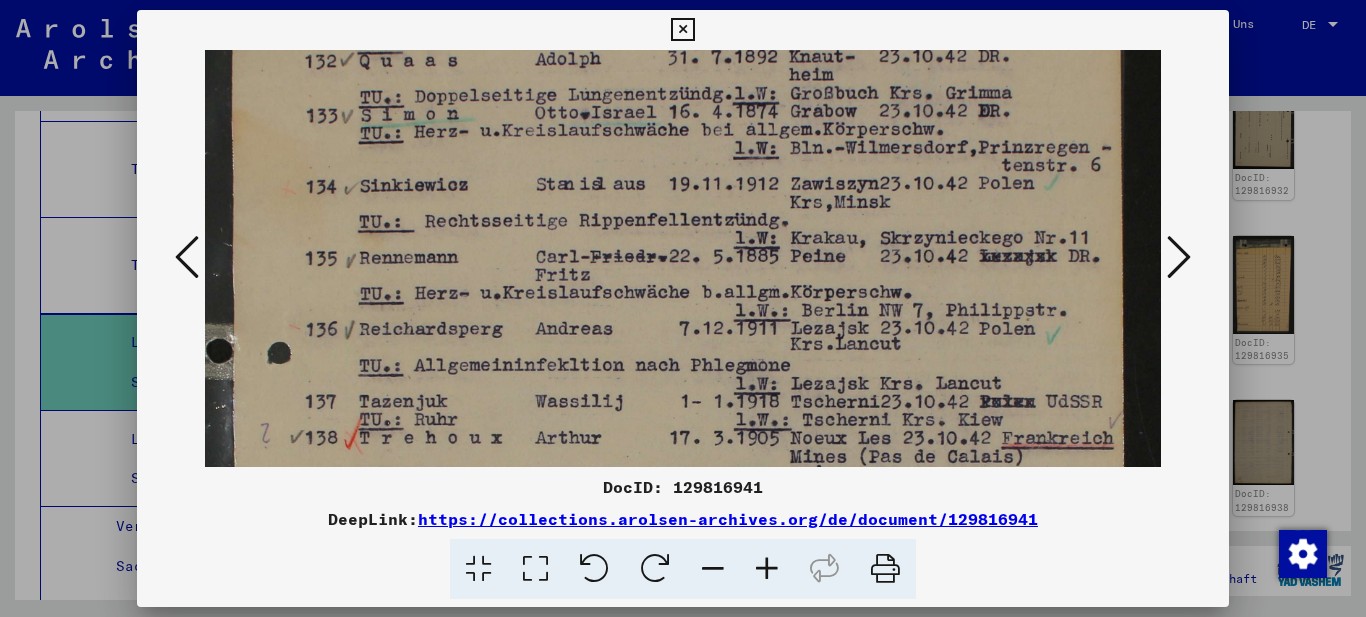 drag, startPoint x: 779, startPoint y: 190, endPoint x: 767, endPoint y: 322, distance: 132.54433 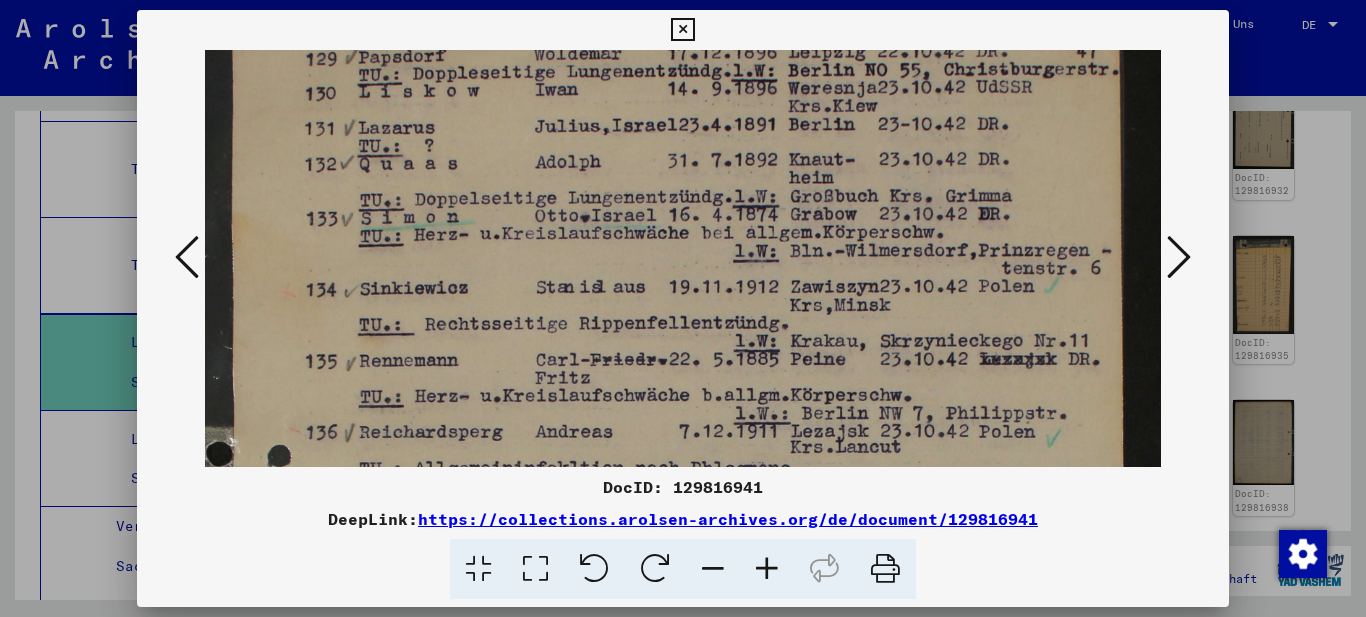 scroll, scrollTop: 32, scrollLeft: 0, axis: vertical 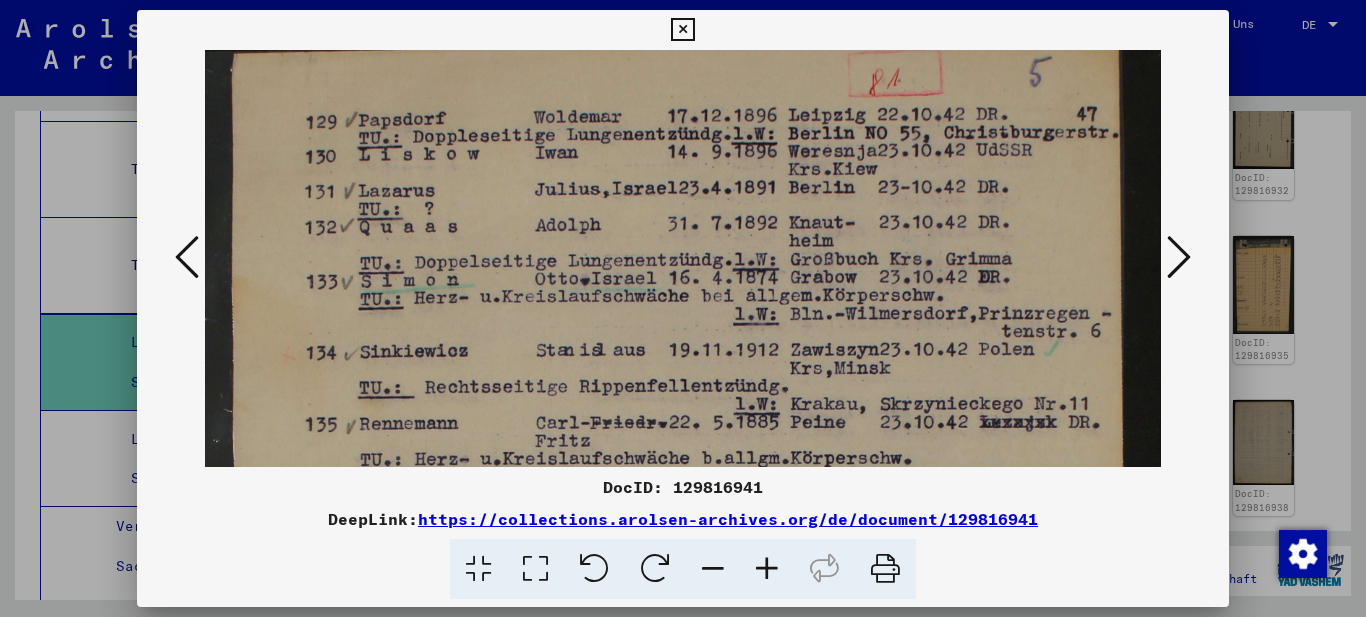 drag, startPoint x: 772, startPoint y: 204, endPoint x: 758, endPoint y: 364, distance: 160.61133 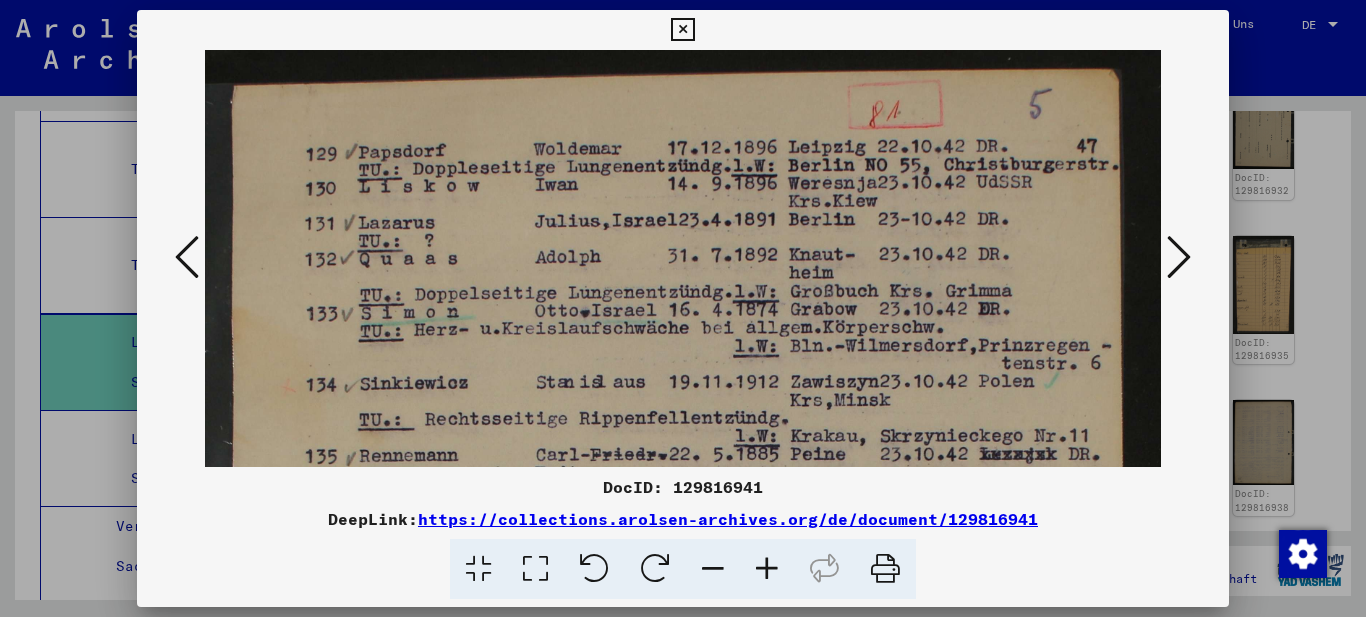 drag, startPoint x: 770, startPoint y: 200, endPoint x: 777, endPoint y: 333, distance: 133.18408 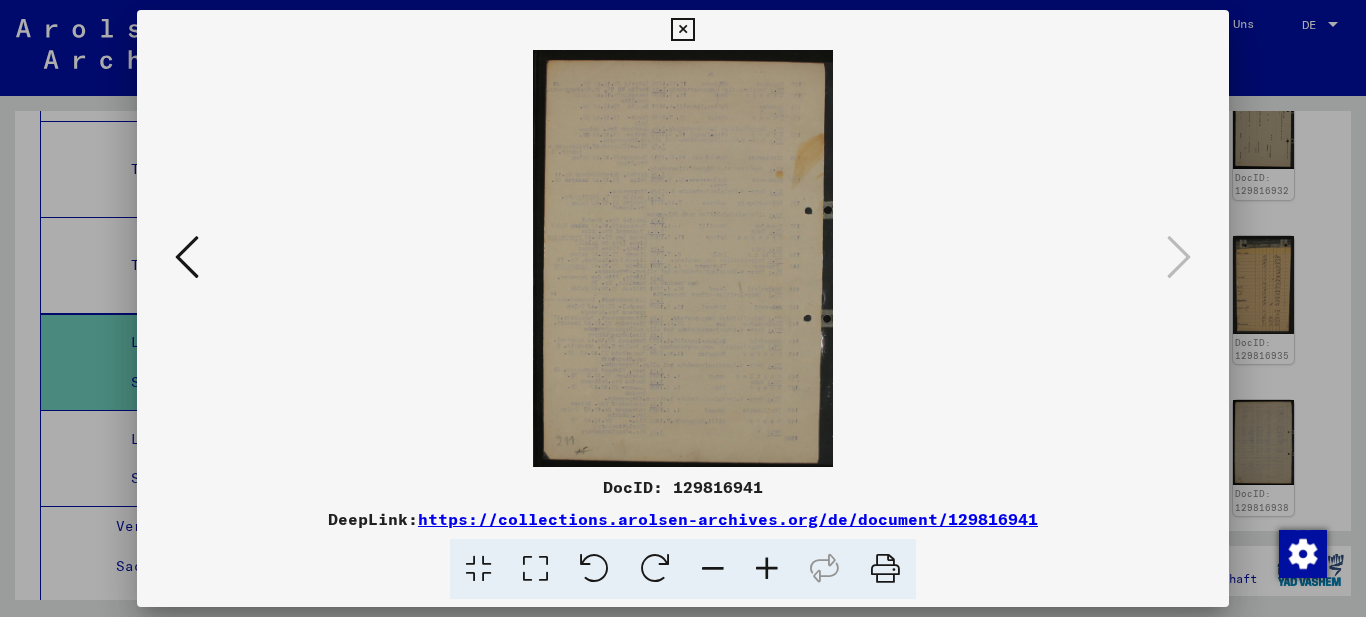click at bounding box center [682, 30] 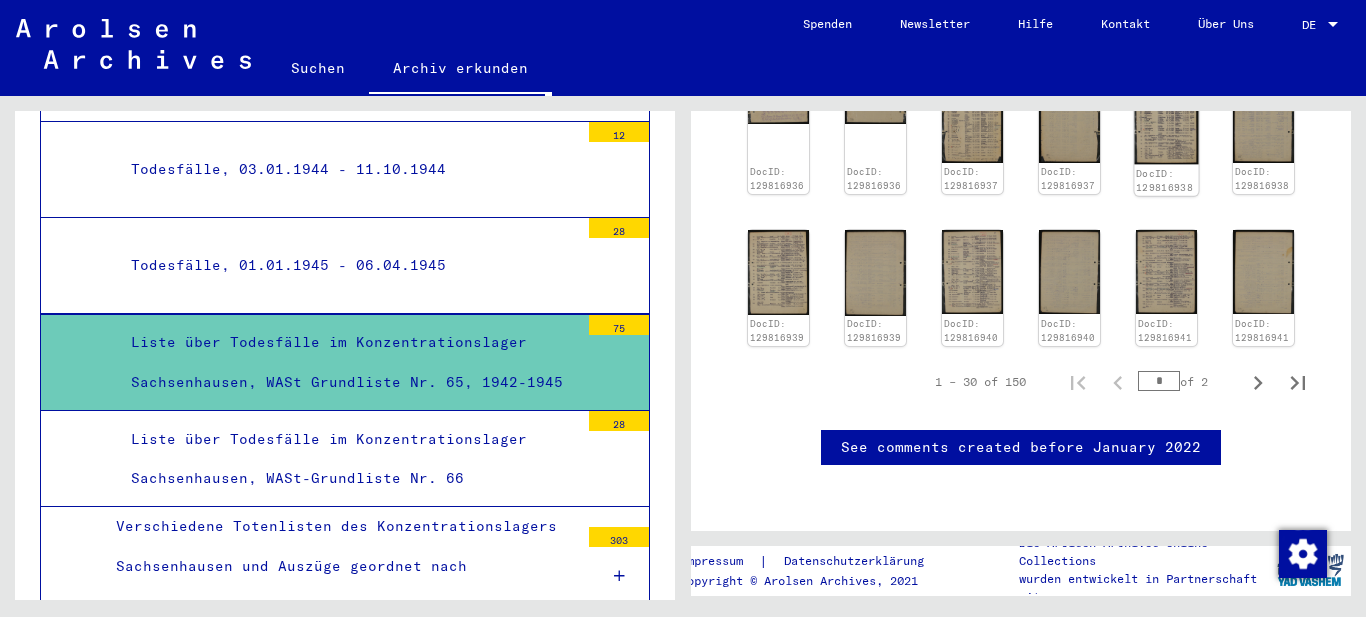 scroll, scrollTop: 1300, scrollLeft: 0, axis: vertical 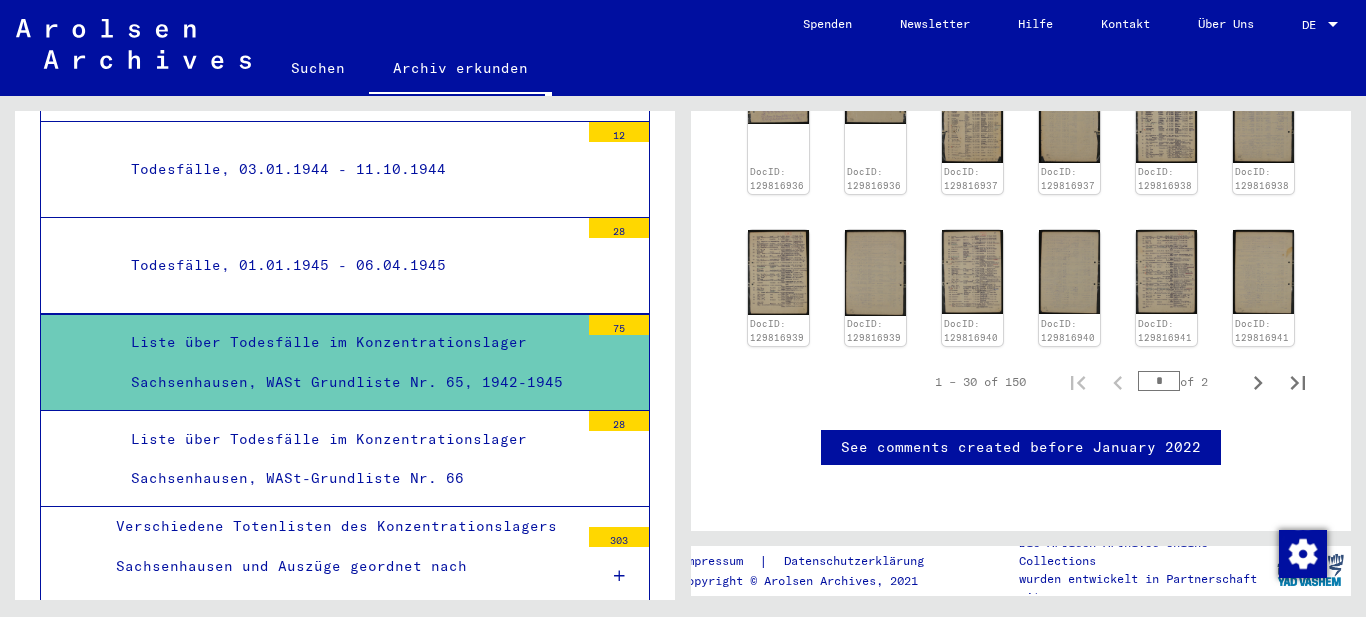 click 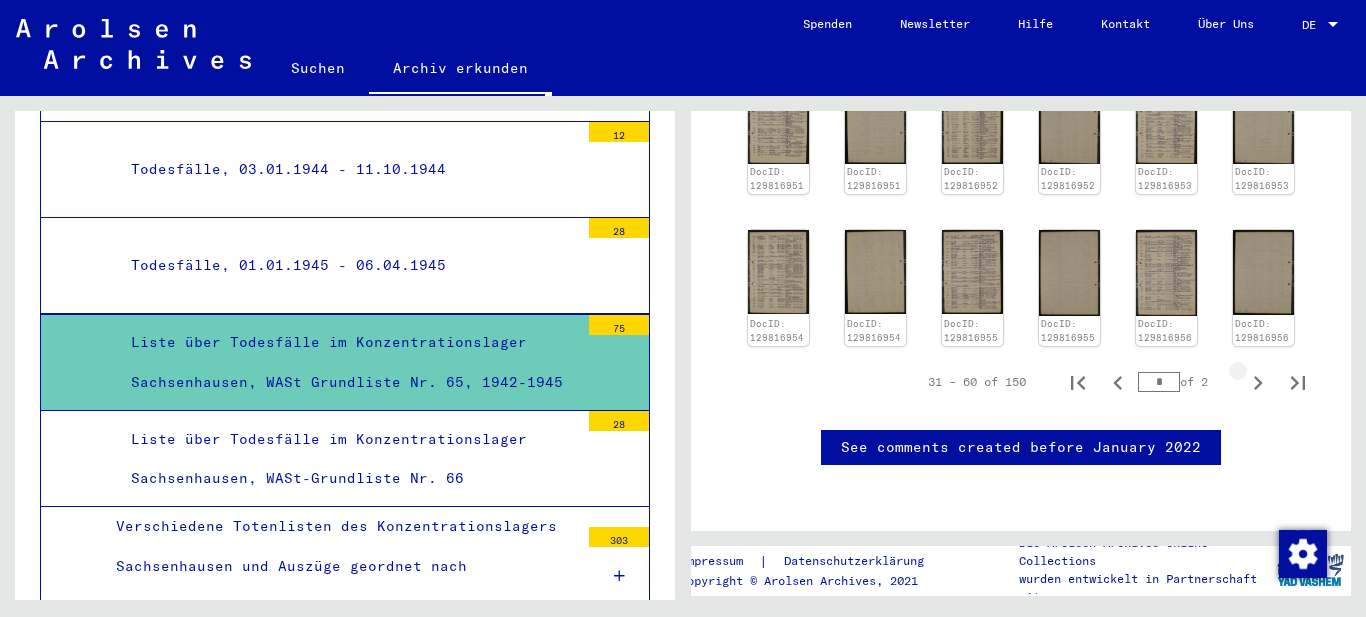 type on "*" 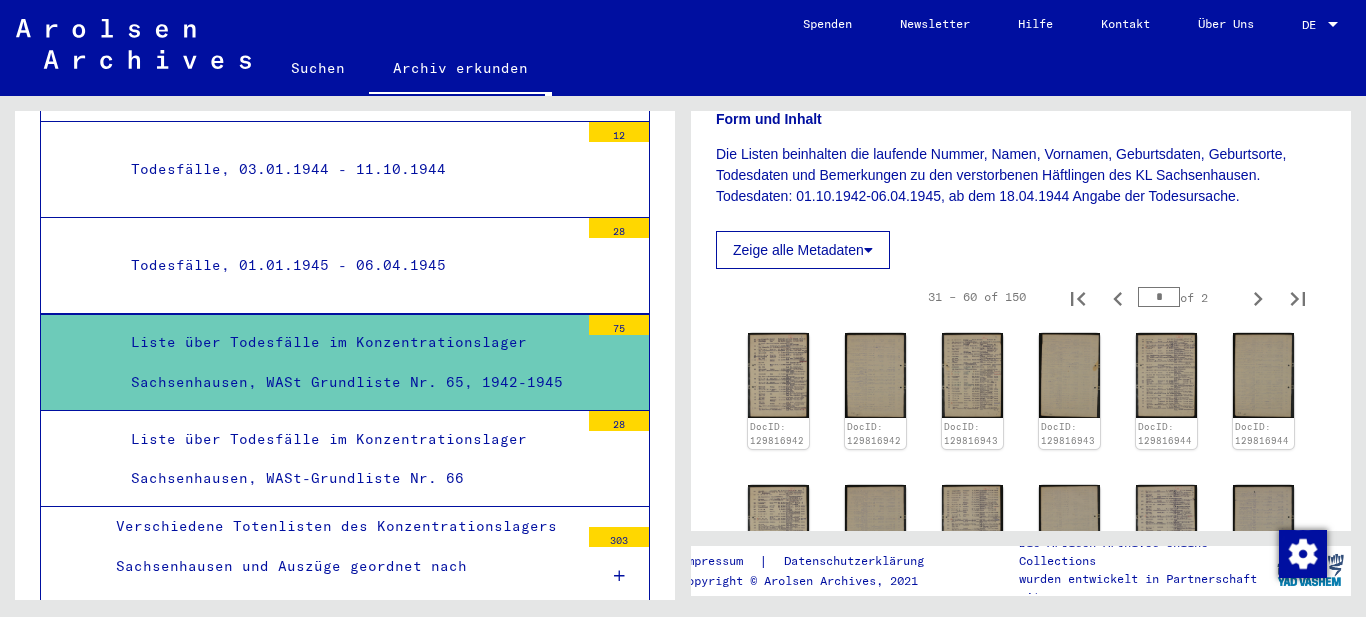 scroll, scrollTop: 500, scrollLeft: 0, axis: vertical 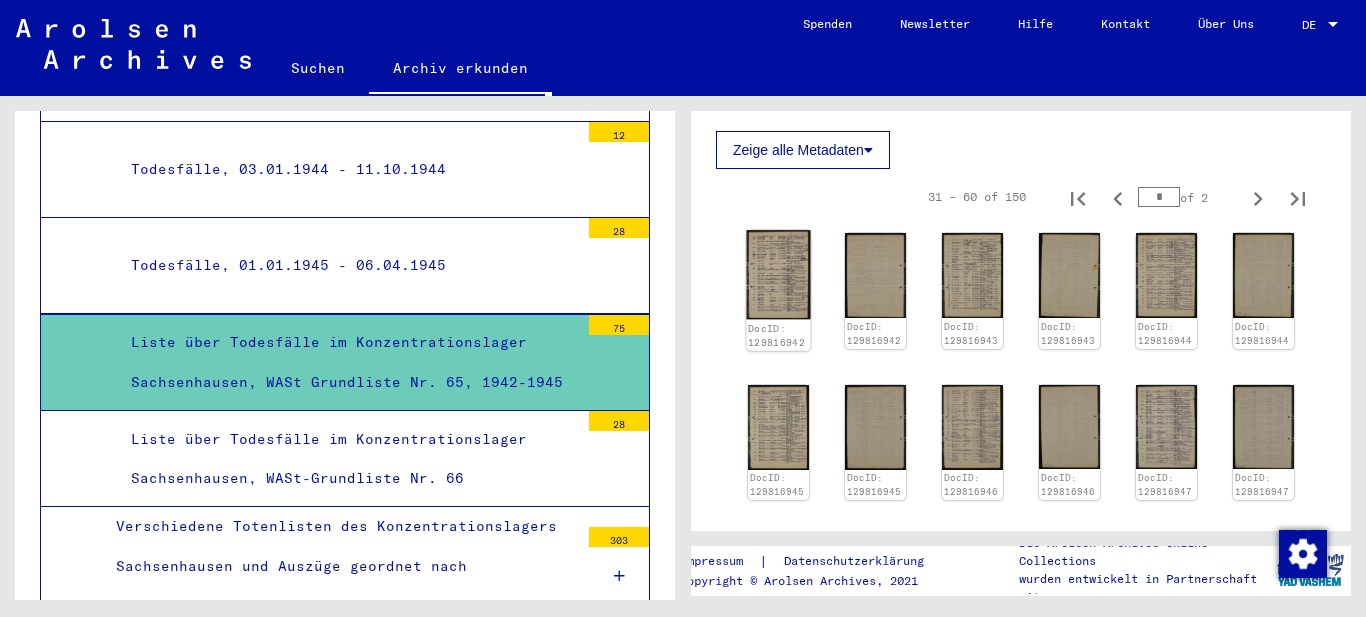 click 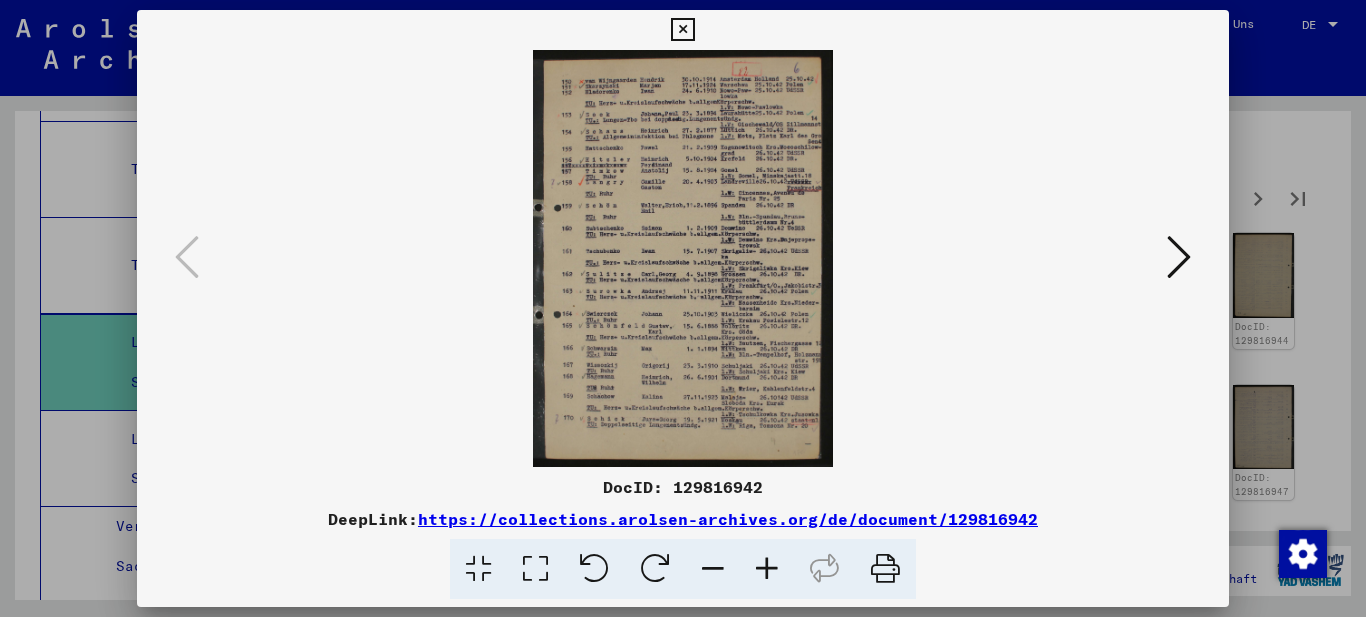 click at bounding box center (535, 569) 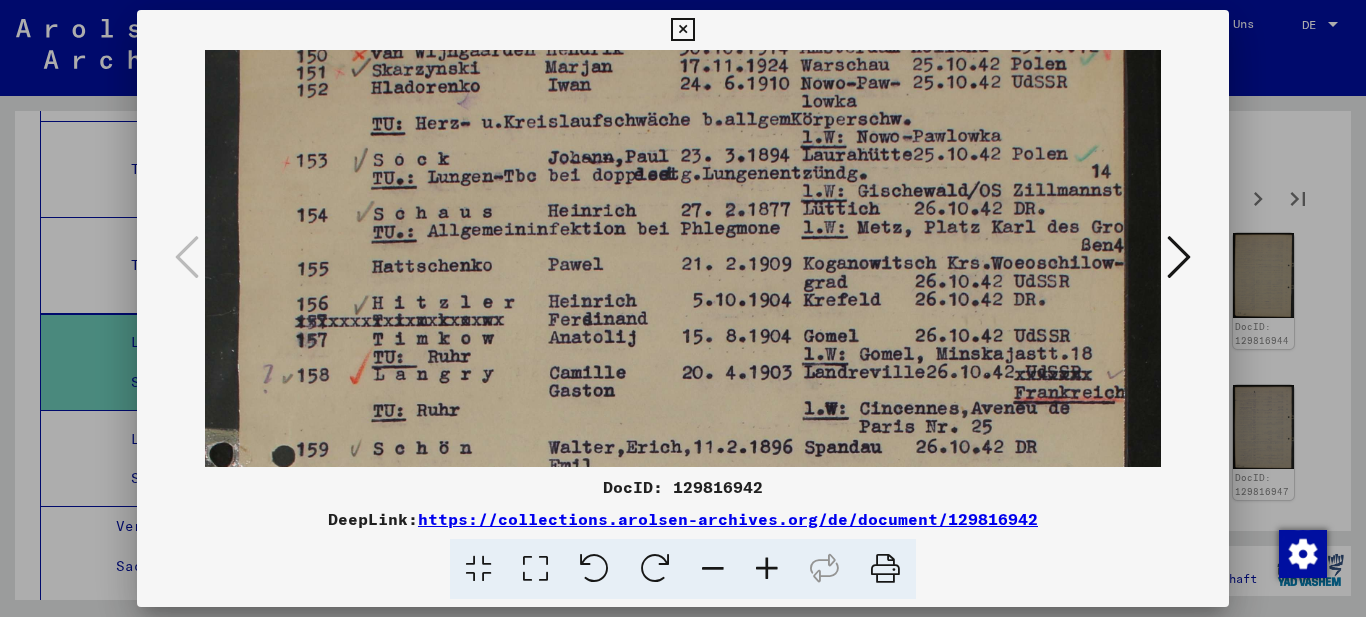 drag, startPoint x: 878, startPoint y: 297, endPoint x: 881, endPoint y: 220, distance: 77.05842 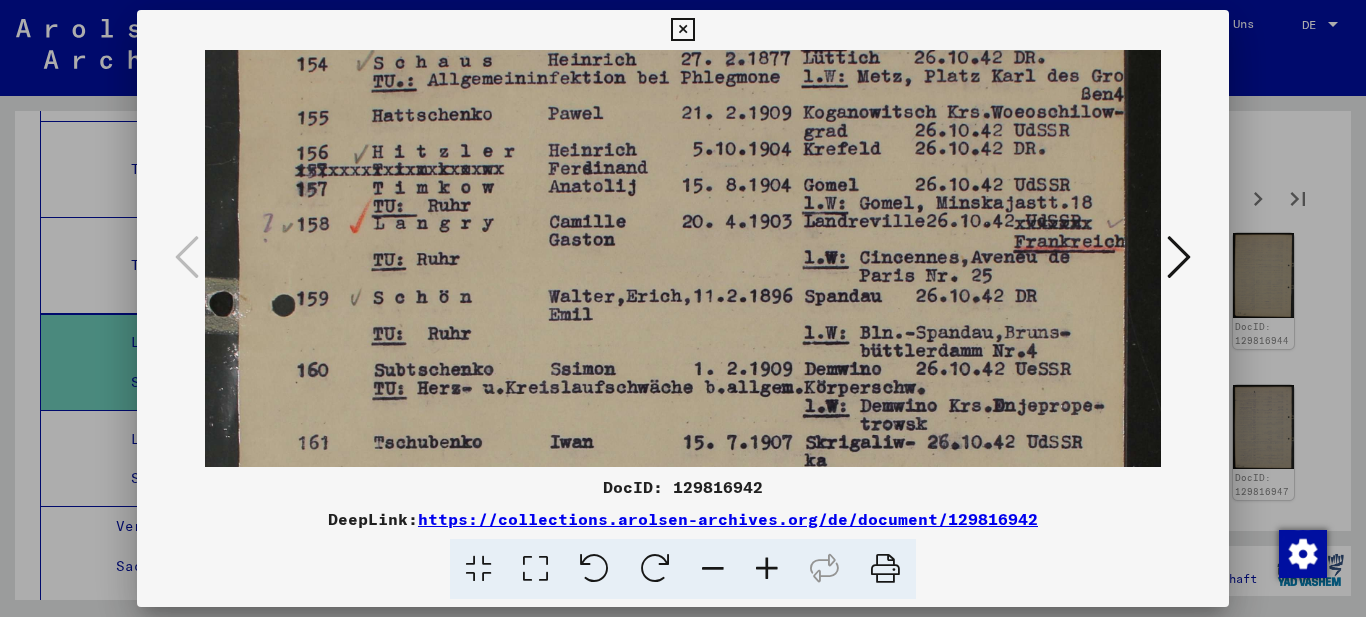 drag, startPoint x: 830, startPoint y: 391, endPoint x: 827, endPoint y: 232, distance: 159.0283 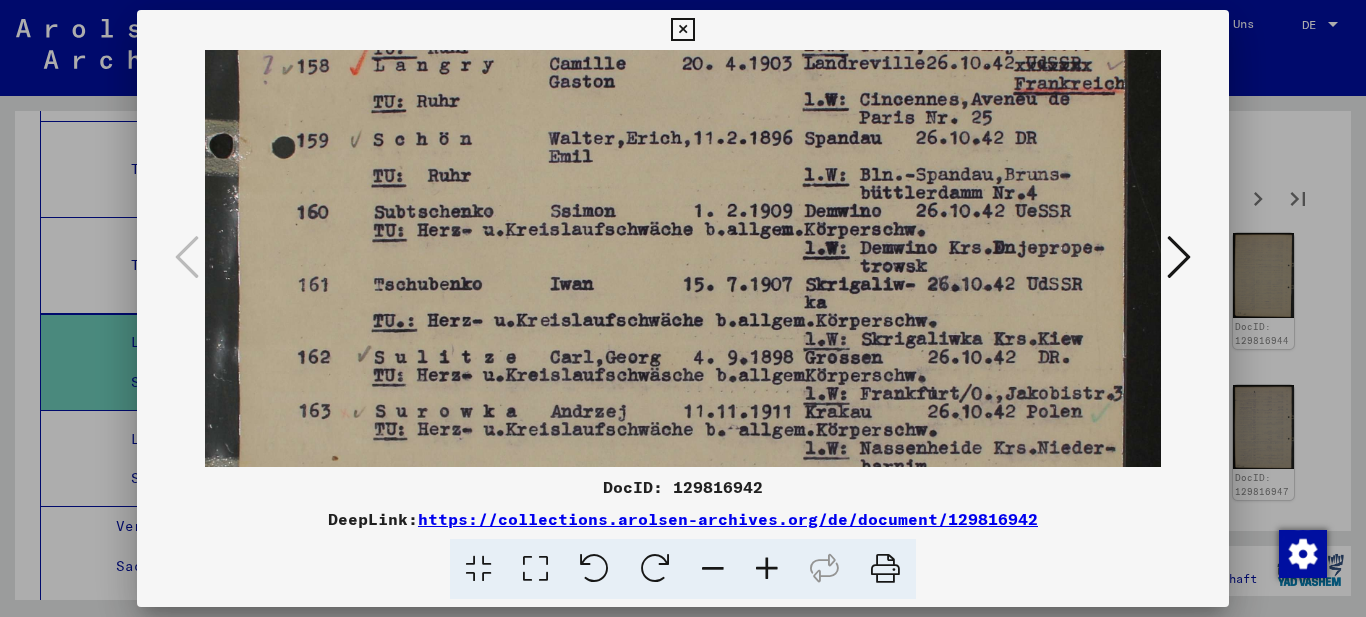 drag, startPoint x: 799, startPoint y: 242, endPoint x: 795, endPoint y: 208, distance: 34.234486 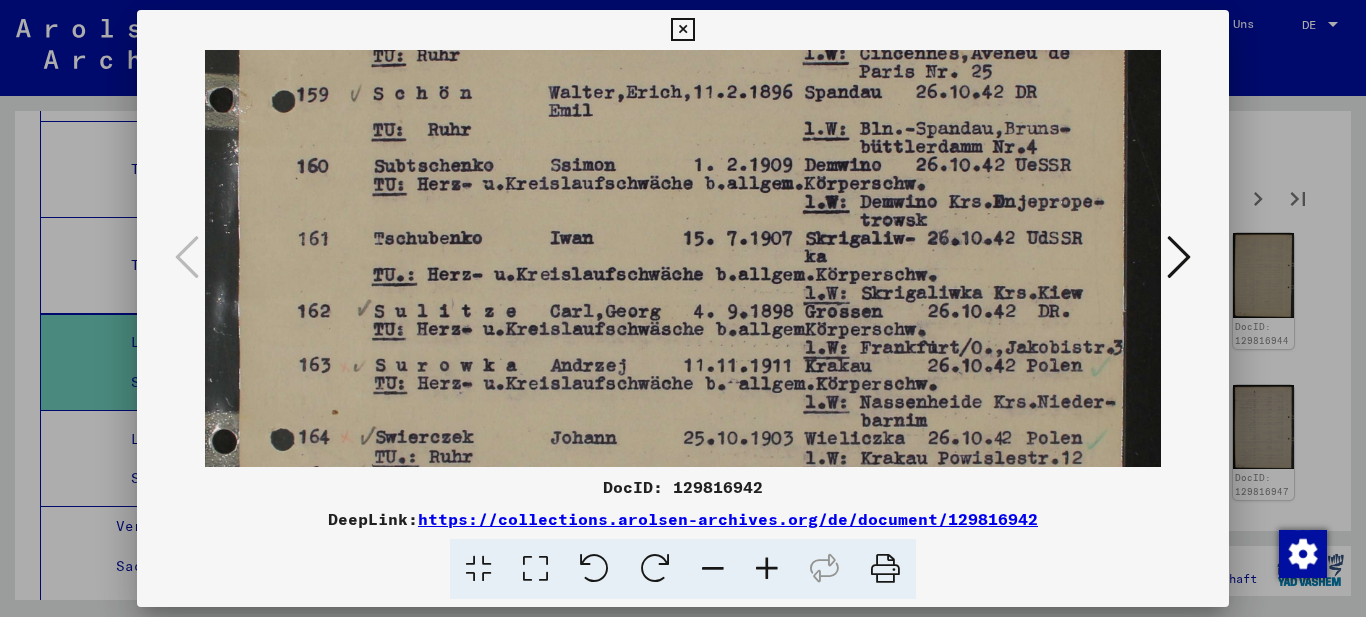 click at bounding box center [683, 262] 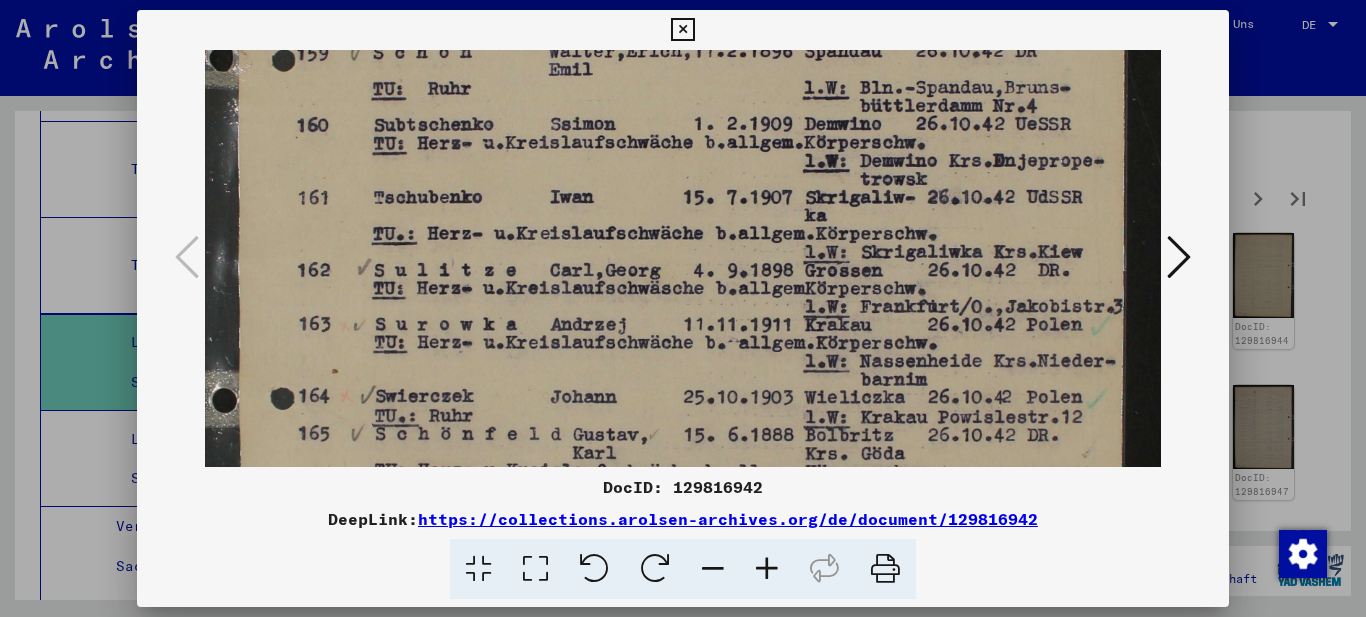 drag, startPoint x: 753, startPoint y: 336, endPoint x: 756, endPoint y: 321, distance: 15.297058 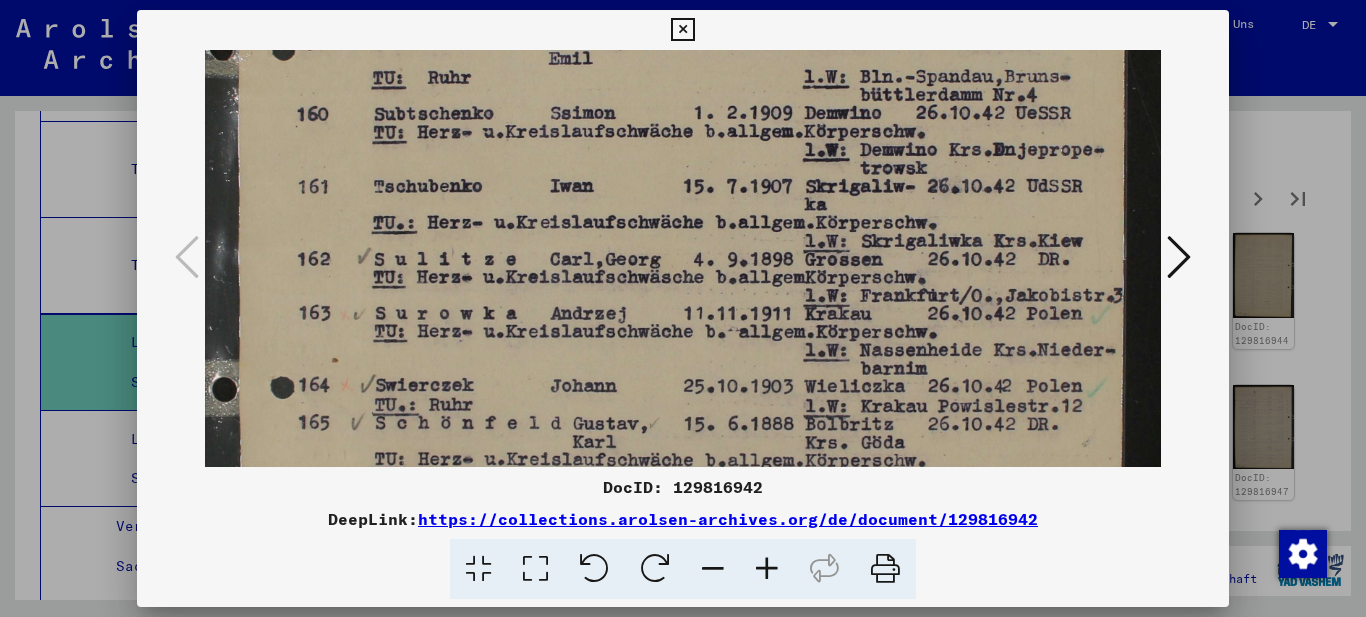 scroll, scrollTop: 507, scrollLeft: 0, axis: vertical 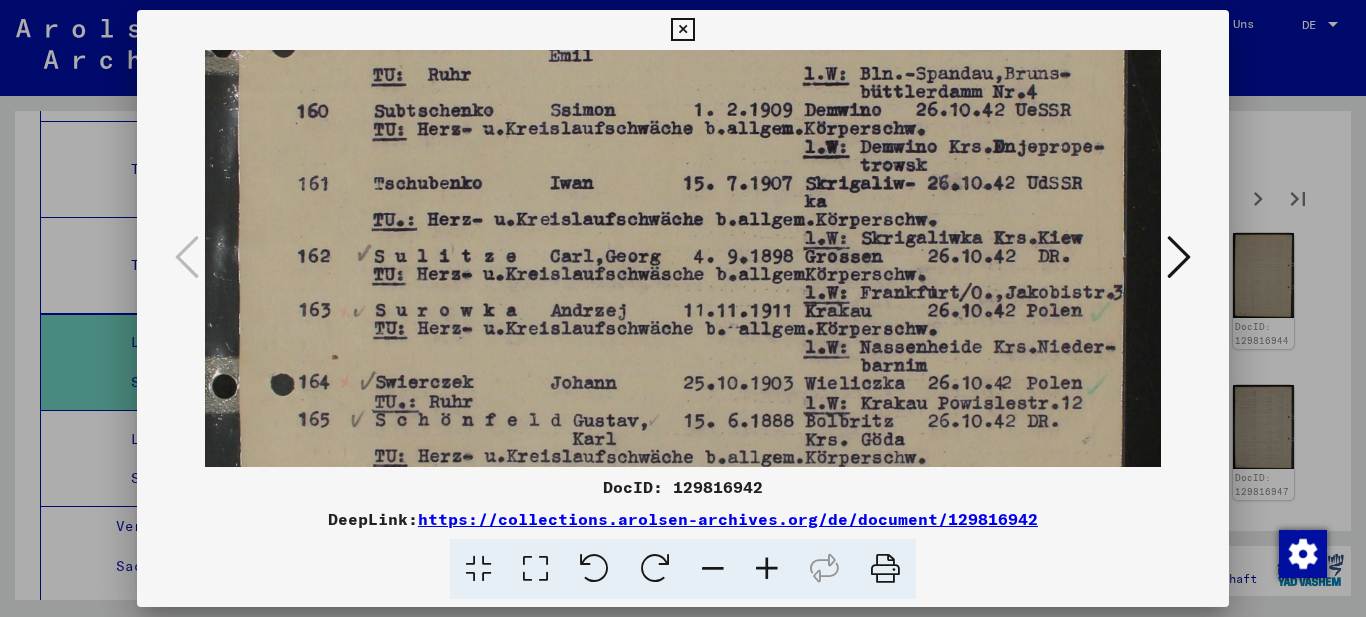 drag, startPoint x: 754, startPoint y: 327, endPoint x: 755, endPoint y: 312, distance: 15.033297 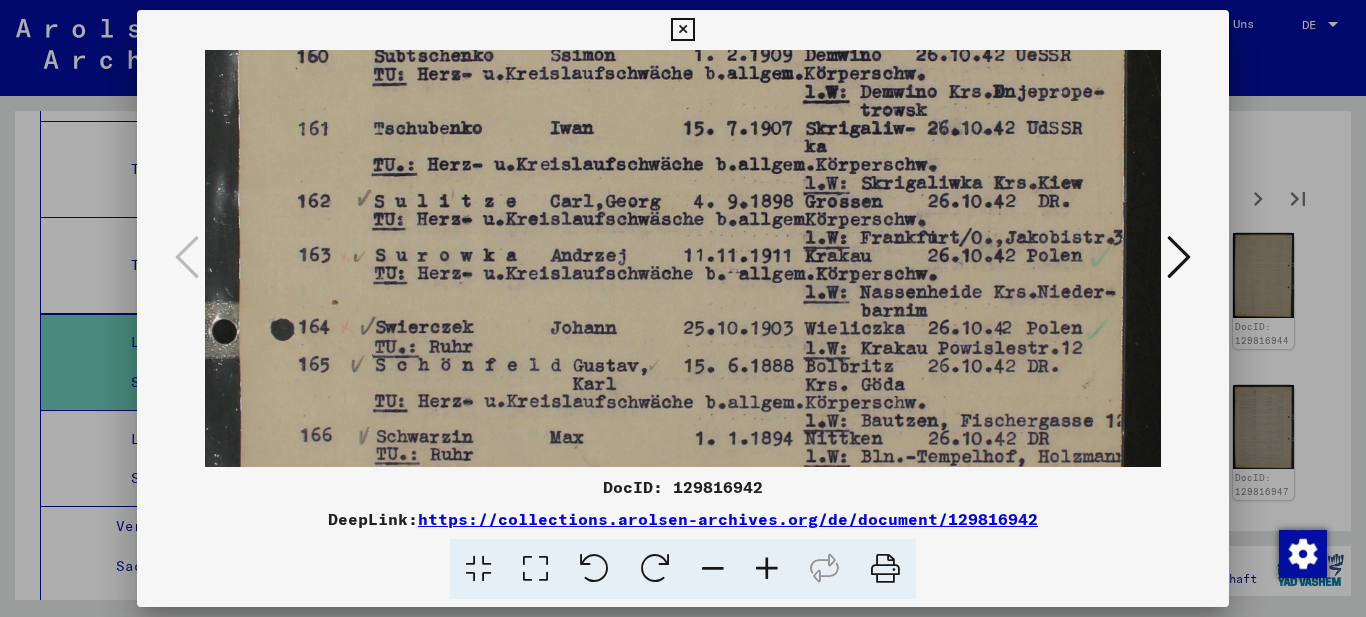 drag, startPoint x: 745, startPoint y: 330, endPoint x: 756, endPoint y: 276, distance: 55.108982 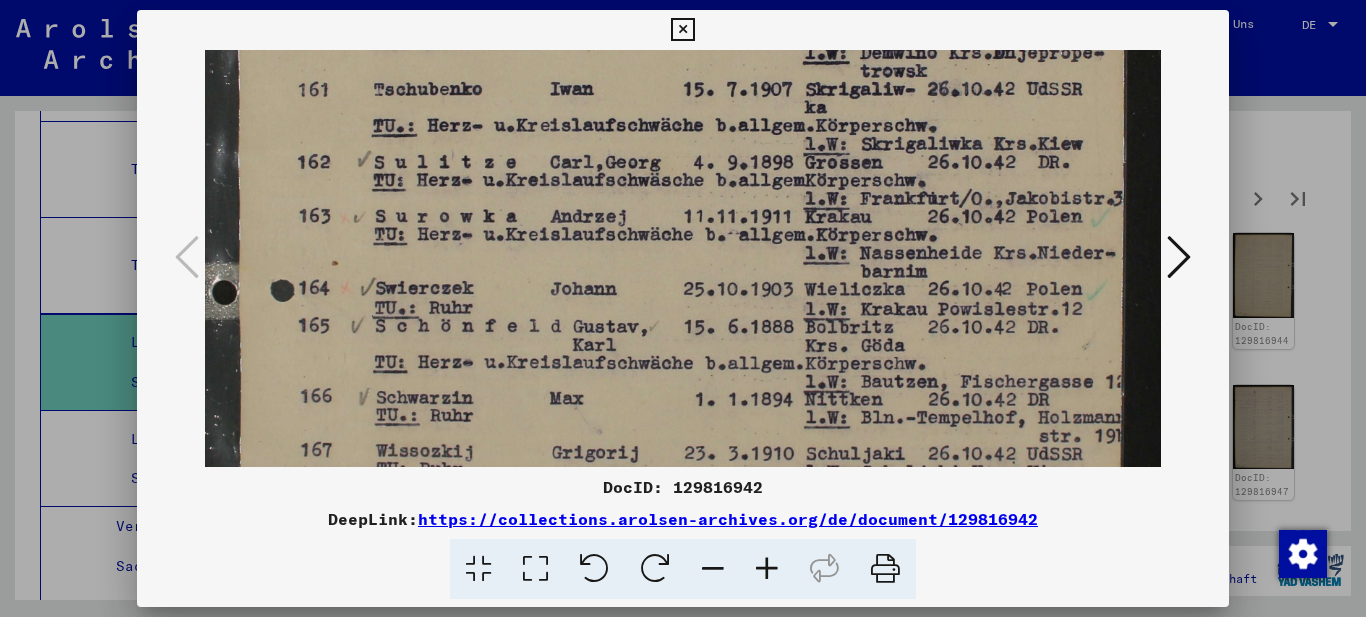 drag, startPoint x: 767, startPoint y: 321, endPoint x: 771, endPoint y: 282, distance: 39.20459 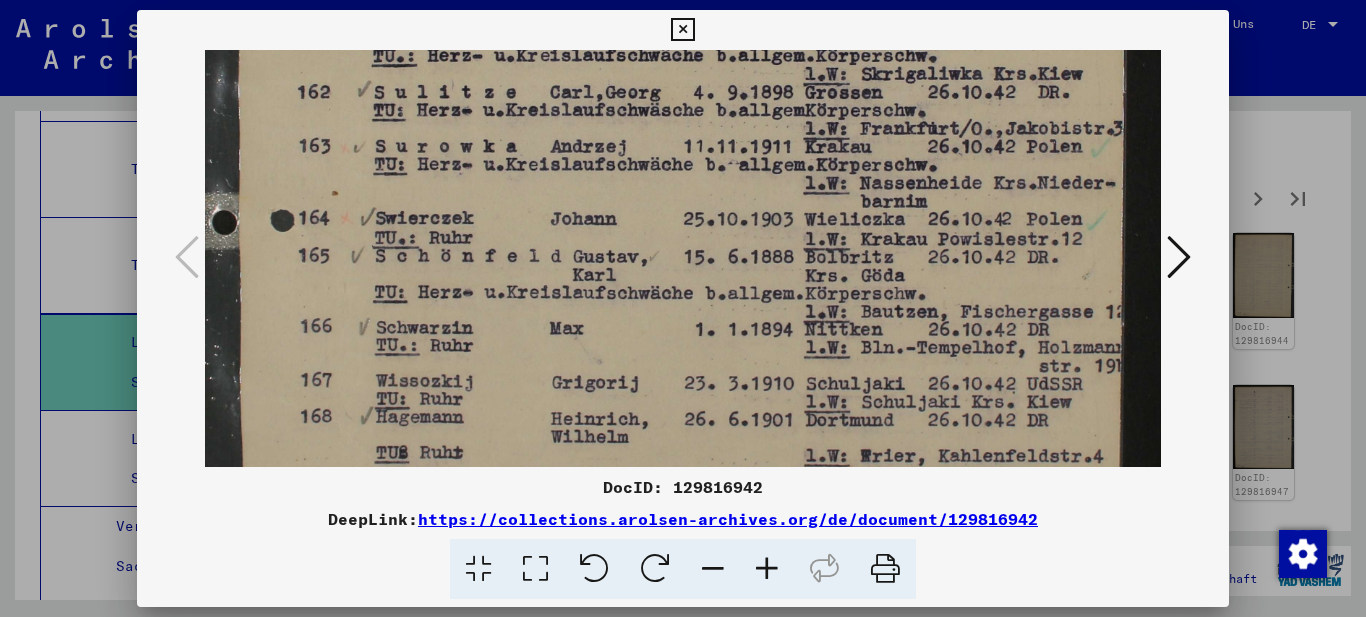 drag, startPoint x: 771, startPoint y: 371, endPoint x: 776, endPoint y: 301, distance: 70.178345 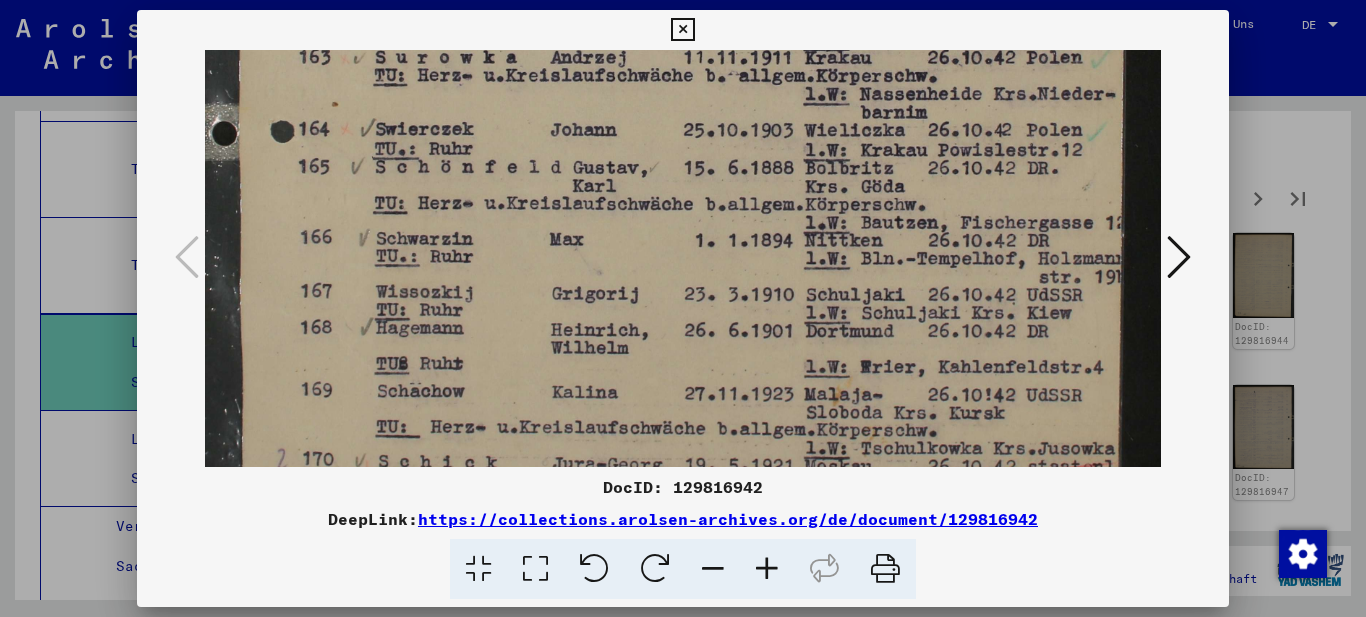 drag, startPoint x: 765, startPoint y: 334, endPoint x: 766, endPoint y: 280, distance: 54.00926 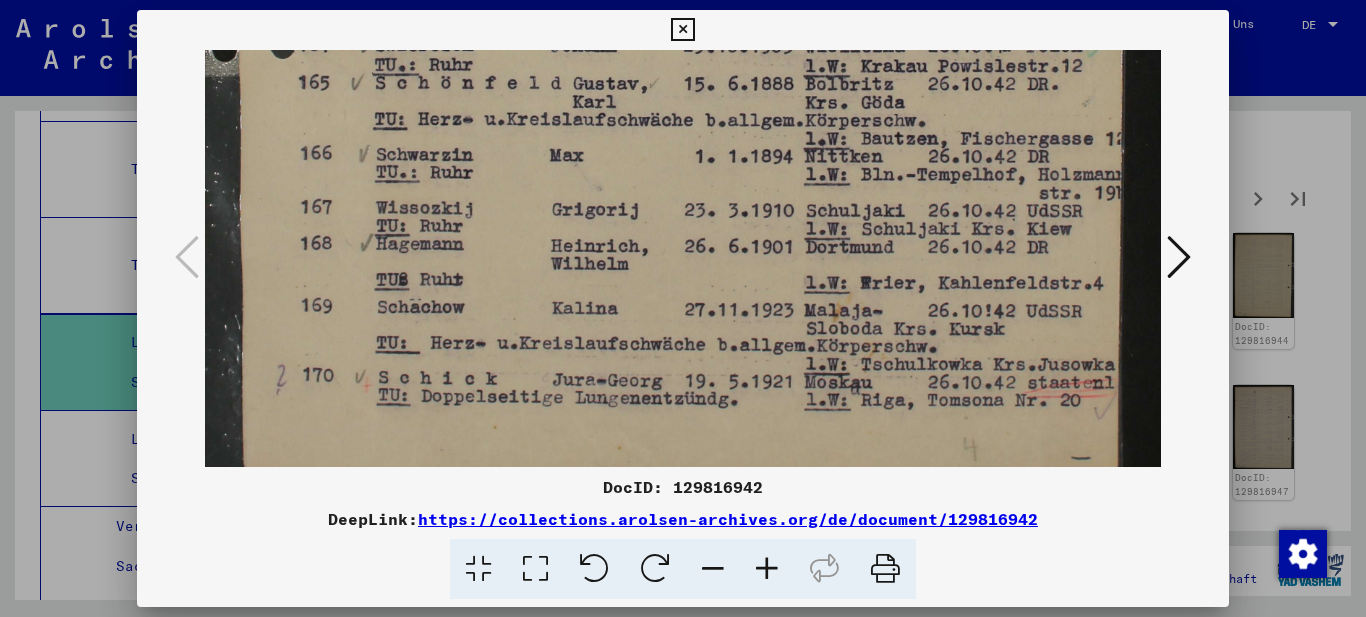 drag, startPoint x: 774, startPoint y: 369, endPoint x: 774, endPoint y: 285, distance: 84 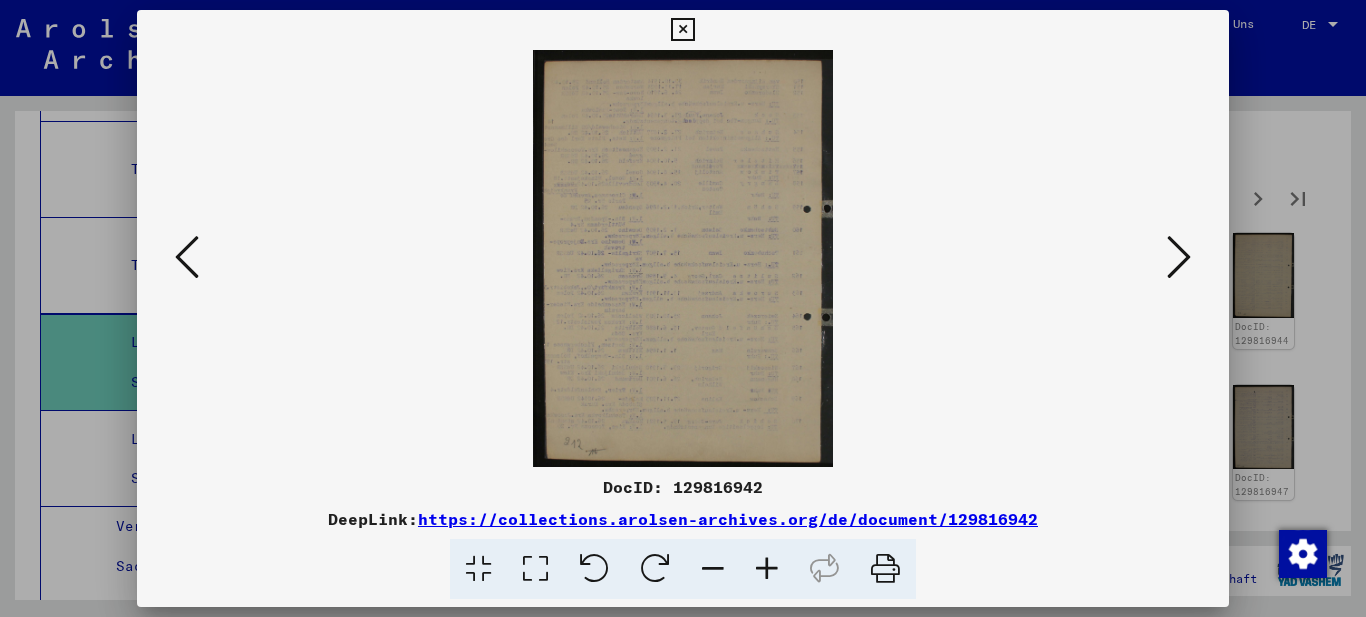 scroll, scrollTop: 0, scrollLeft: 0, axis: both 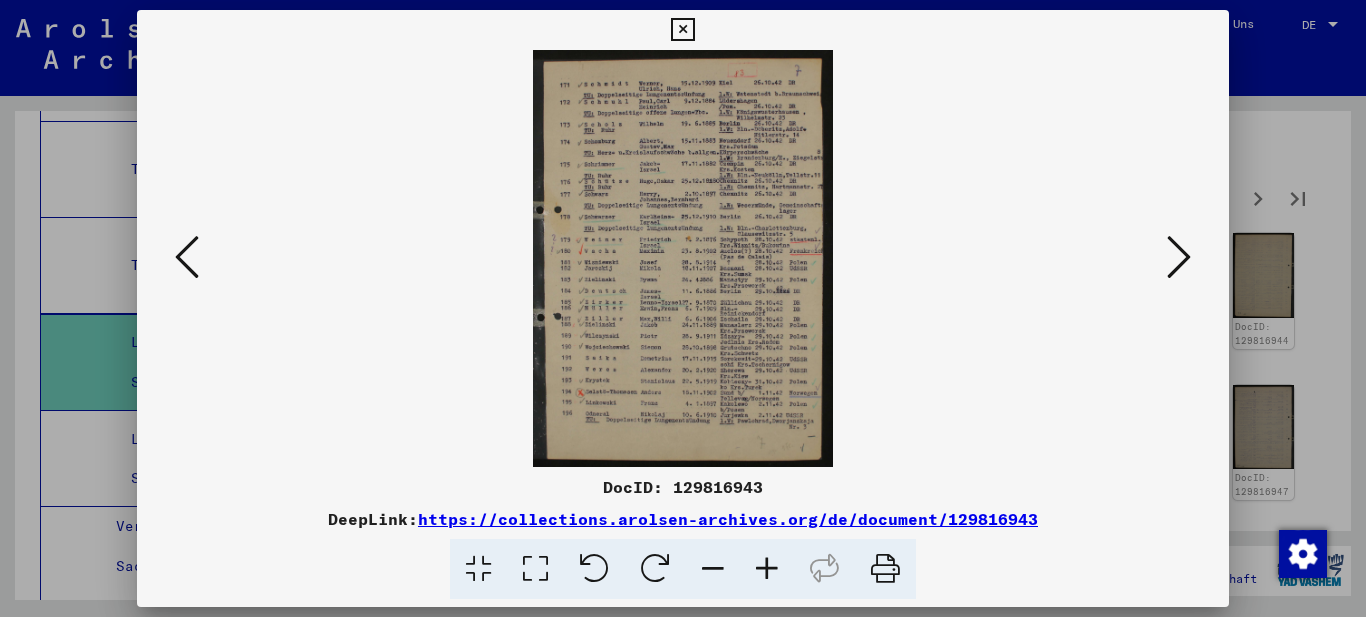 click at bounding box center [535, 569] 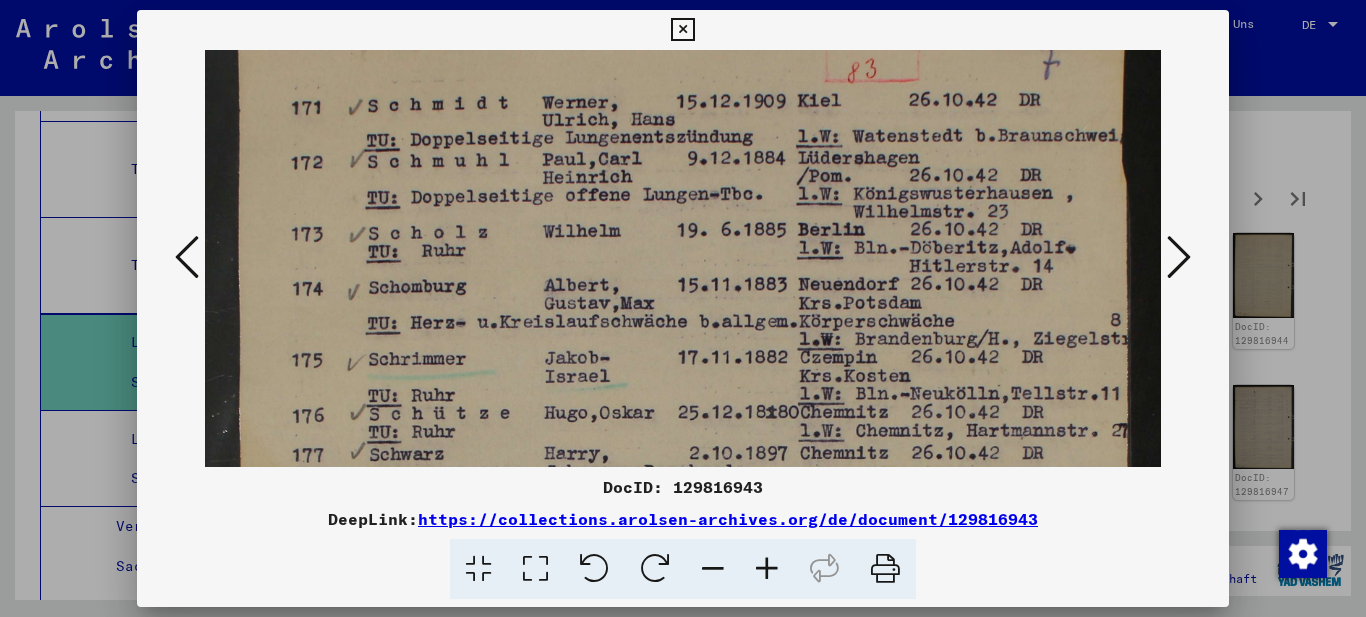 drag, startPoint x: 699, startPoint y: 357, endPoint x: 700, endPoint y: 287, distance: 70.00714 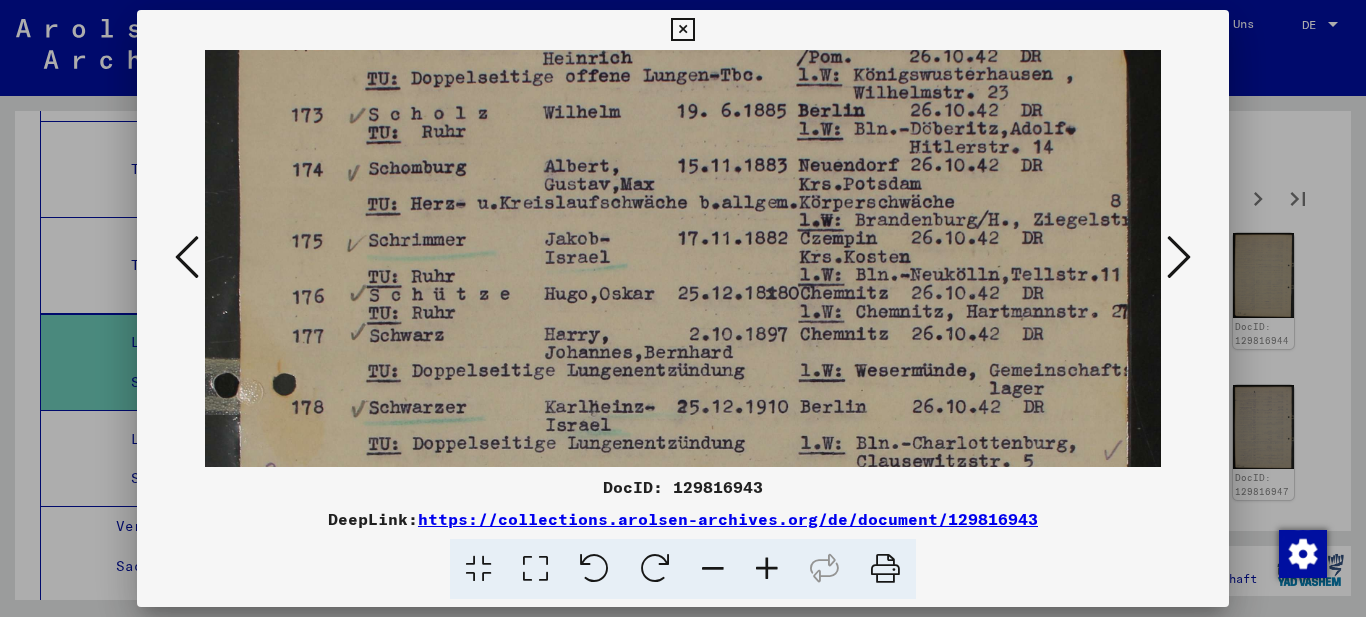 drag, startPoint x: 694, startPoint y: 275, endPoint x: 700, endPoint y: 196, distance: 79.22752 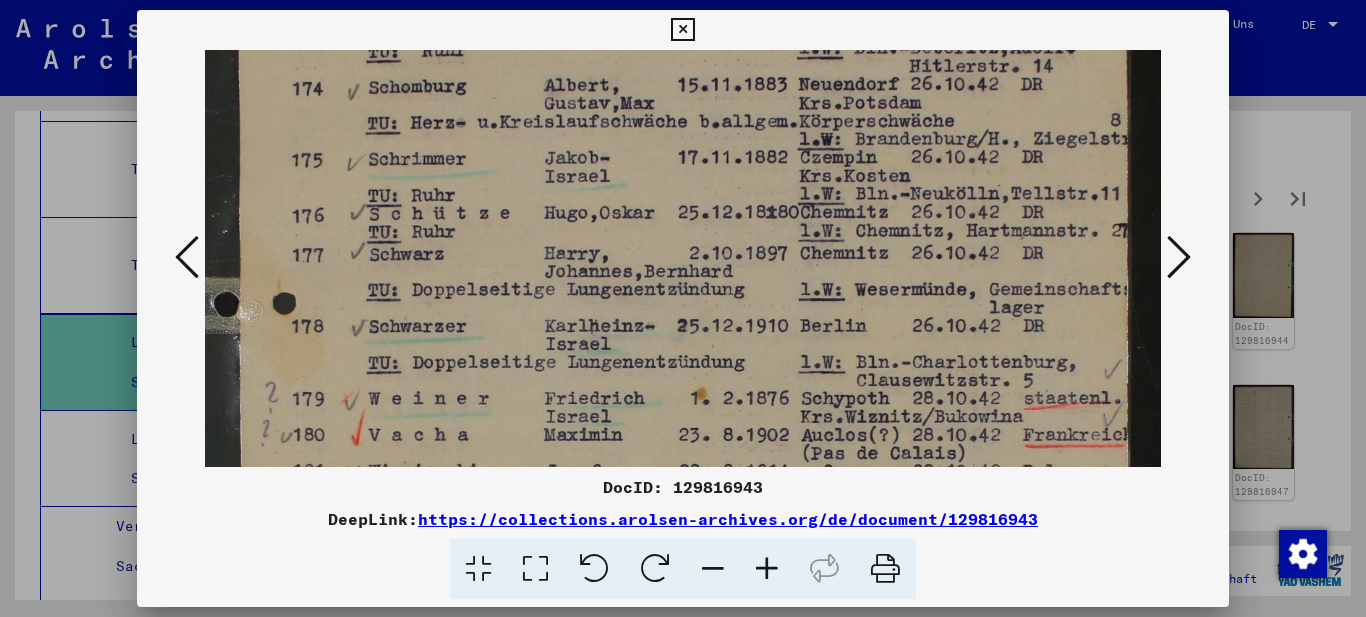scroll, scrollTop: 286, scrollLeft: 0, axis: vertical 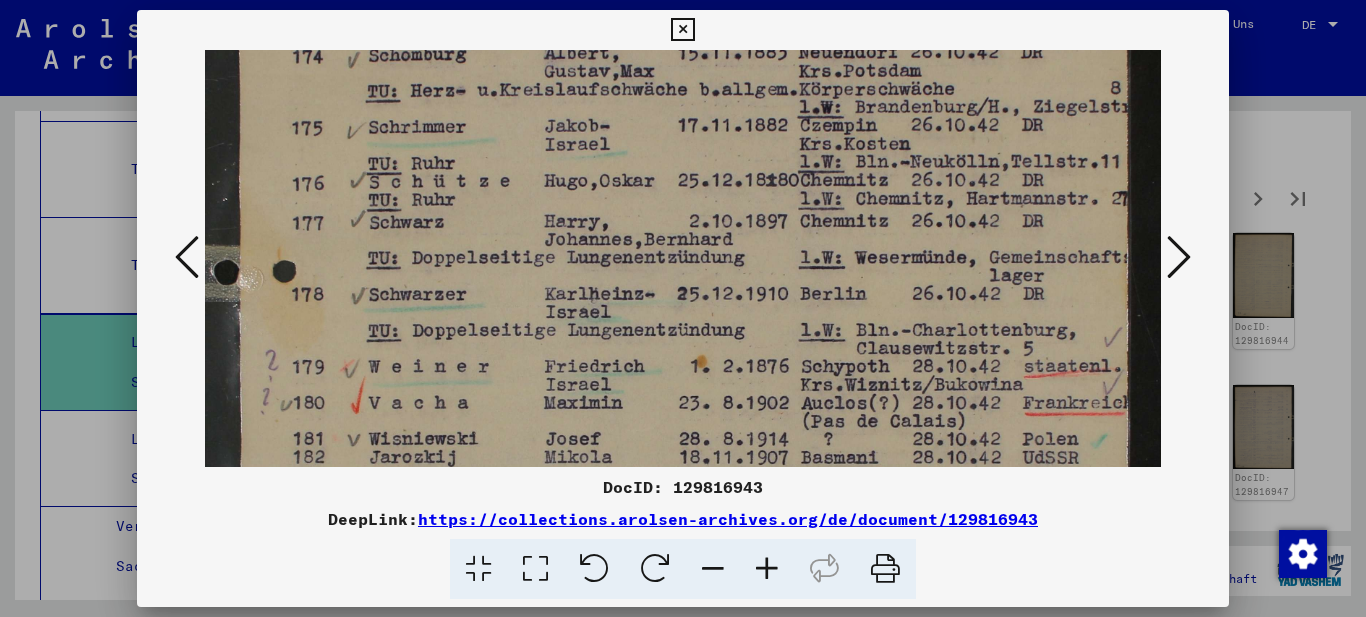 drag, startPoint x: 723, startPoint y: 330, endPoint x: 716, endPoint y: 217, distance: 113.216606 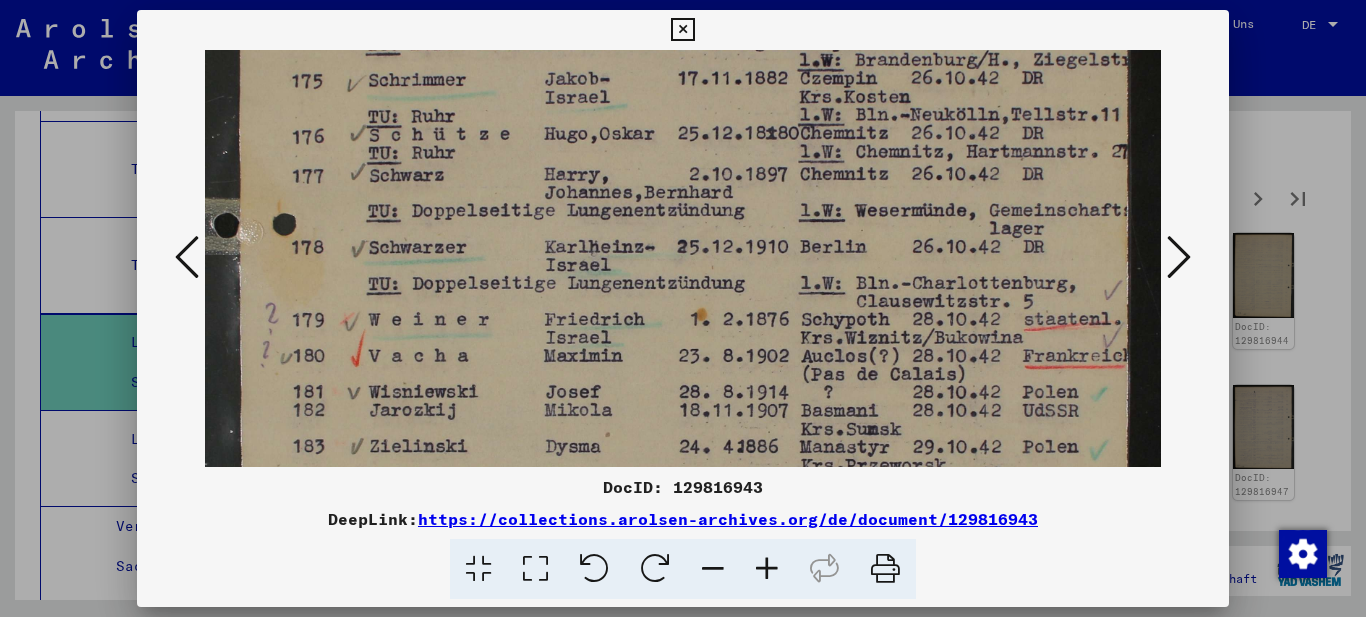 scroll, scrollTop: 343, scrollLeft: 0, axis: vertical 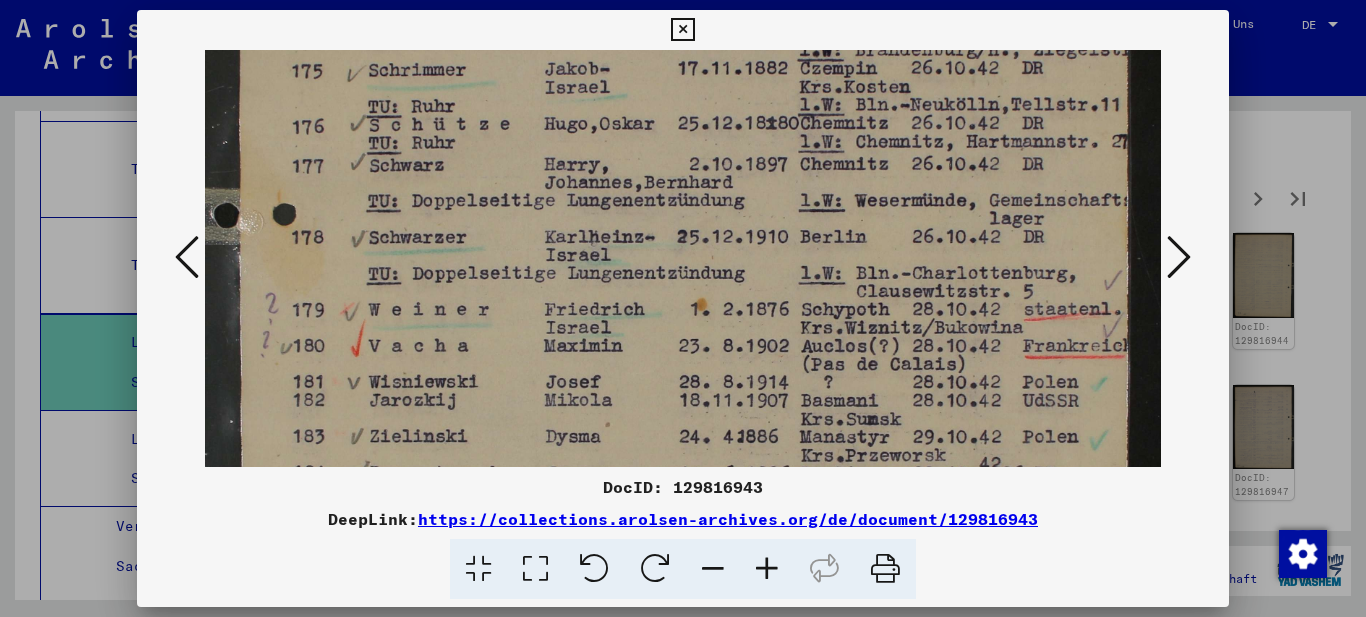 drag, startPoint x: 850, startPoint y: 385, endPoint x: 847, endPoint y: 328, distance: 57.07889 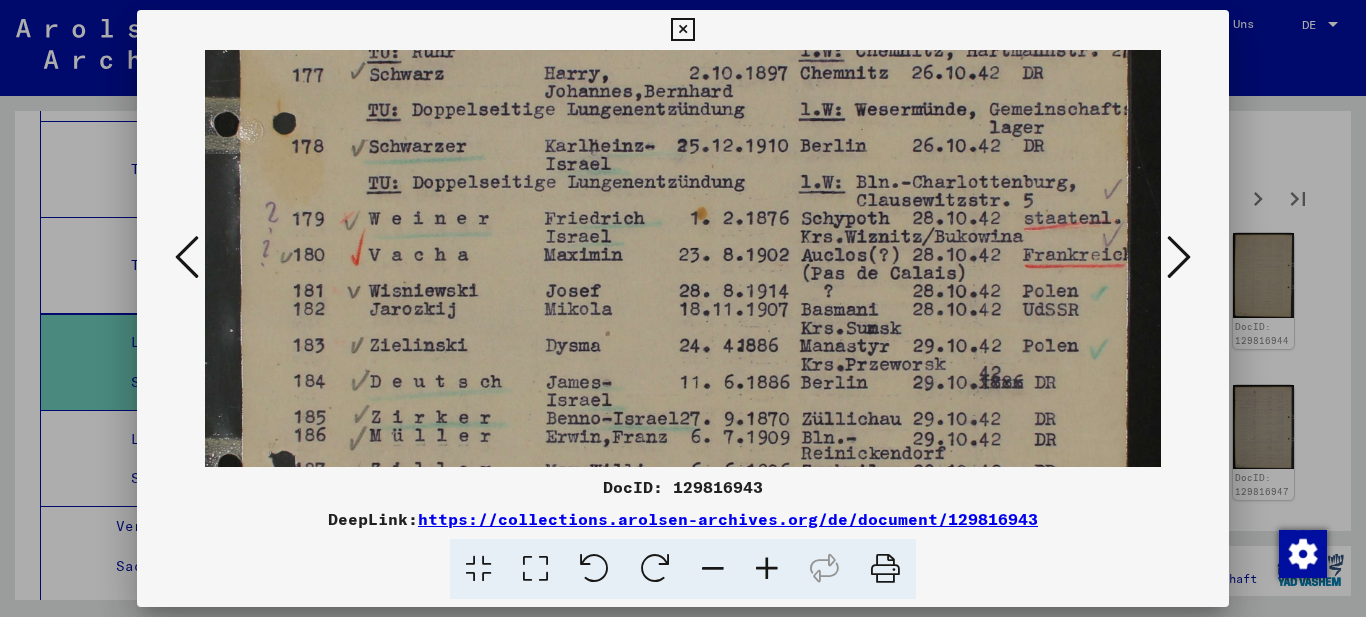 drag, startPoint x: 744, startPoint y: 331, endPoint x: 748, endPoint y: 246, distance: 85.09406 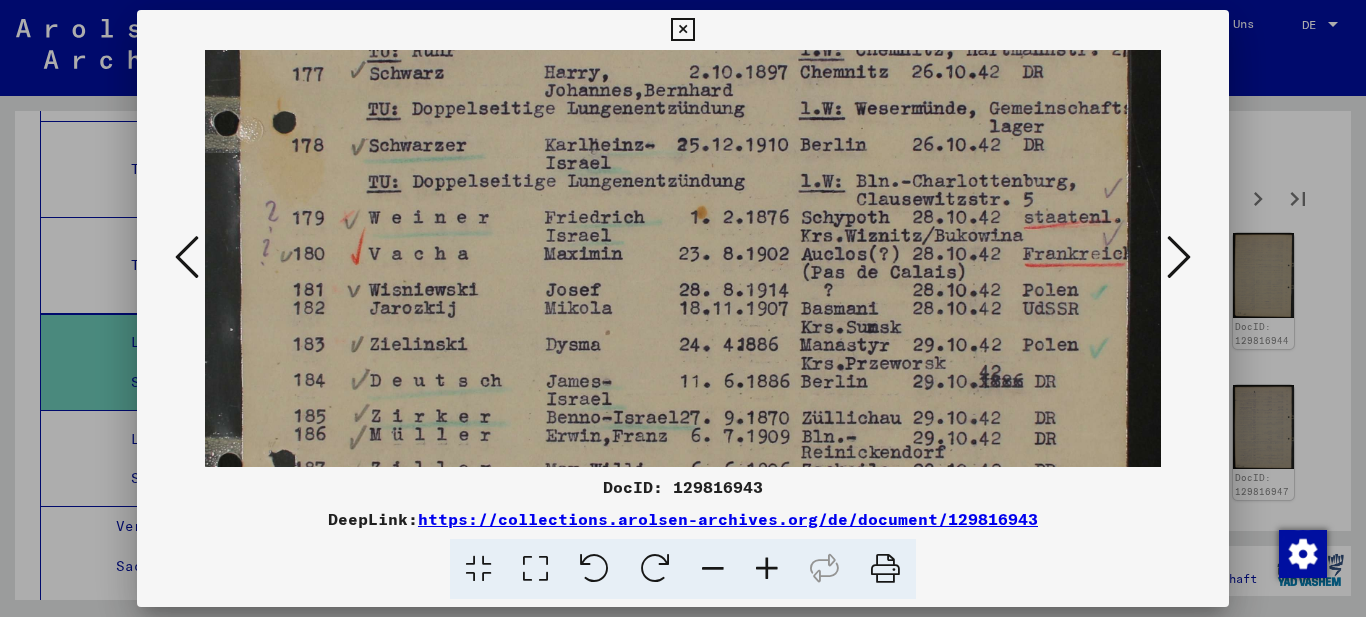 drag, startPoint x: 728, startPoint y: 231, endPoint x: 735, endPoint y: 192, distance: 39.623226 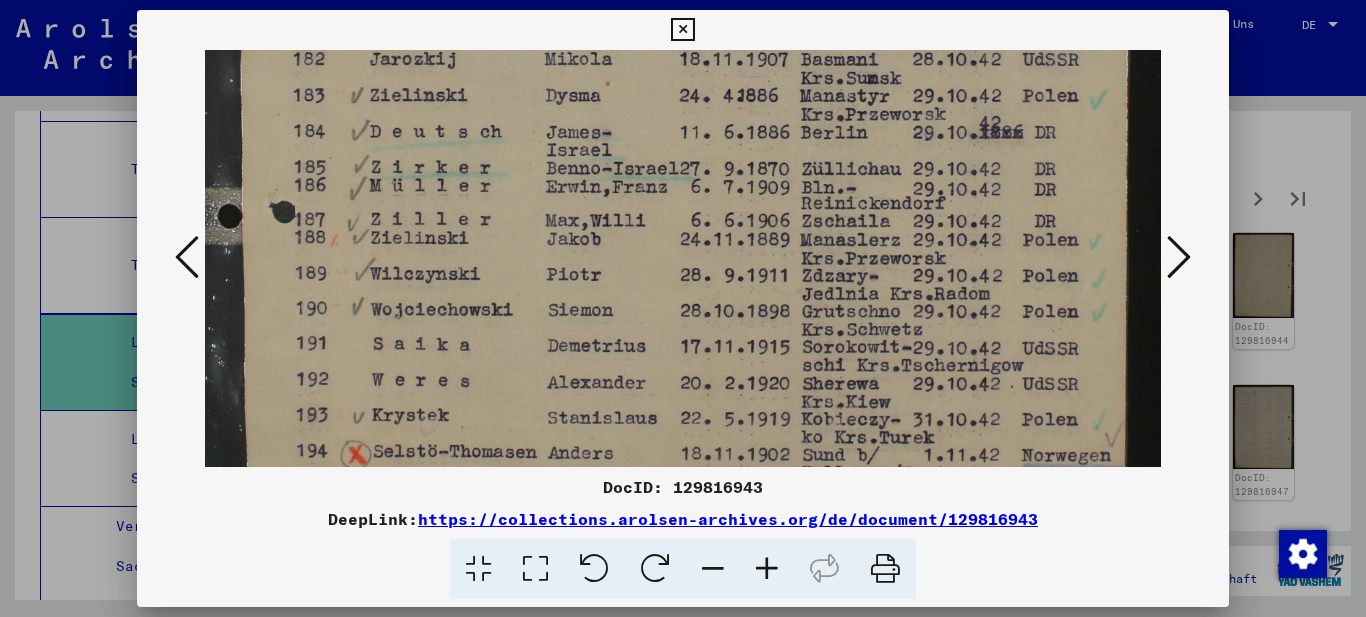 drag, startPoint x: 791, startPoint y: 269, endPoint x: 791, endPoint y: 229, distance: 40 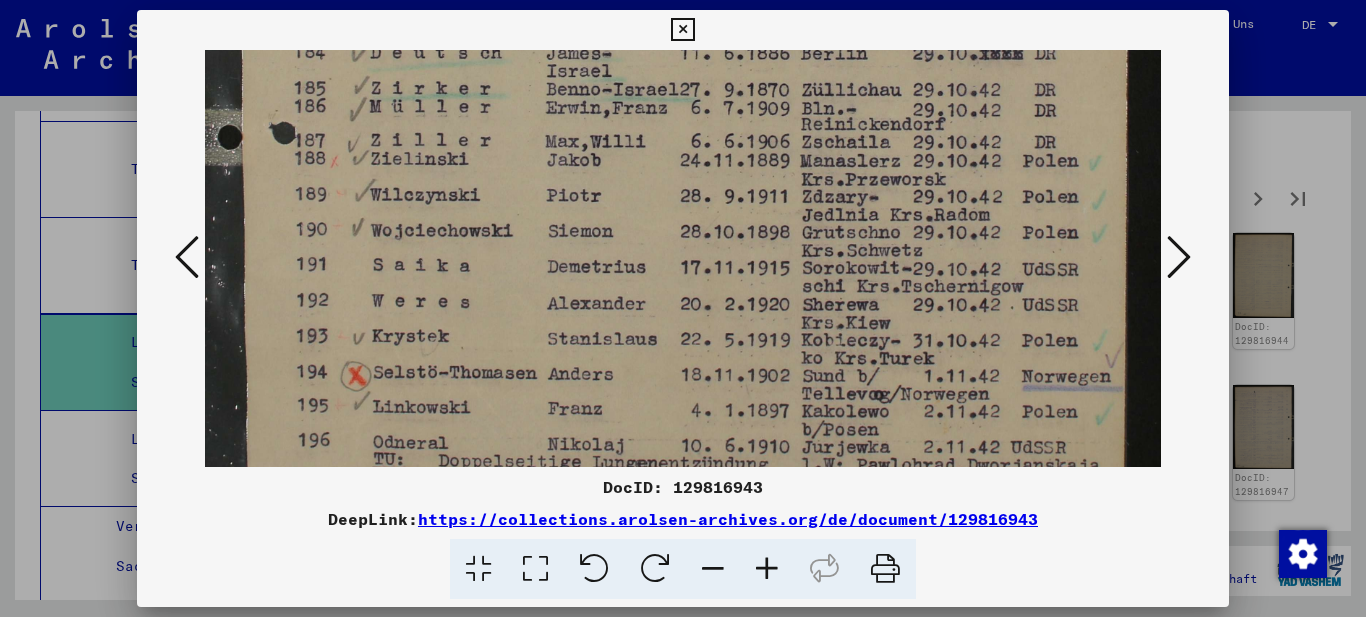 click at bounding box center (683, -50) 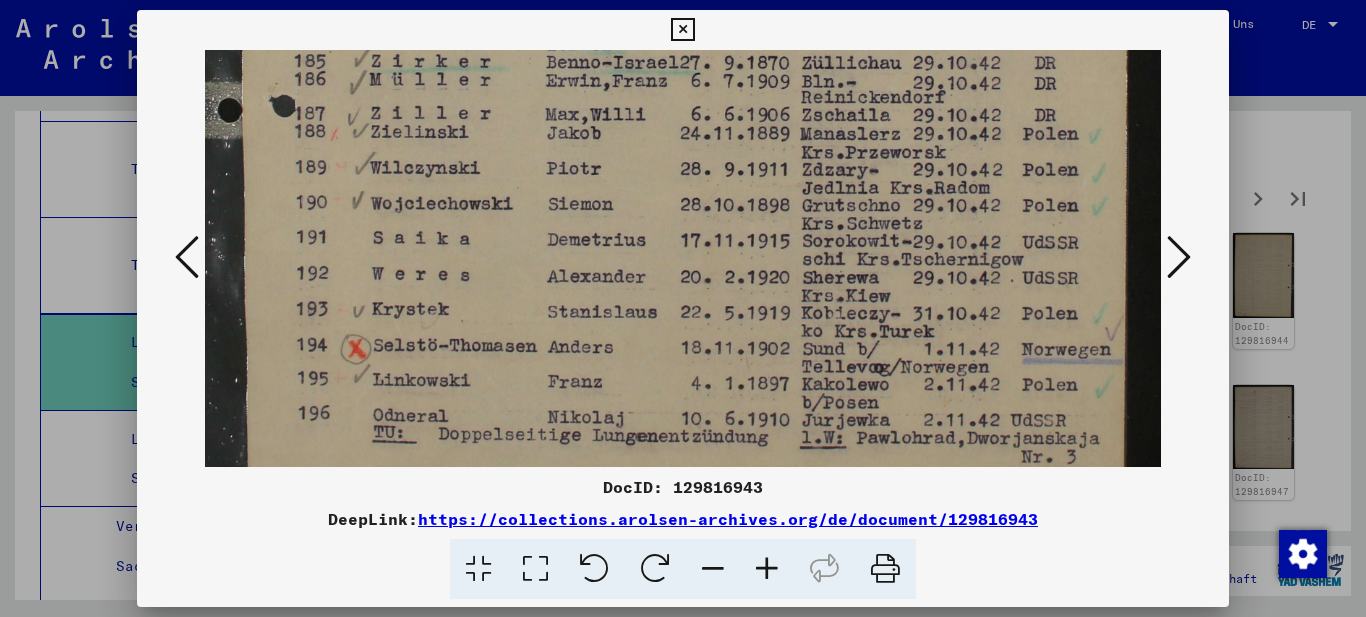scroll, scrollTop: 825, scrollLeft: 0, axis: vertical 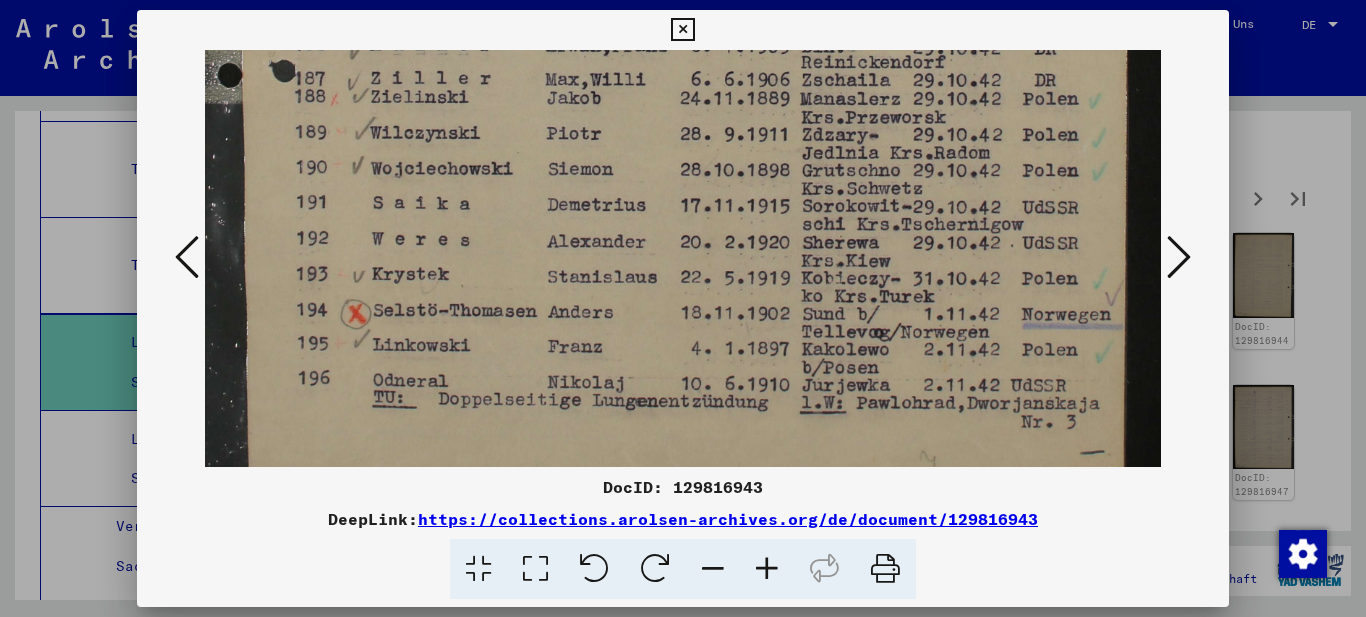 drag, startPoint x: 777, startPoint y: 360, endPoint x: 791, endPoint y: 298, distance: 63.560993 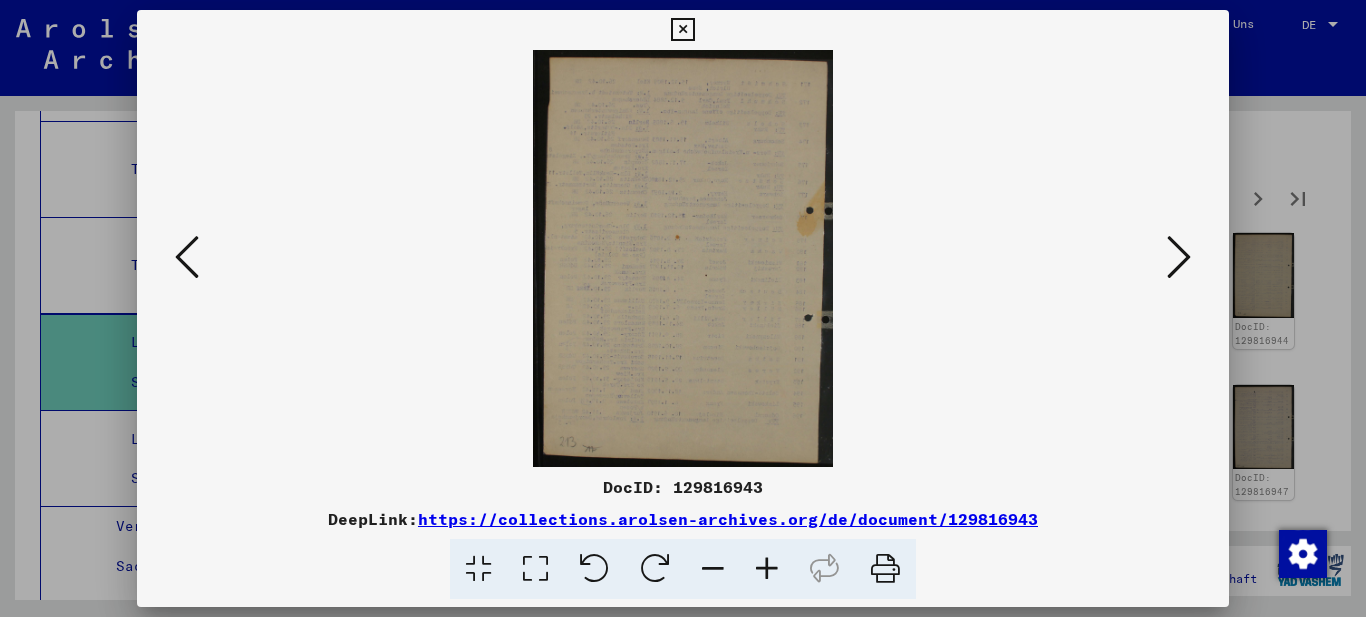 click at bounding box center (1179, 257) 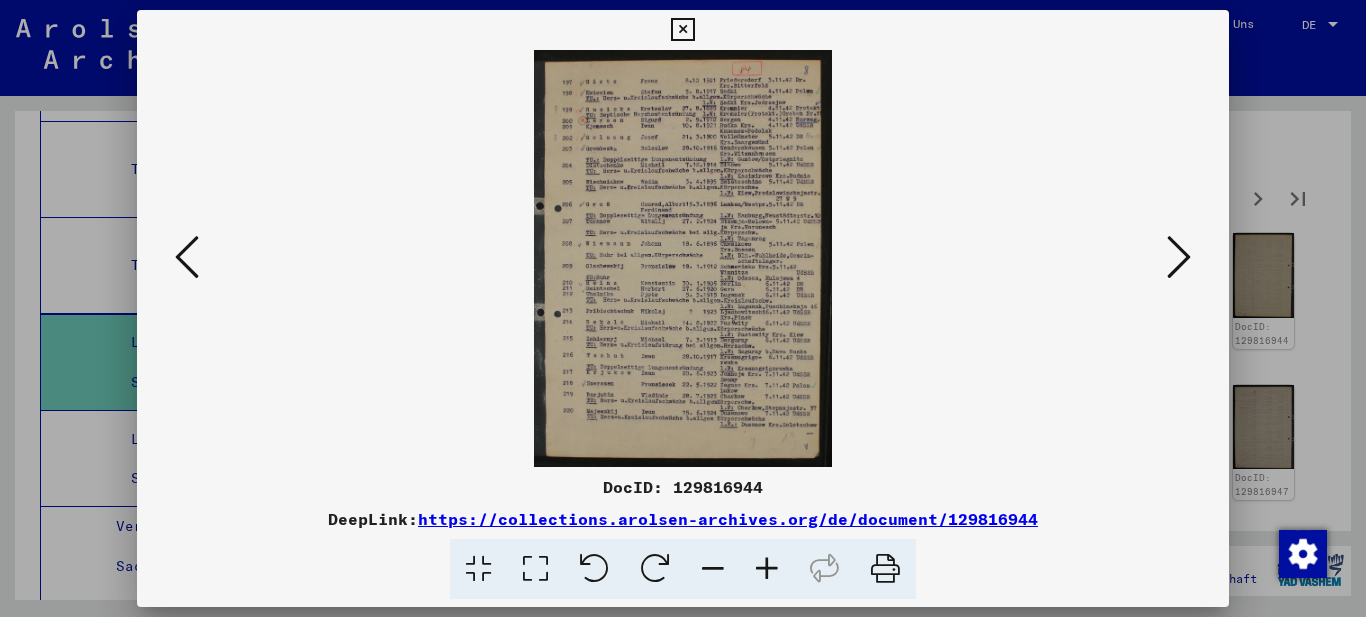 click at bounding box center (535, 569) 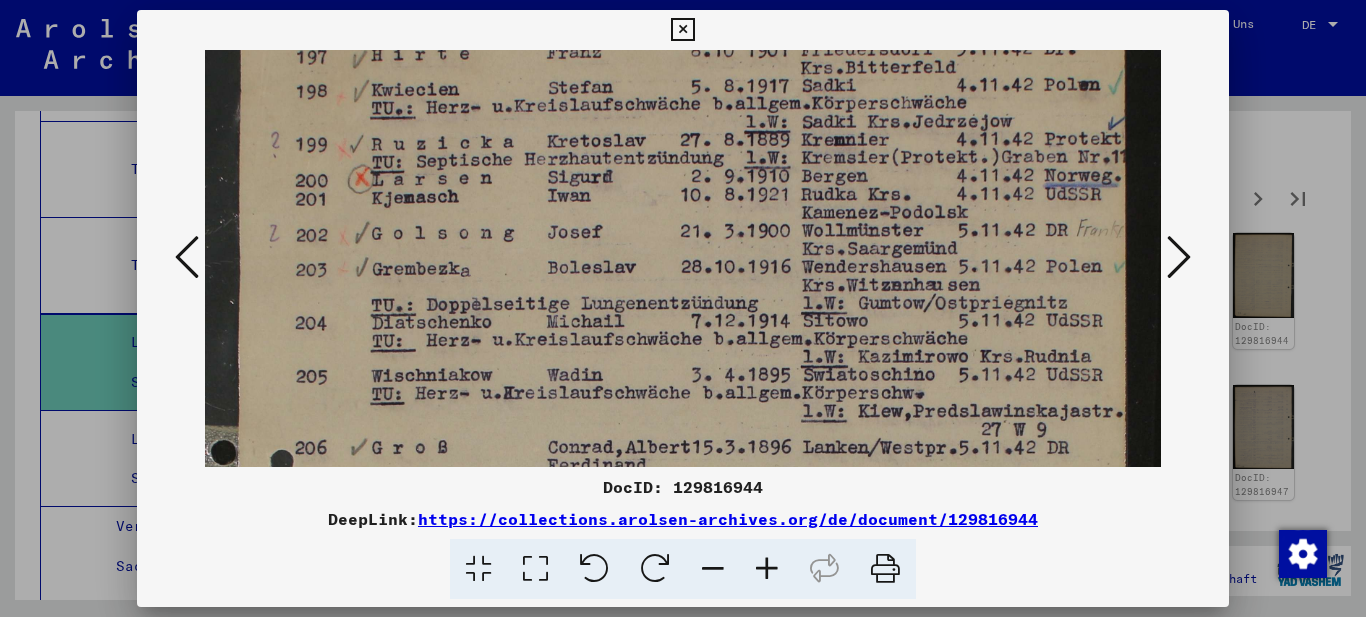 drag, startPoint x: 856, startPoint y: 298, endPoint x: 866, endPoint y: 201, distance: 97.5141 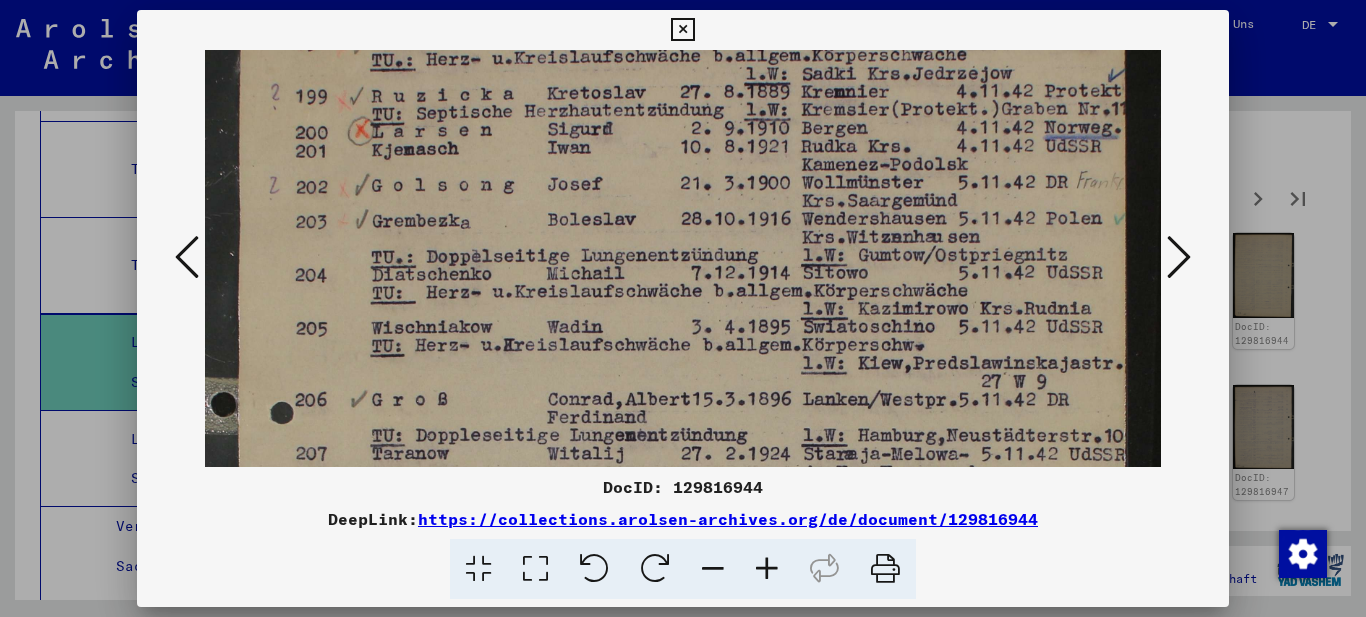 drag, startPoint x: 848, startPoint y: 267, endPoint x: 846, endPoint y: 230, distance: 37.054016 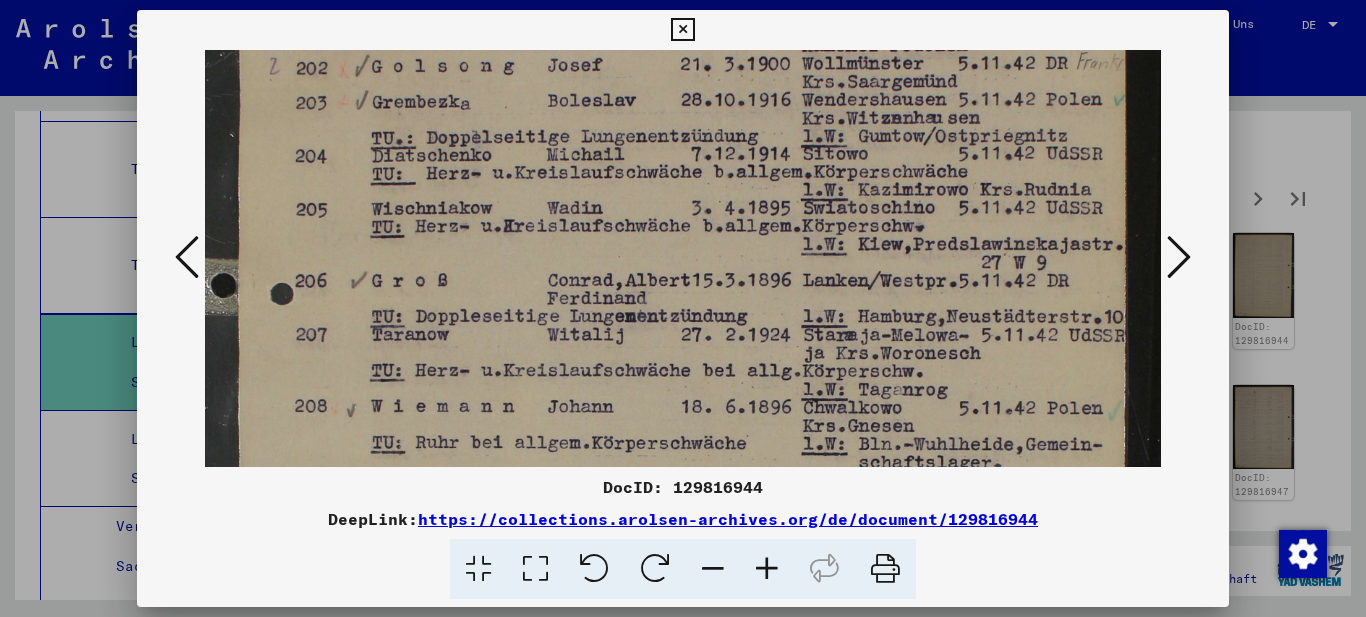 drag, startPoint x: 832, startPoint y: 265, endPoint x: 831, endPoint y: 191, distance: 74.00676 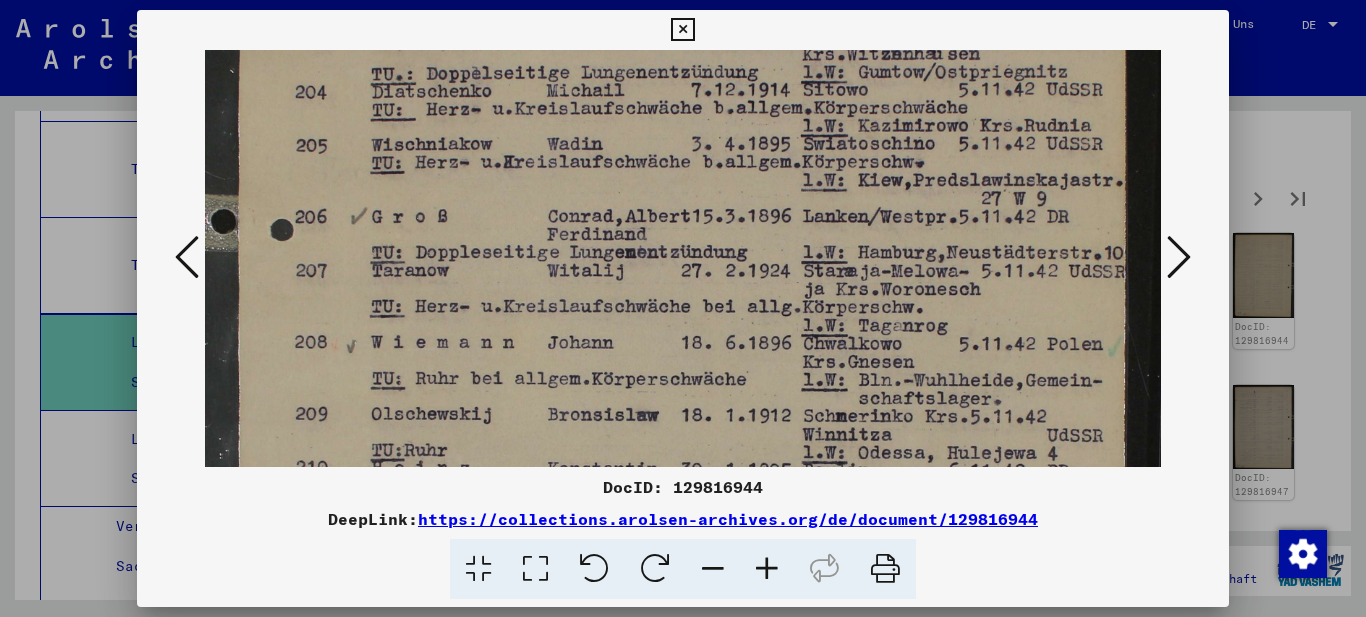 drag, startPoint x: 830, startPoint y: 263, endPoint x: 829, endPoint y: 221, distance: 42.0119 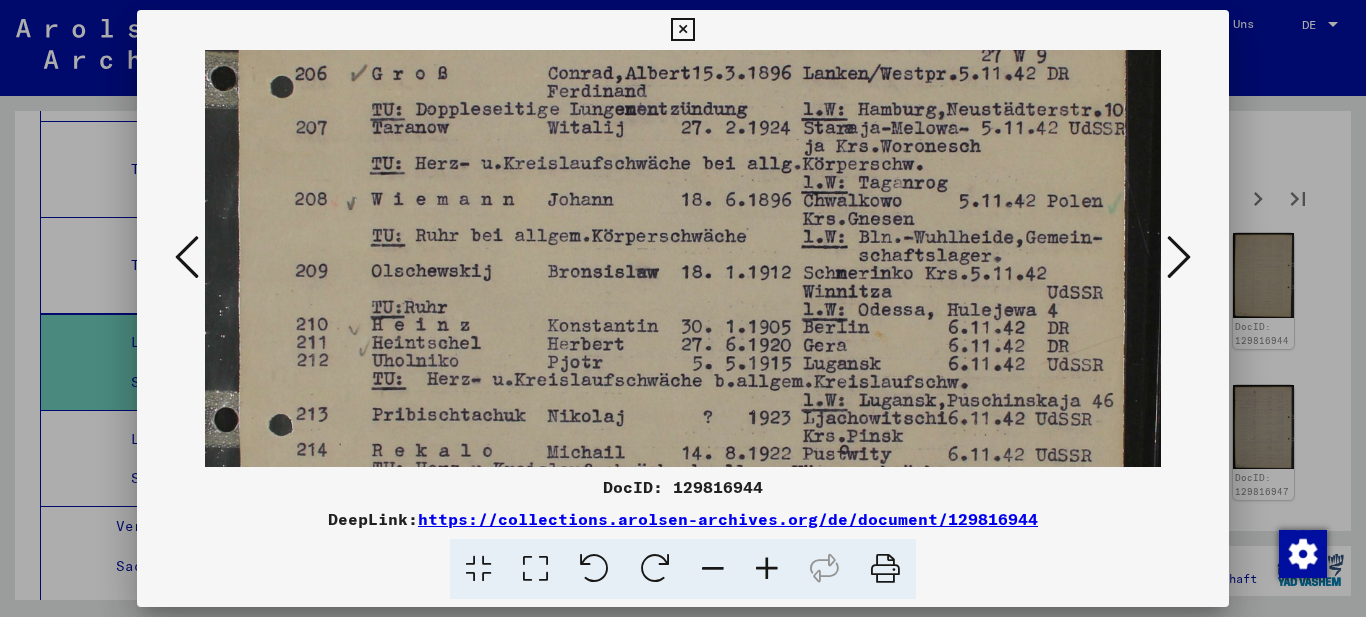 drag, startPoint x: 821, startPoint y: 292, endPoint x: 820, endPoint y: 215, distance: 77.00649 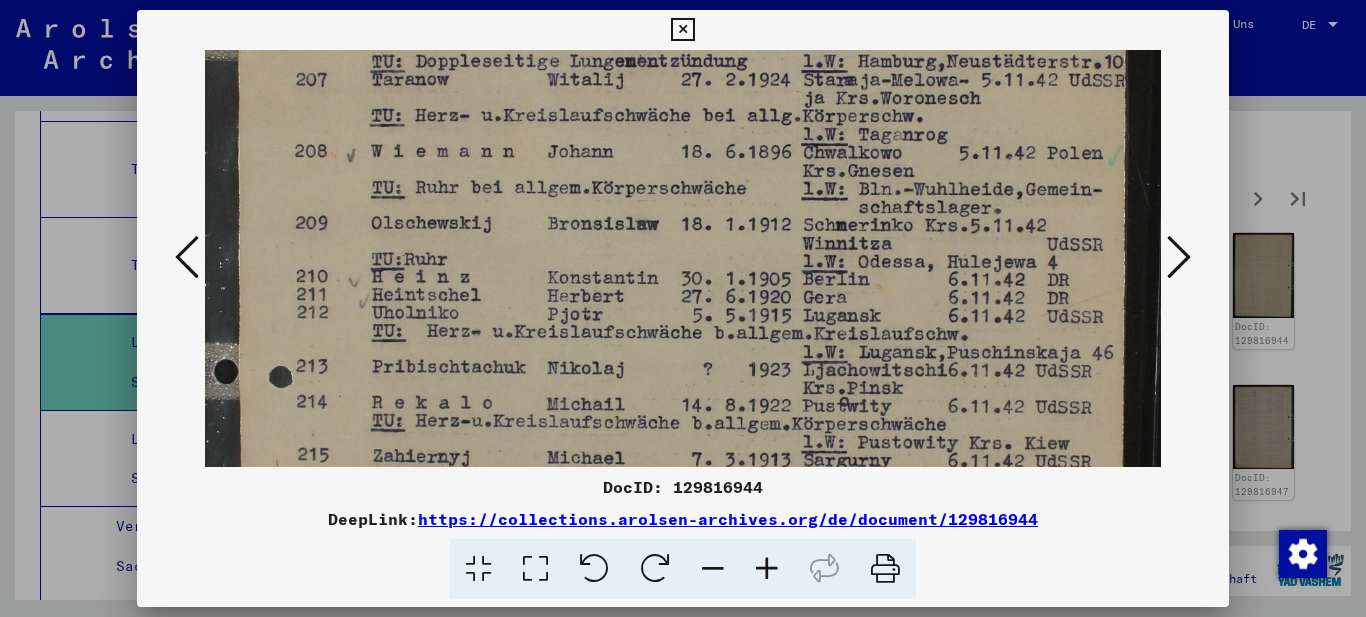 drag, startPoint x: 811, startPoint y: 255, endPoint x: 812, endPoint y: 226, distance: 29.017237 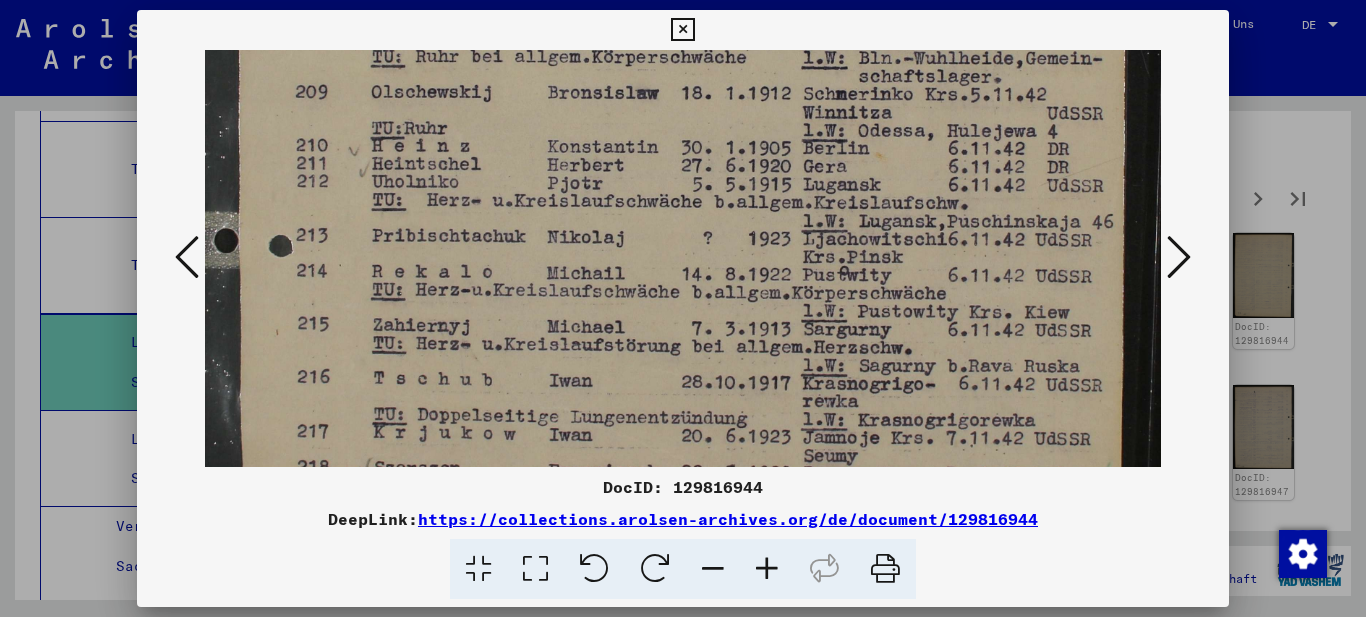 drag, startPoint x: 819, startPoint y: 260, endPoint x: 829, endPoint y: 180, distance: 80.622574 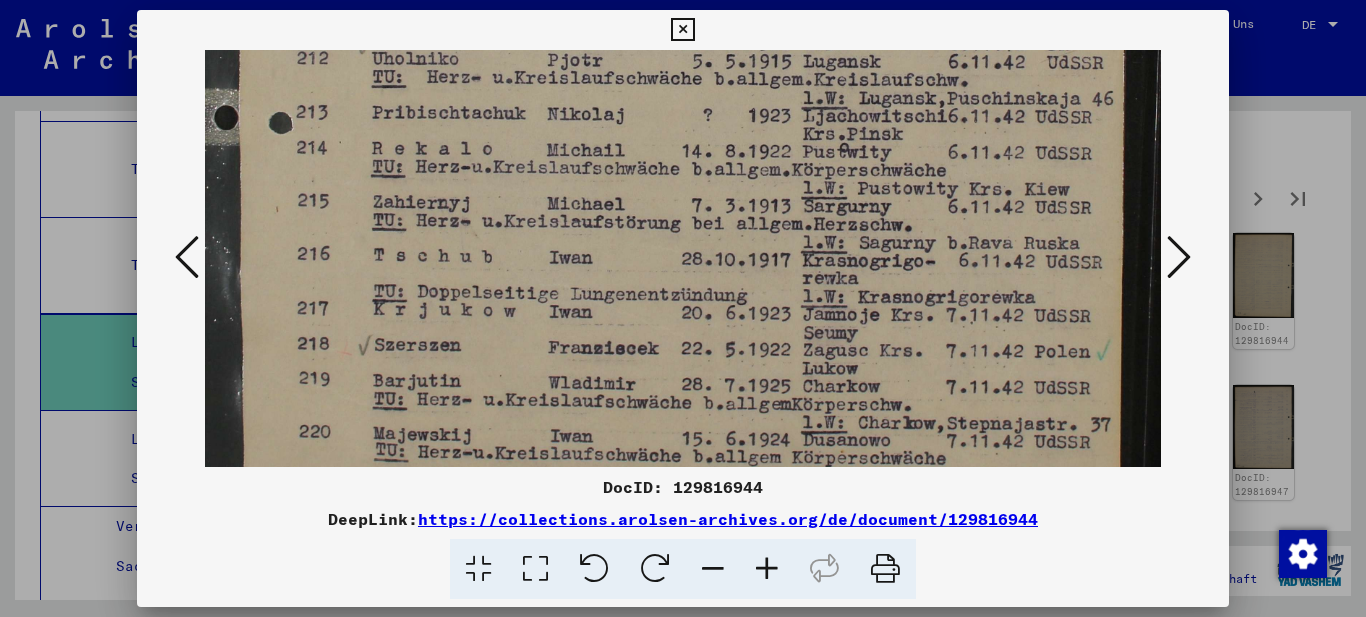 drag, startPoint x: 829, startPoint y: 249, endPoint x: 837, endPoint y: 201, distance: 48.6621 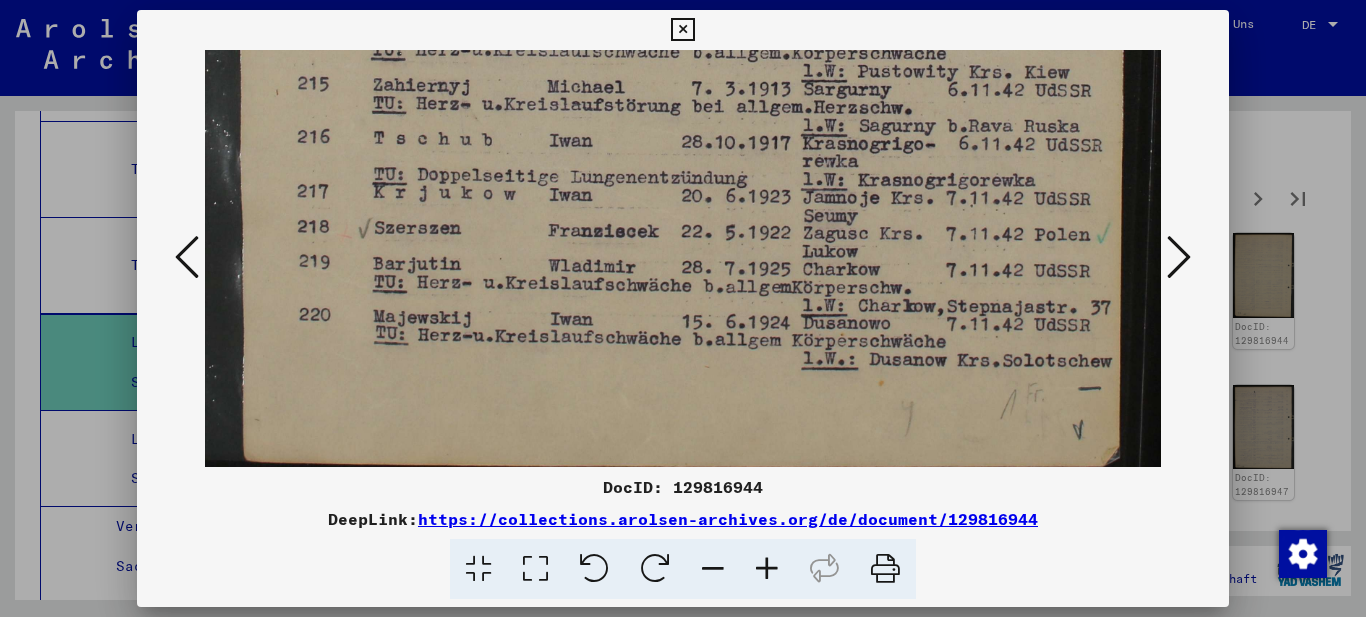 drag, startPoint x: 834, startPoint y: 226, endPoint x: 845, endPoint y: 146, distance: 80.75271 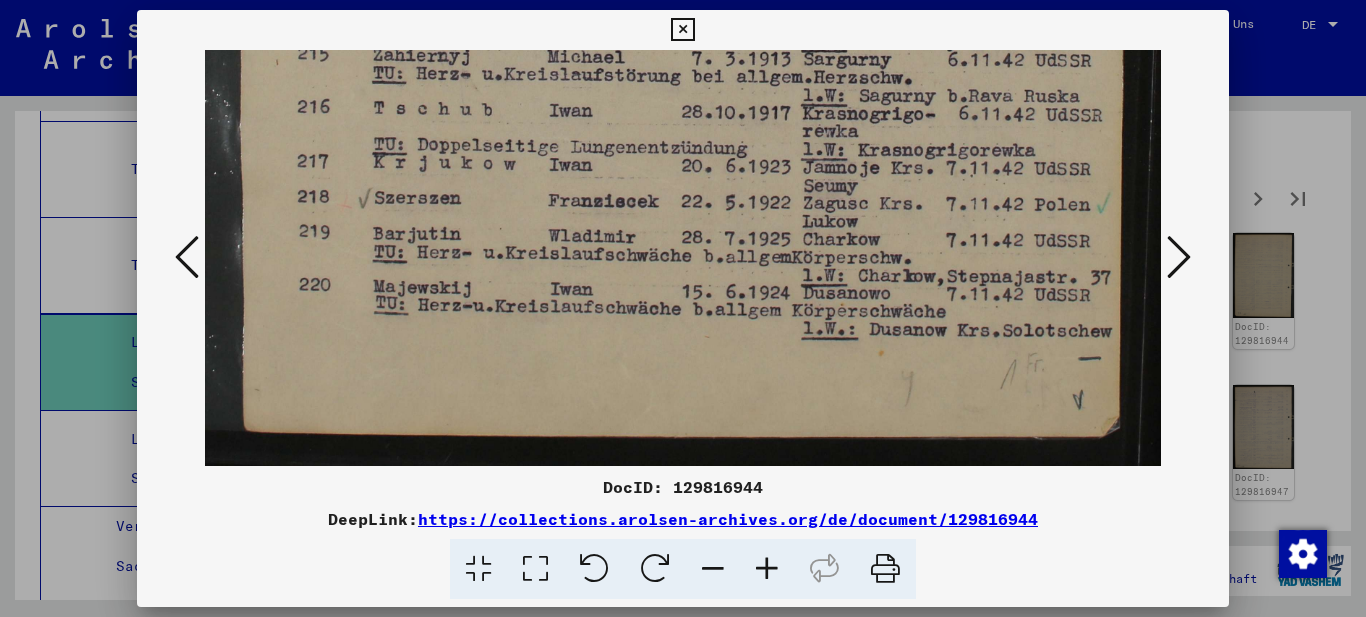 click at bounding box center [1179, 257] 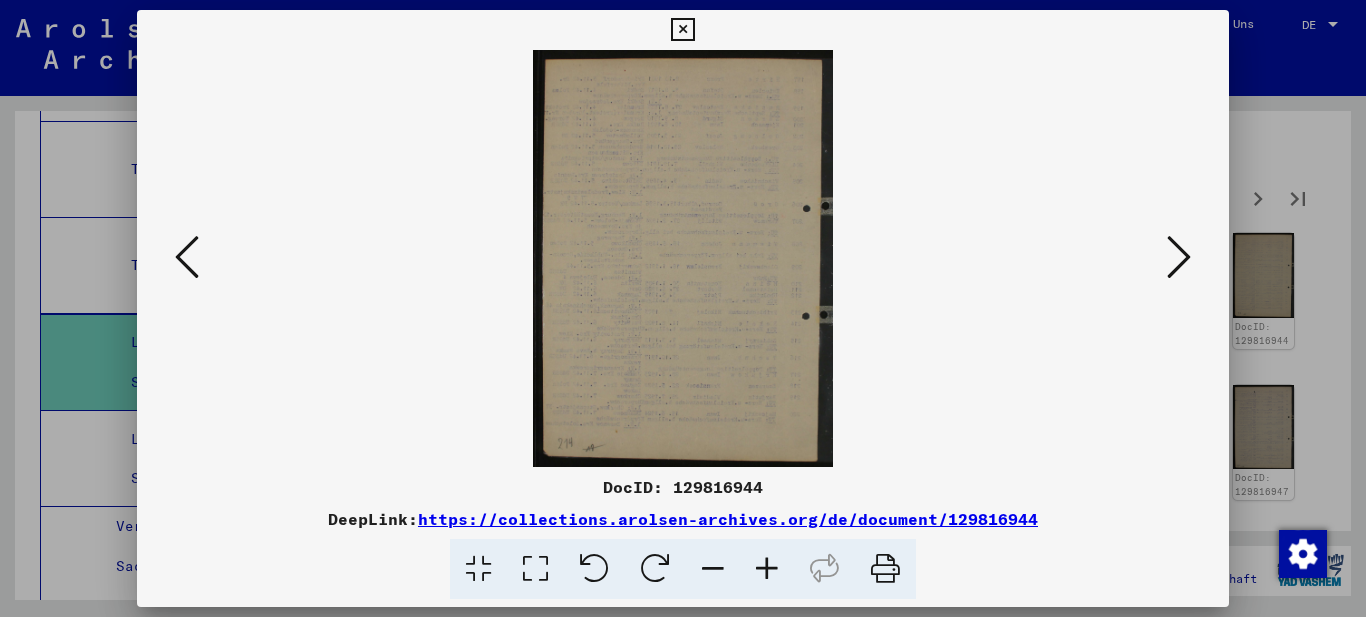scroll, scrollTop: 0, scrollLeft: 0, axis: both 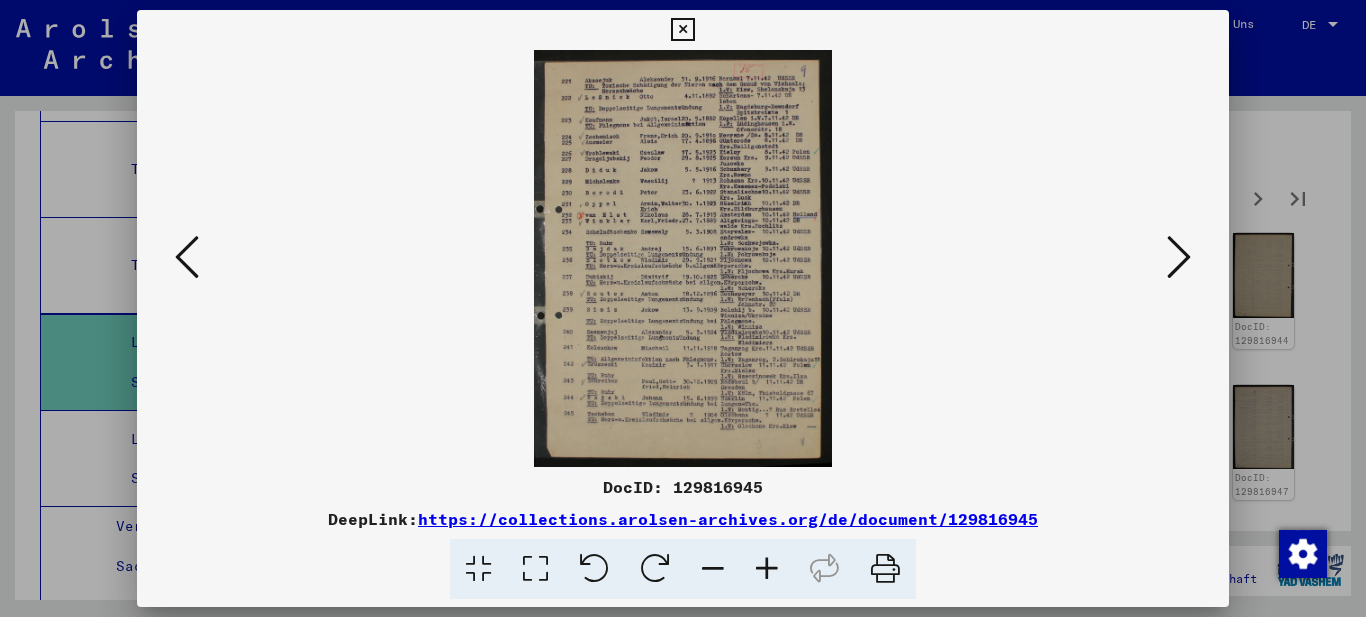 click at bounding box center [535, 569] 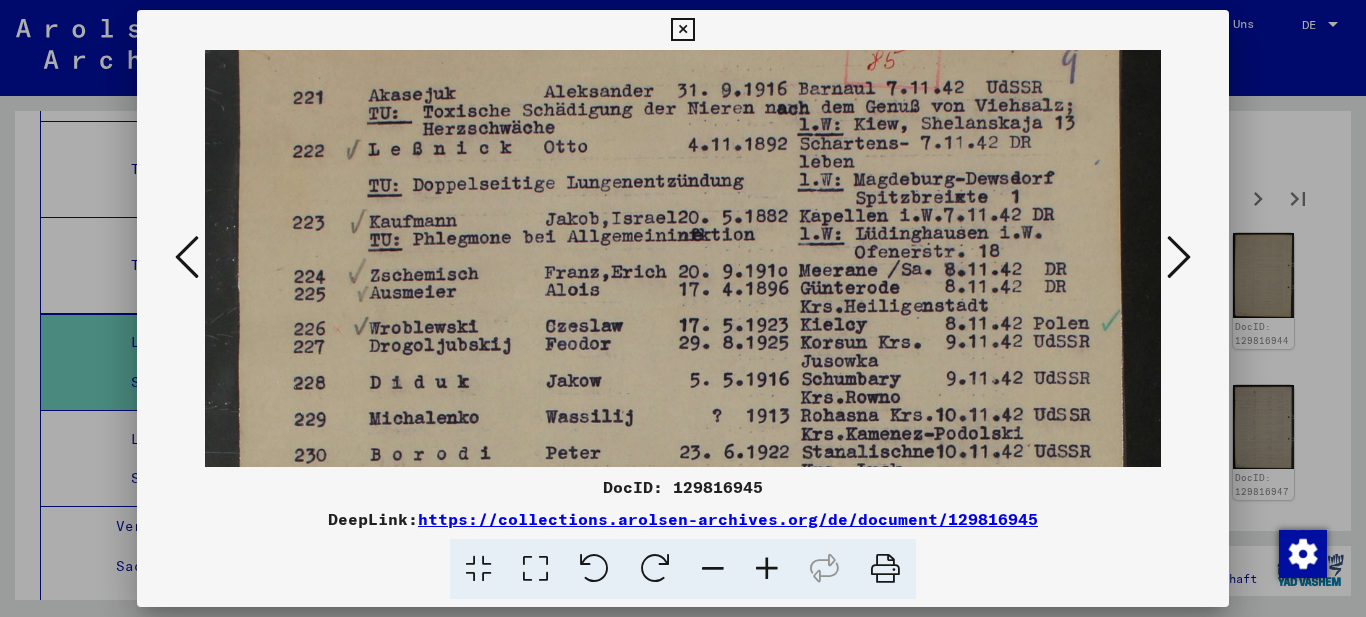 drag, startPoint x: 940, startPoint y: 271, endPoint x: 949, endPoint y: 217, distance: 54.74486 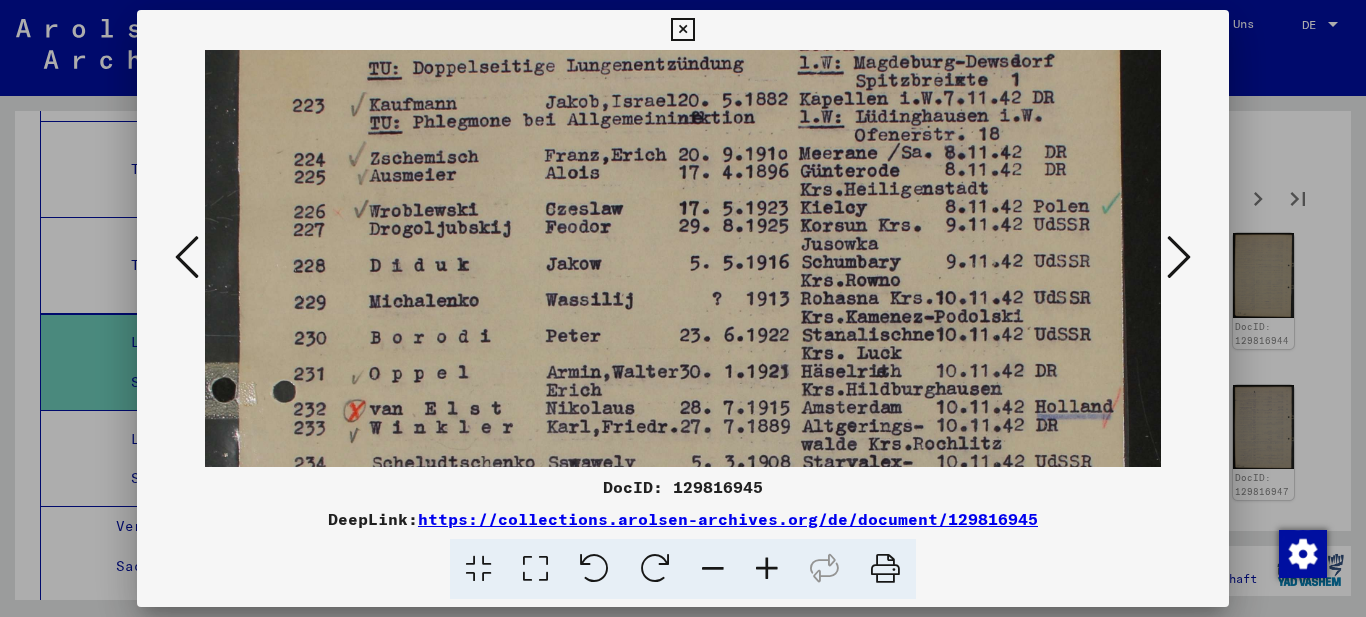 drag, startPoint x: 938, startPoint y: 291, endPoint x: 980, endPoint y: 115, distance: 180.94199 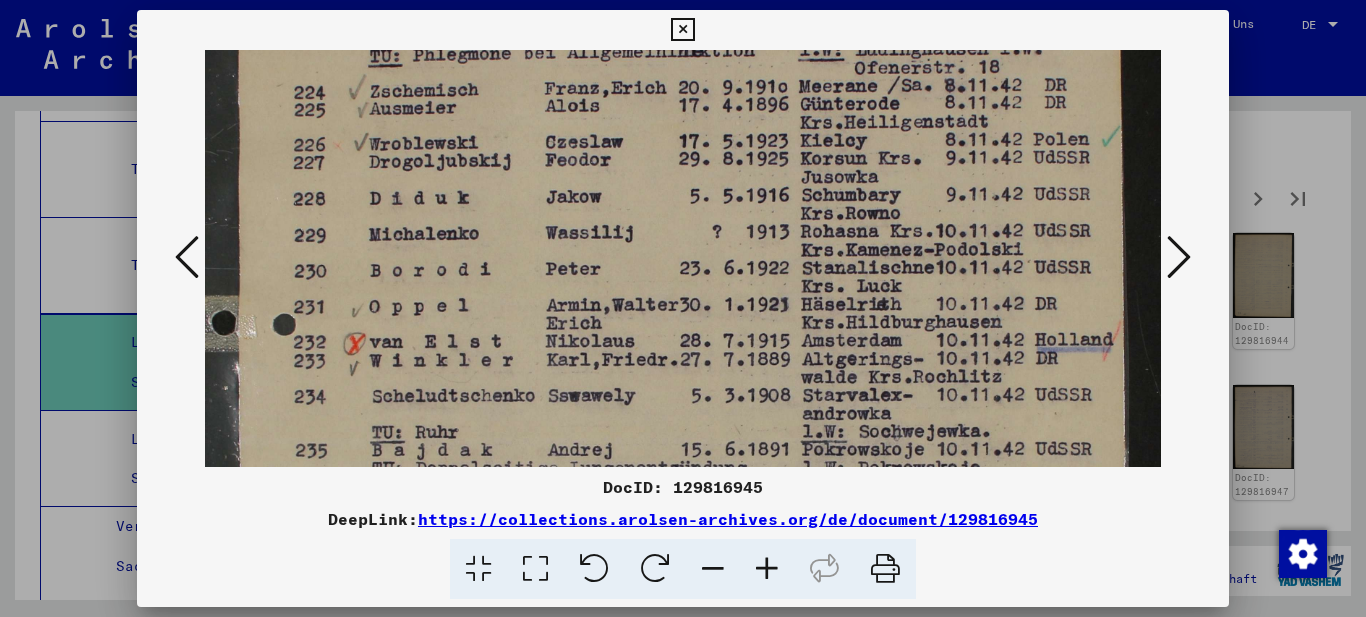 click on "DocID: 129816945" at bounding box center (683, 487) 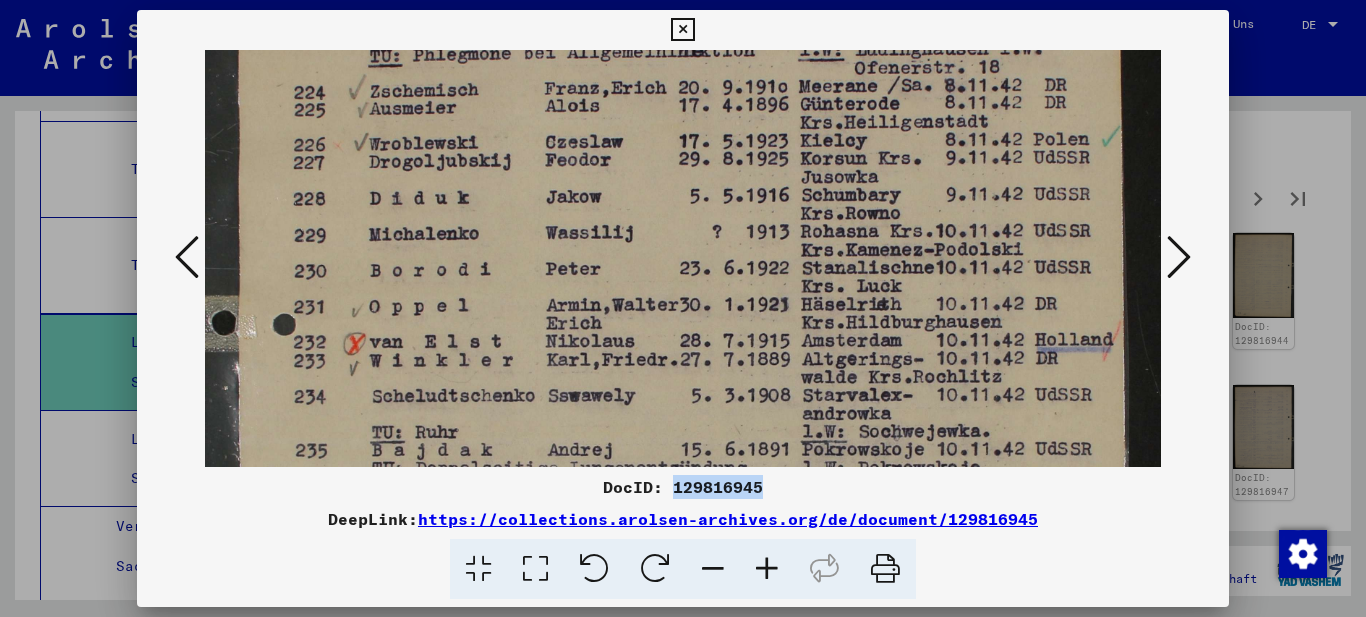 click on "DocID: 129816945" at bounding box center [683, 487] 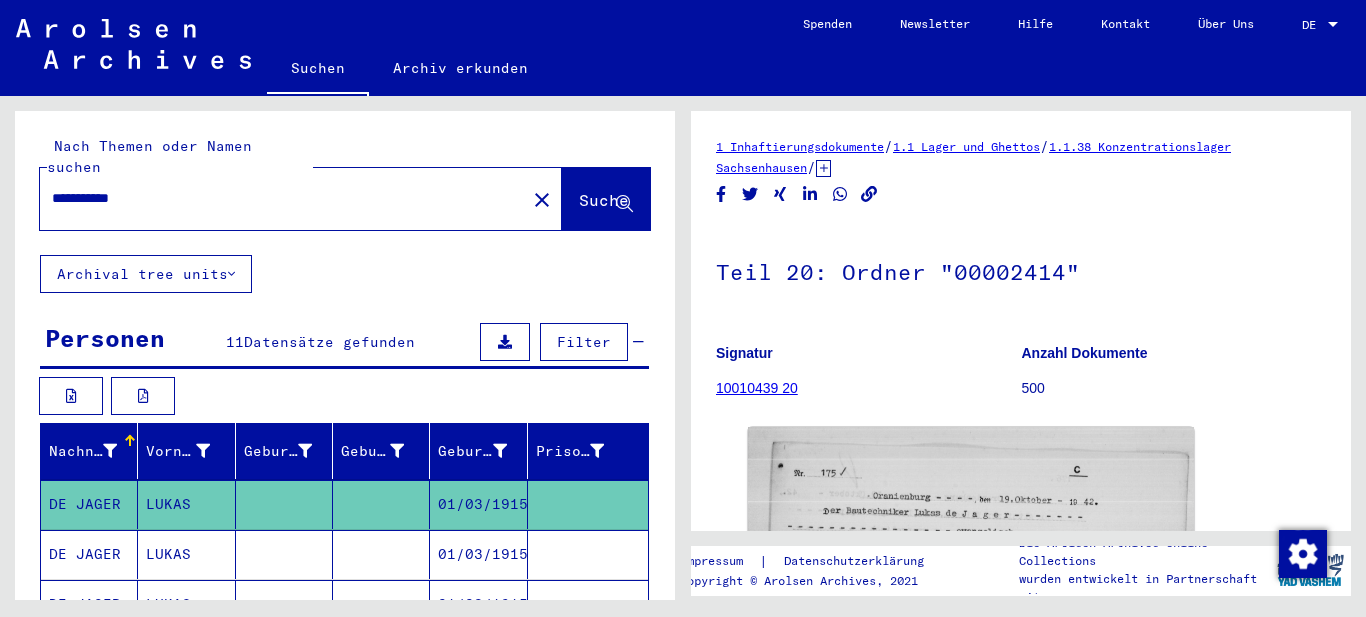 scroll, scrollTop: 0, scrollLeft: 0, axis: both 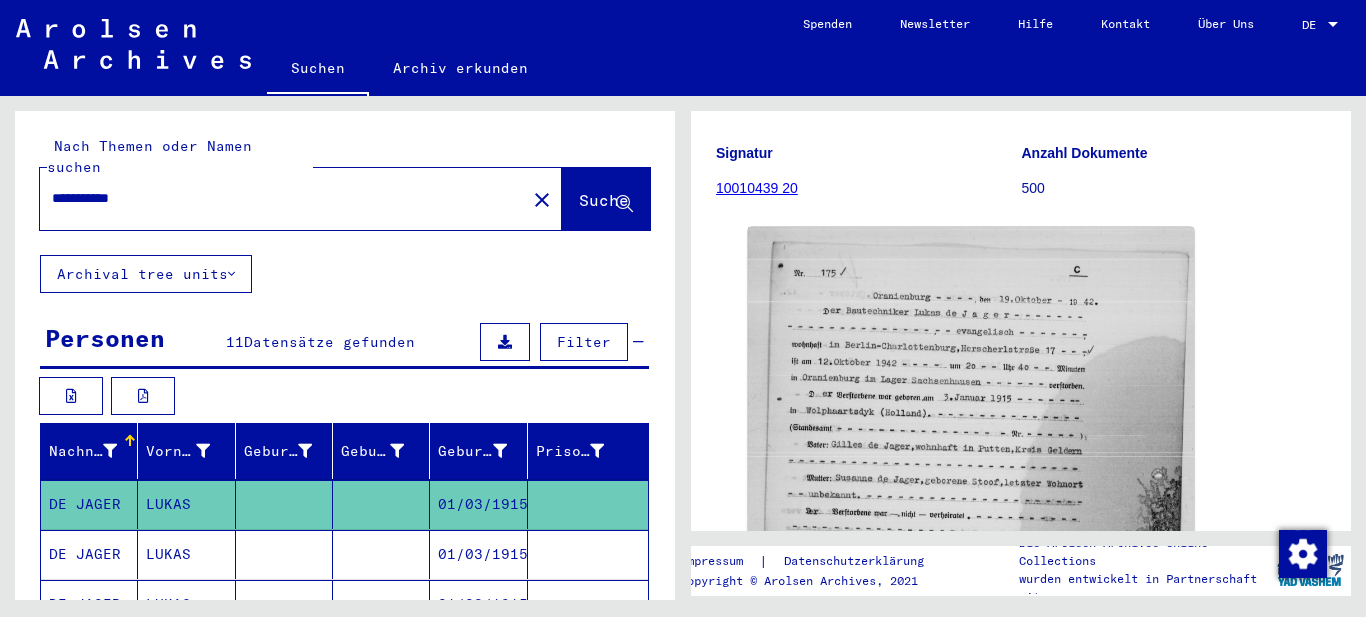 drag, startPoint x: 235, startPoint y: 180, endPoint x: 29, endPoint y: 171, distance: 206.1965 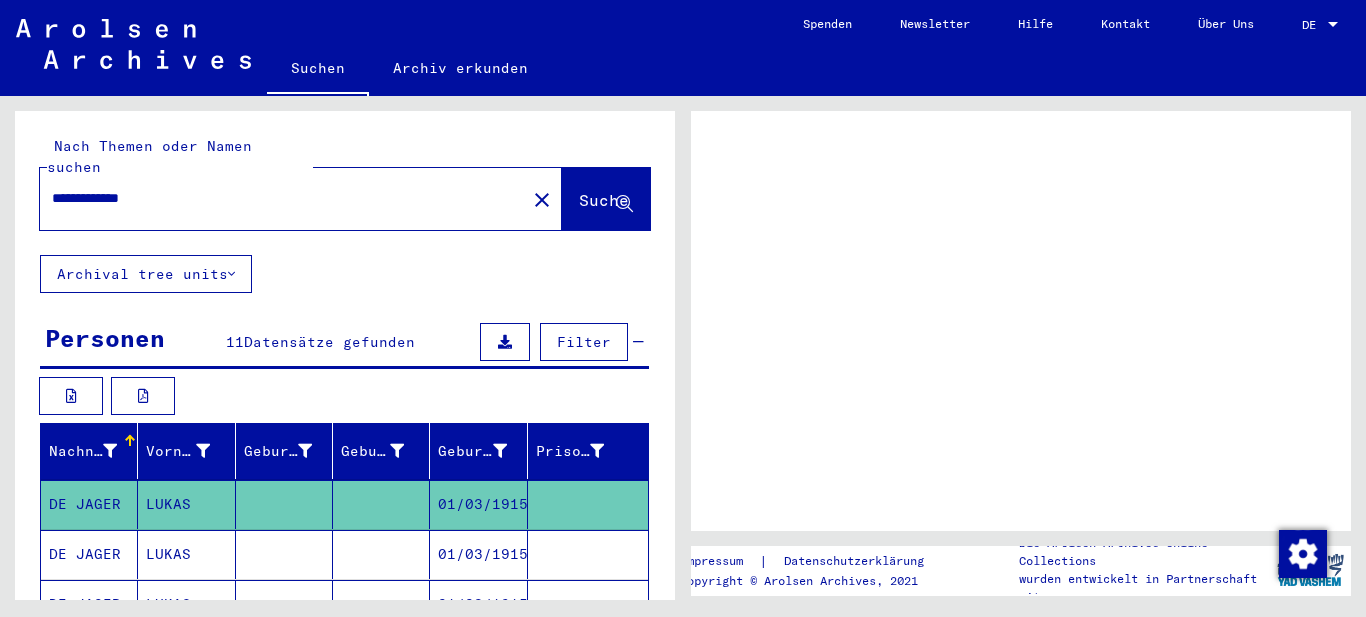 scroll, scrollTop: 0, scrollLeft: 0, axis: both 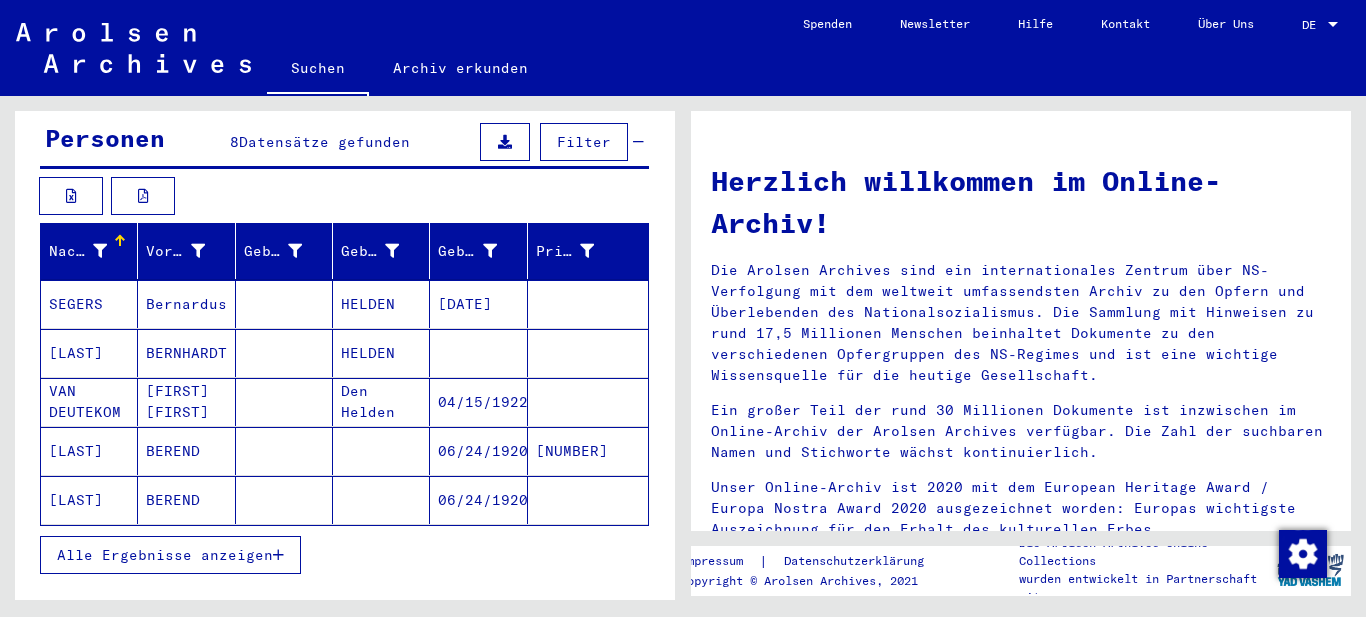click at bounding box center (284, 500) 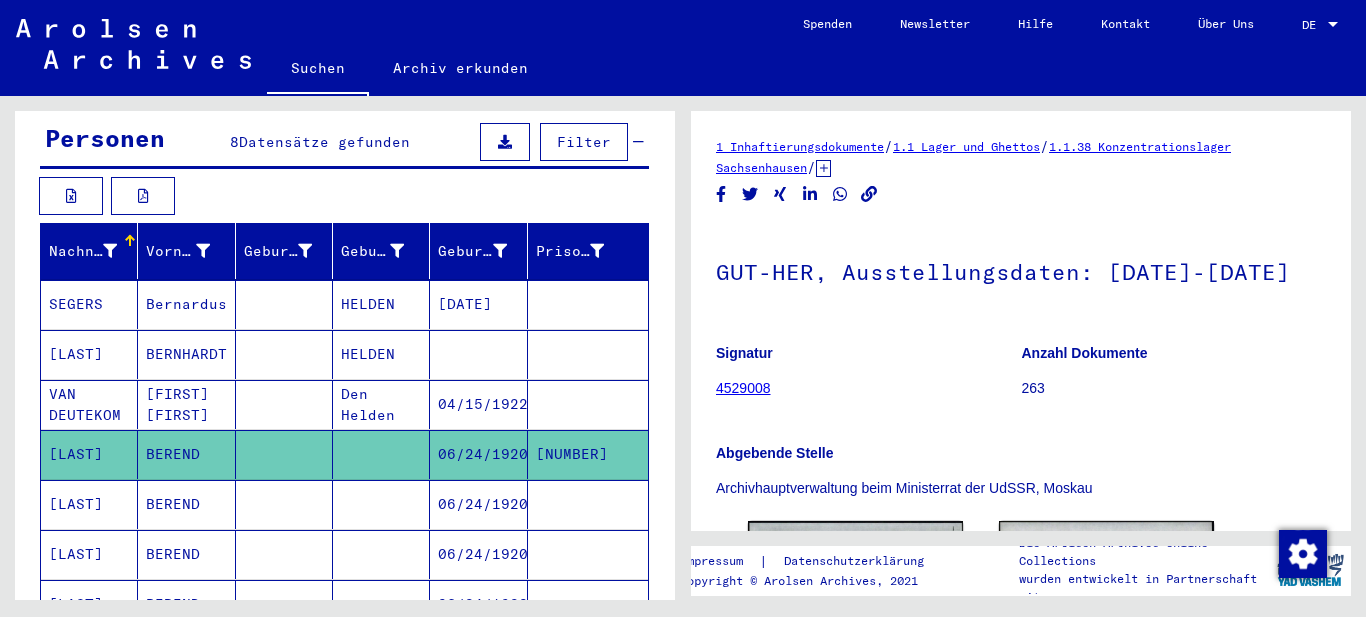 scroll, scrollTop: 0, scrollLeft: 0, axis: both 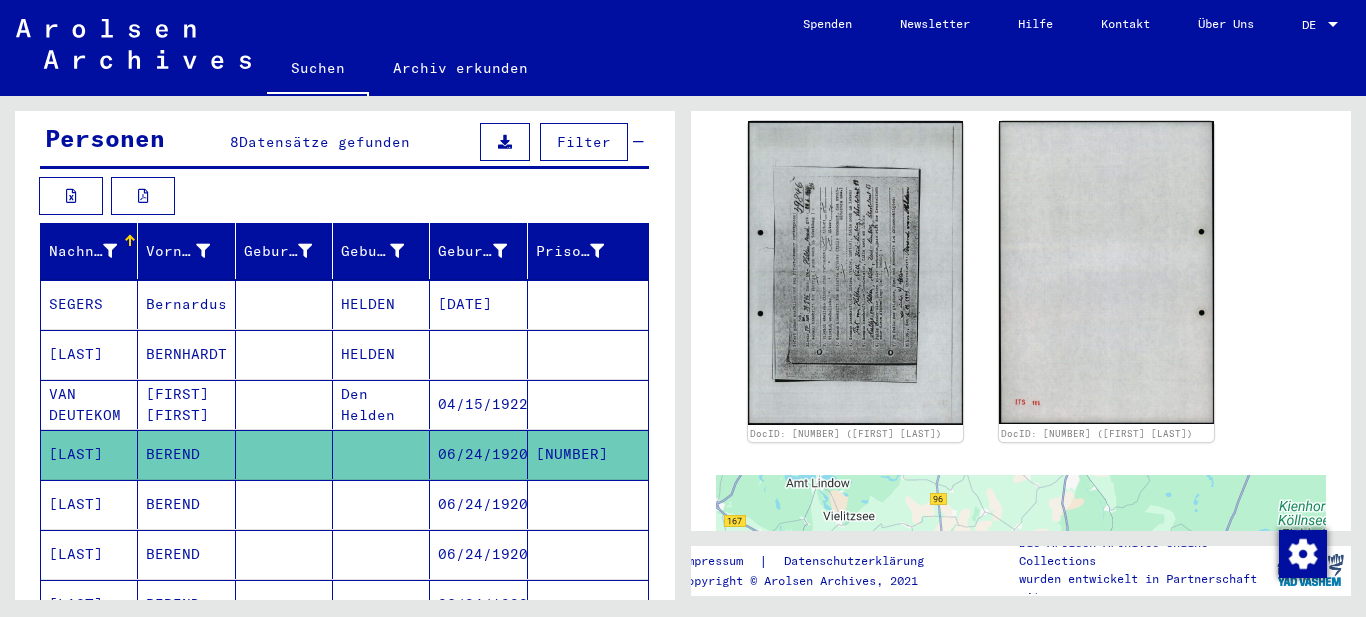 click at bounding box center [381, 554] 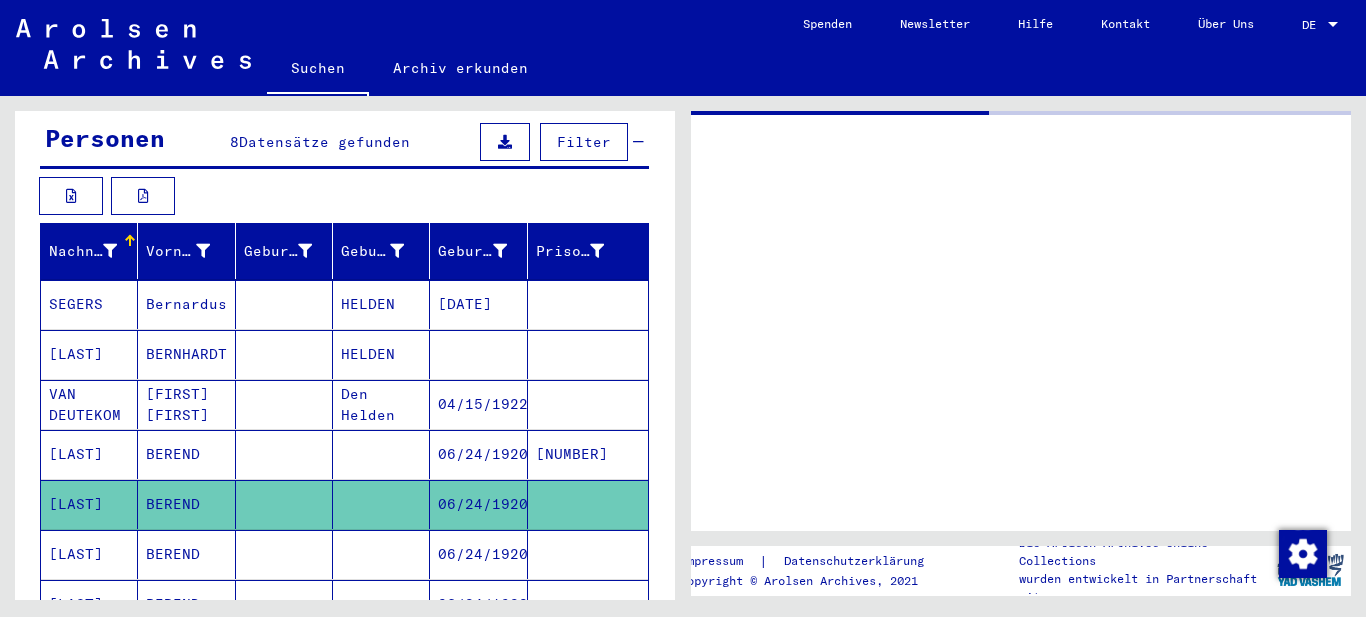 scroll, scrollTop: 0, scrollLeft: 0, axis: both 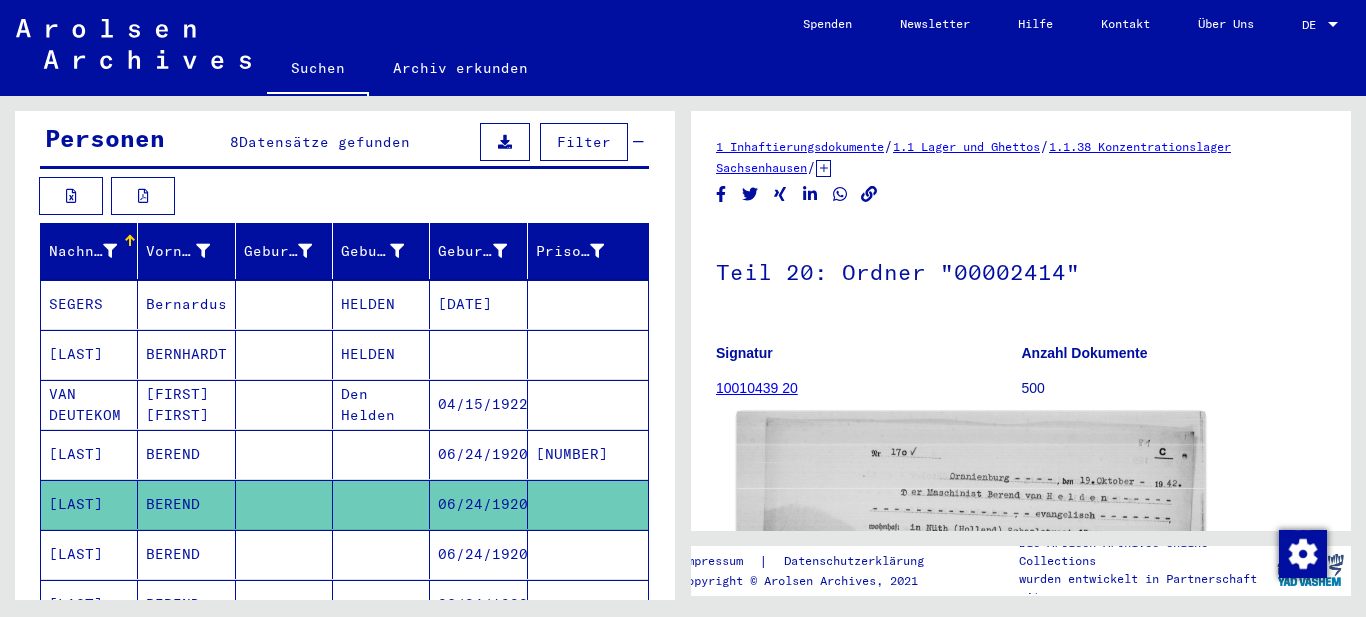 click 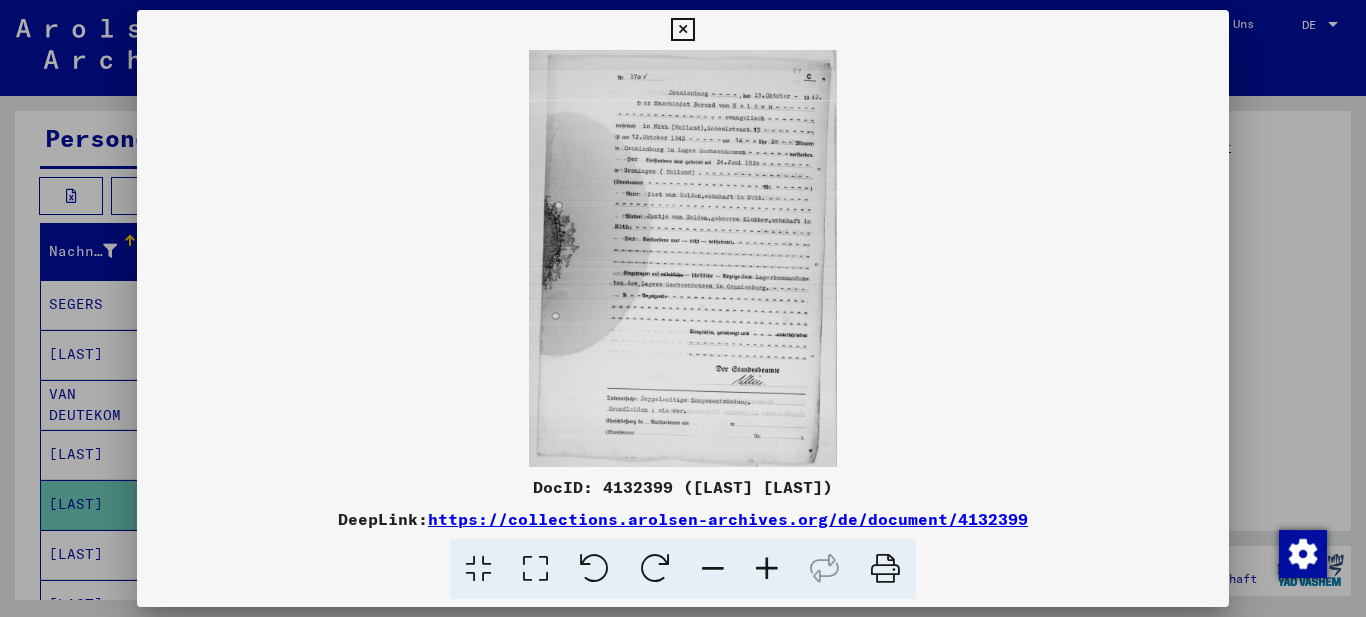 click at bounding box center (535, 569) 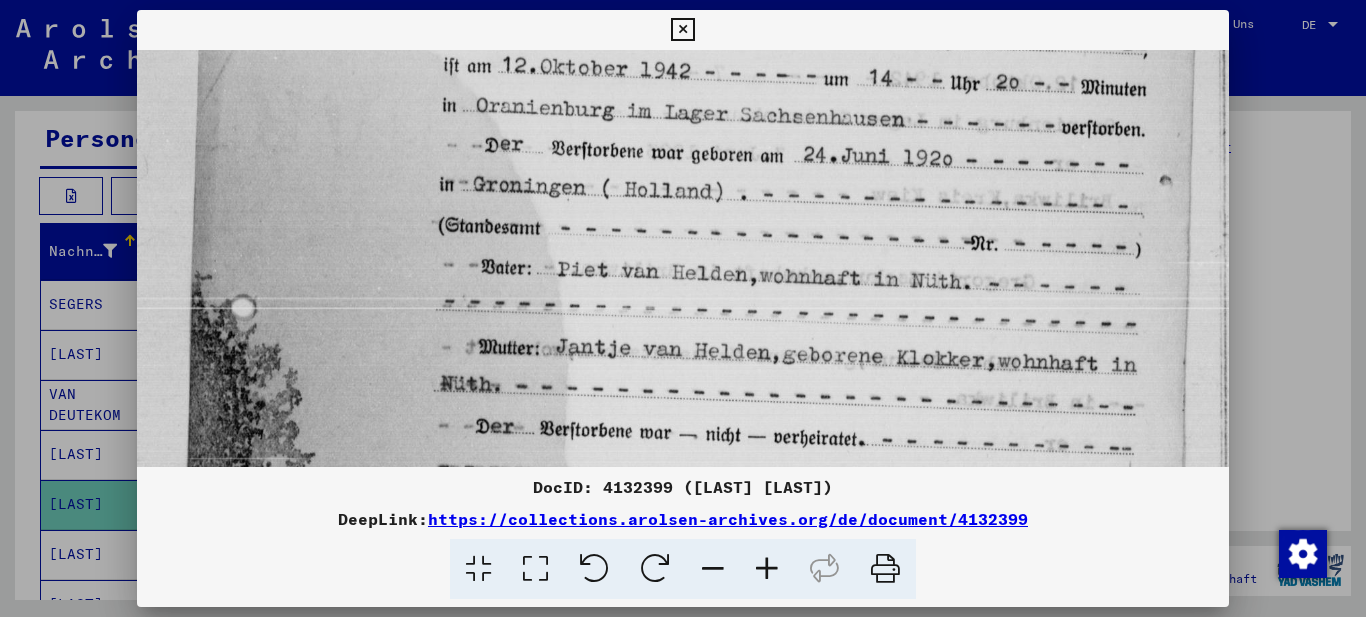 drag, startPoint x: 597, startPoint y: 375, endPoint x: 593, endPoint y: 62, distance: 313.02554 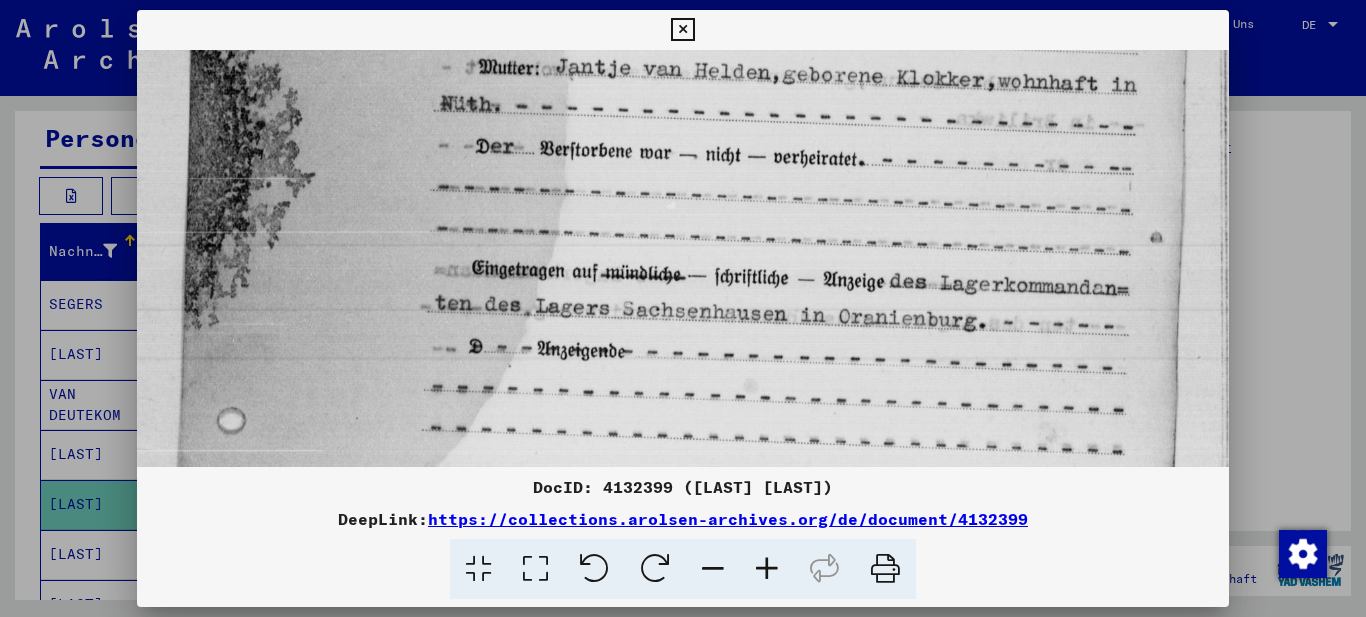 drag, startPoint x: 585, startPoint y: 302, endPoint x: 576, endPoint y: 112, distance: 190.21304 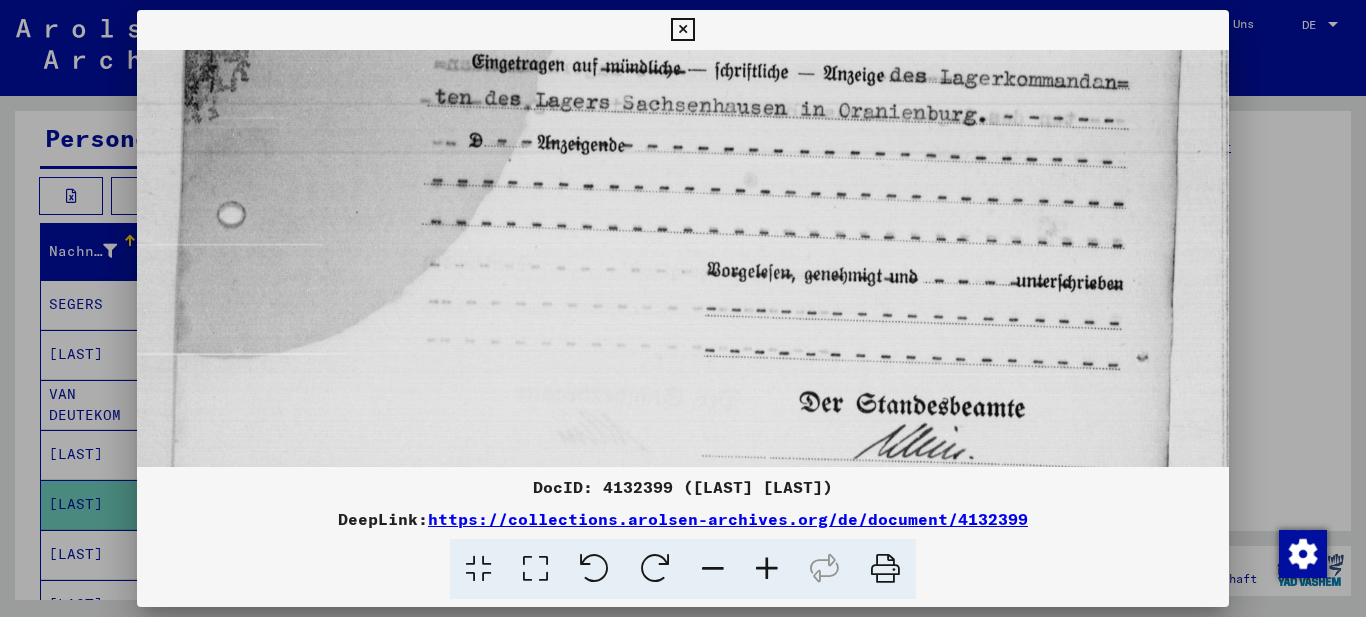drag, startPoint x: 551, startPoint y: 269, endPoint x: 548, endPoint y: 121, distance: 148.0304 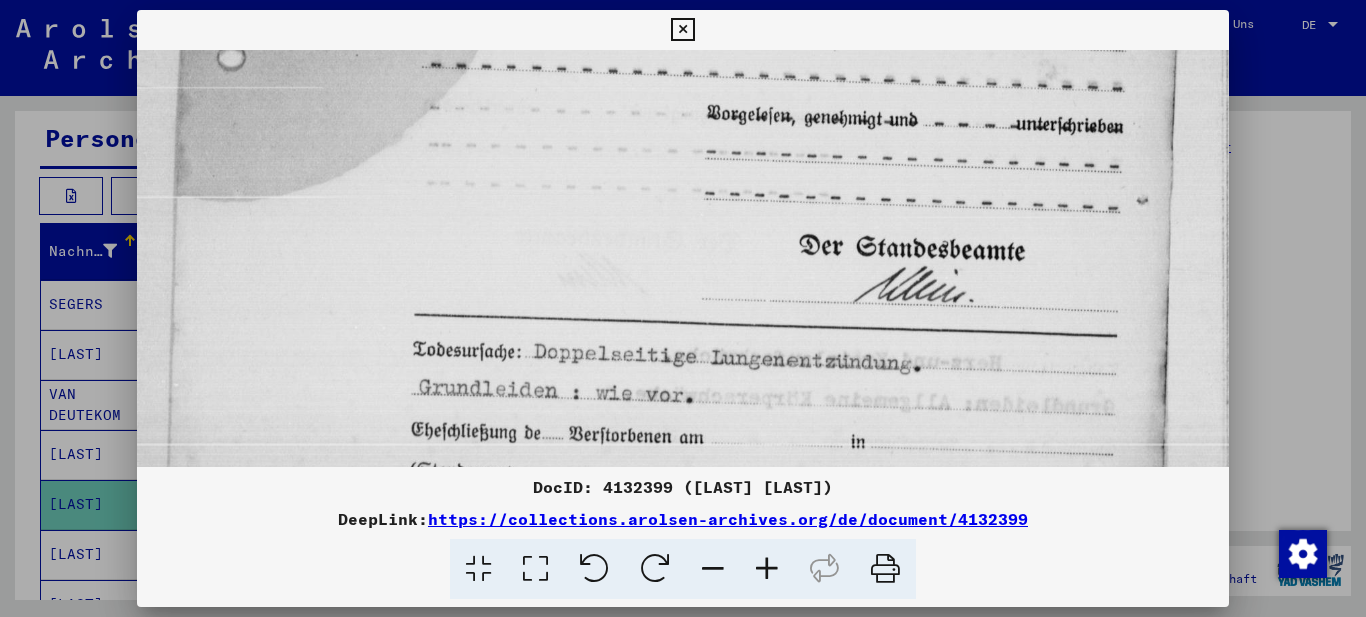 drag, startPoint x: 528, startPoint y: 264, endPoint x: 541, endPoint y: 107, distance: 157.5373 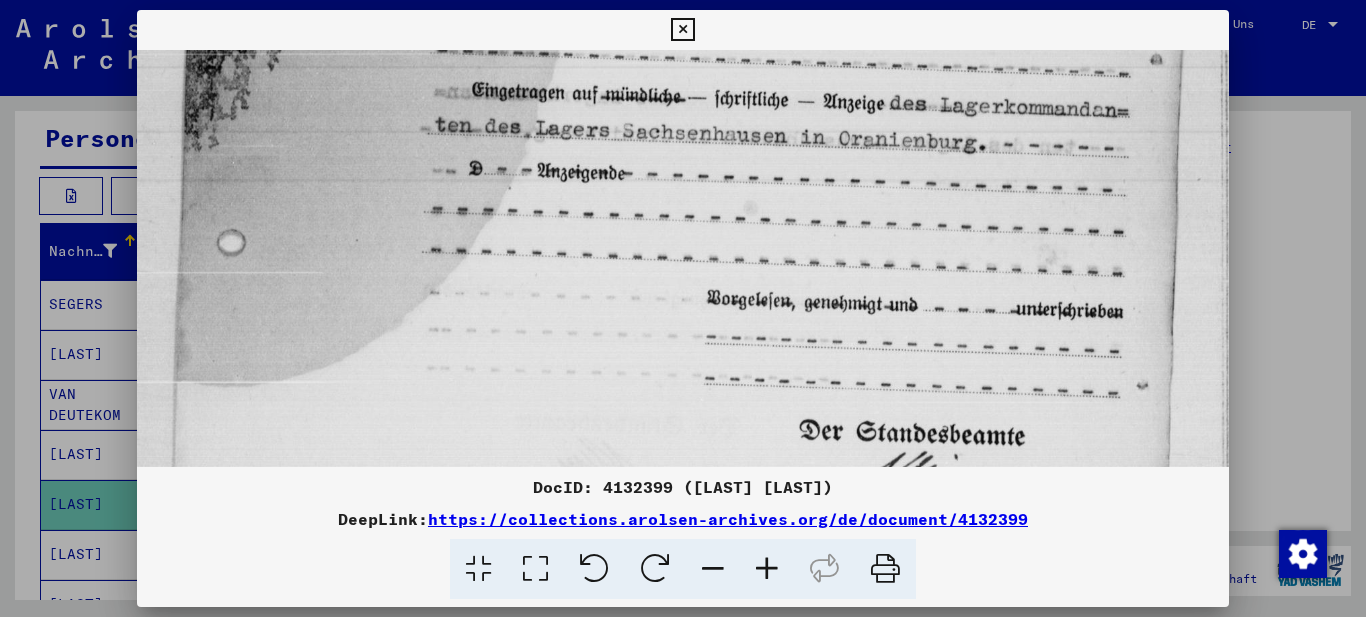 drag, startPoint x: 599, startPoint y: 196, endPoint x: 575, endPoint y: 364, distance: 169.70563 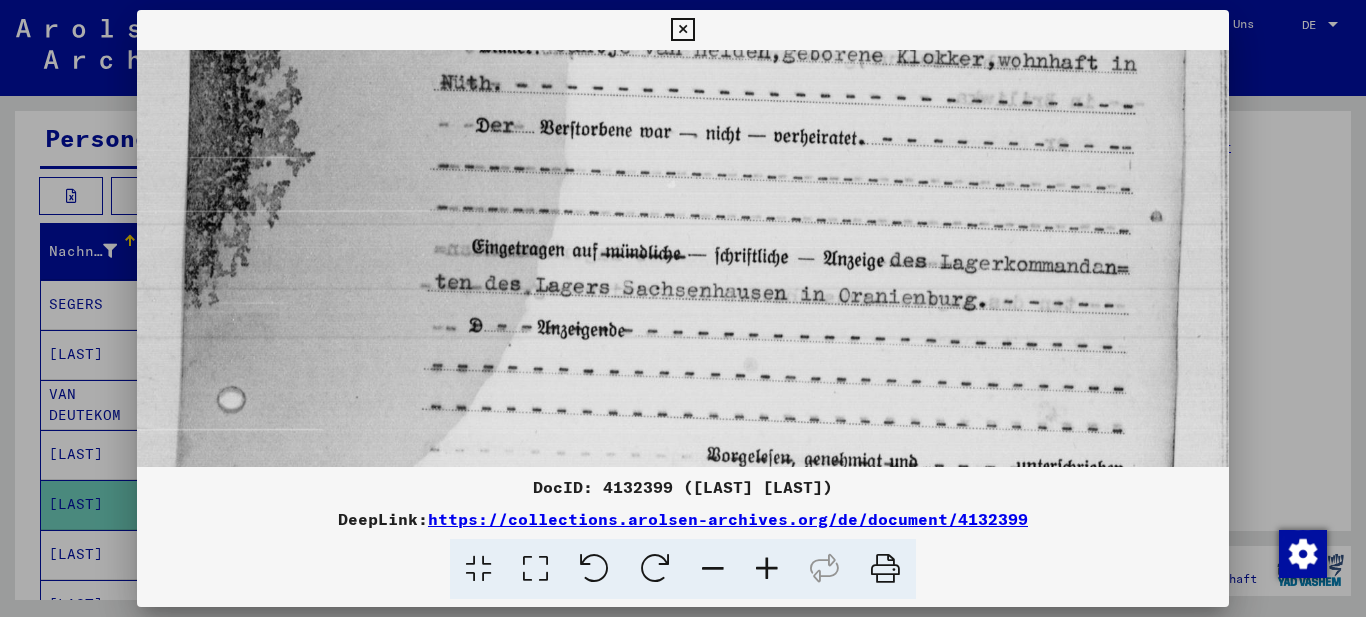 drag, startPoint x: 574, startPoint y: 259, endPoint x: 579, endPoint y: 340, distance: 81.154175 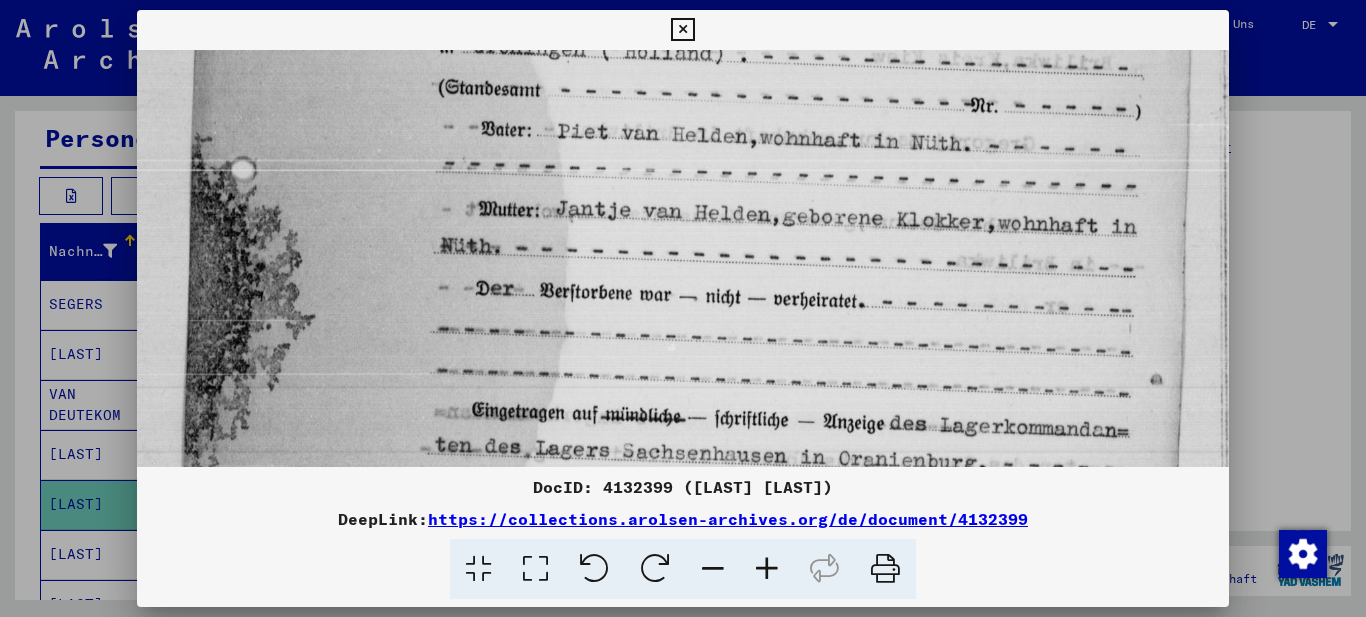 drag, startPoint x: 596, startPoint y: 208, endPoint x: 570, endPoint y: 392, distance: 185.82788 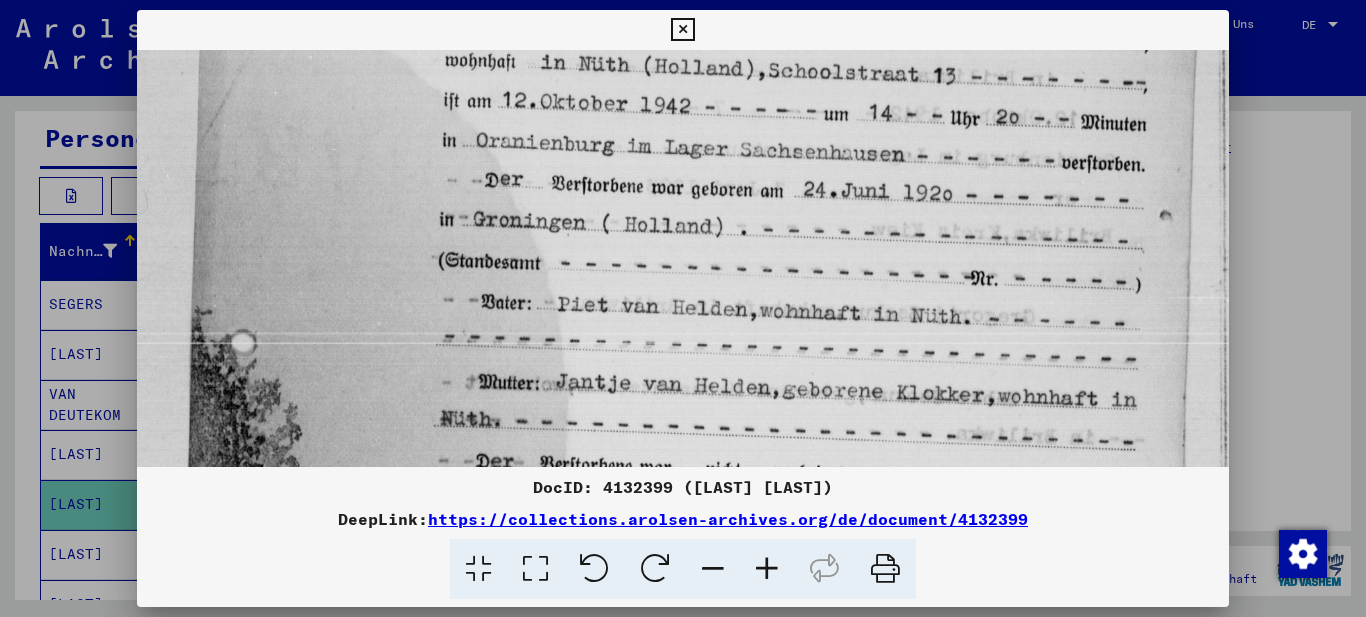 drag, startPoint x: 633, startPoint y: 157, endPoint x: 612, endPoint y: 240, distance: 85.61542 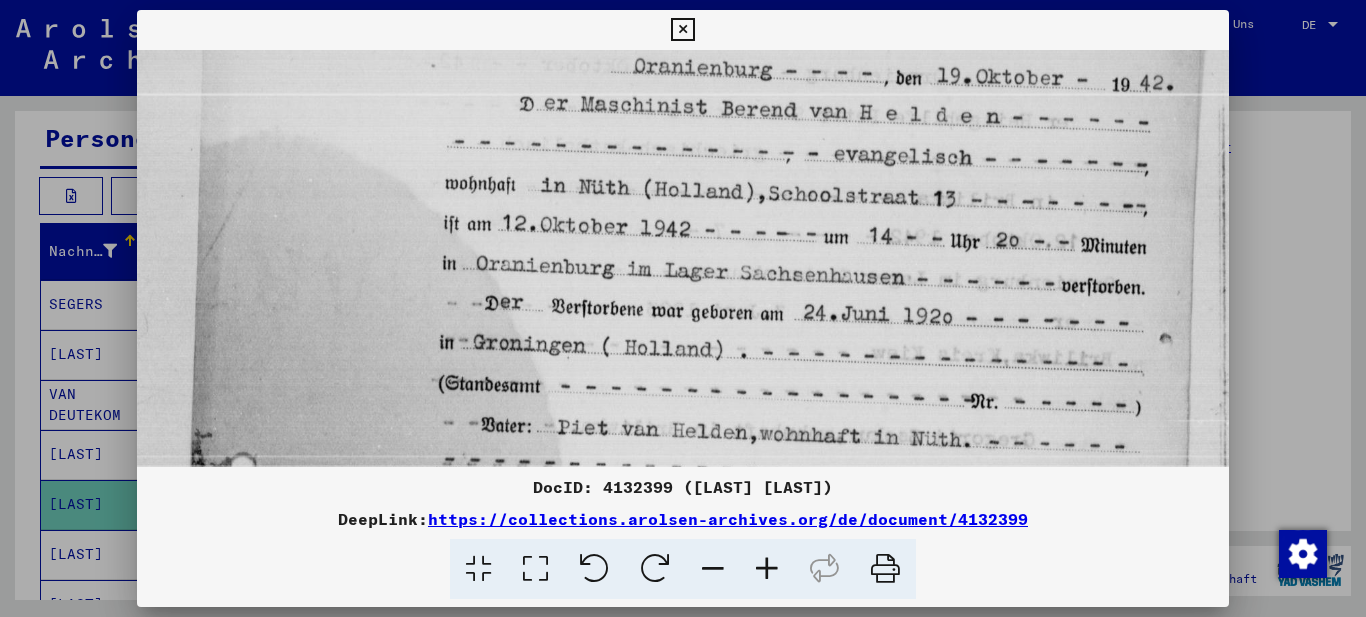 scroll, scrollTop: 57, scrollLeft: 0, axis: vertical 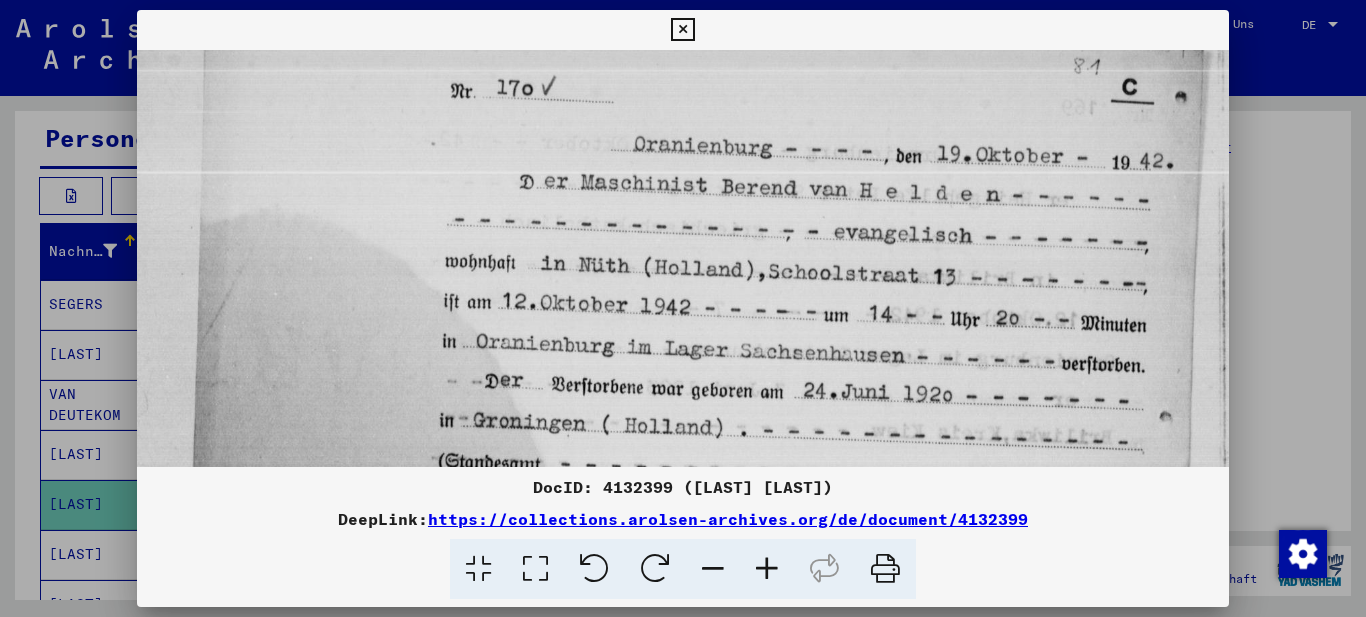 drag, startPoint x: 615, startPoint y: 132, endPoint x: 598, endPoint y: 324, distance: 192.75113 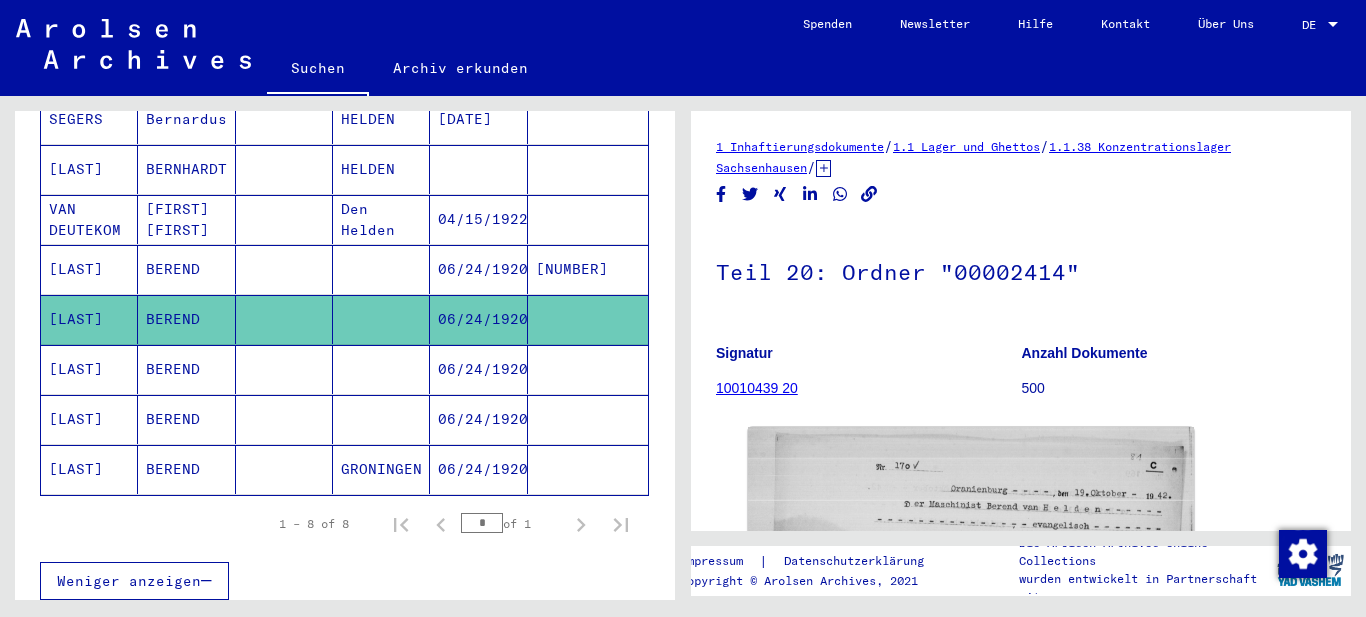 scroll, scrollTop: 400, scrollLeft: 0, axis: vertical 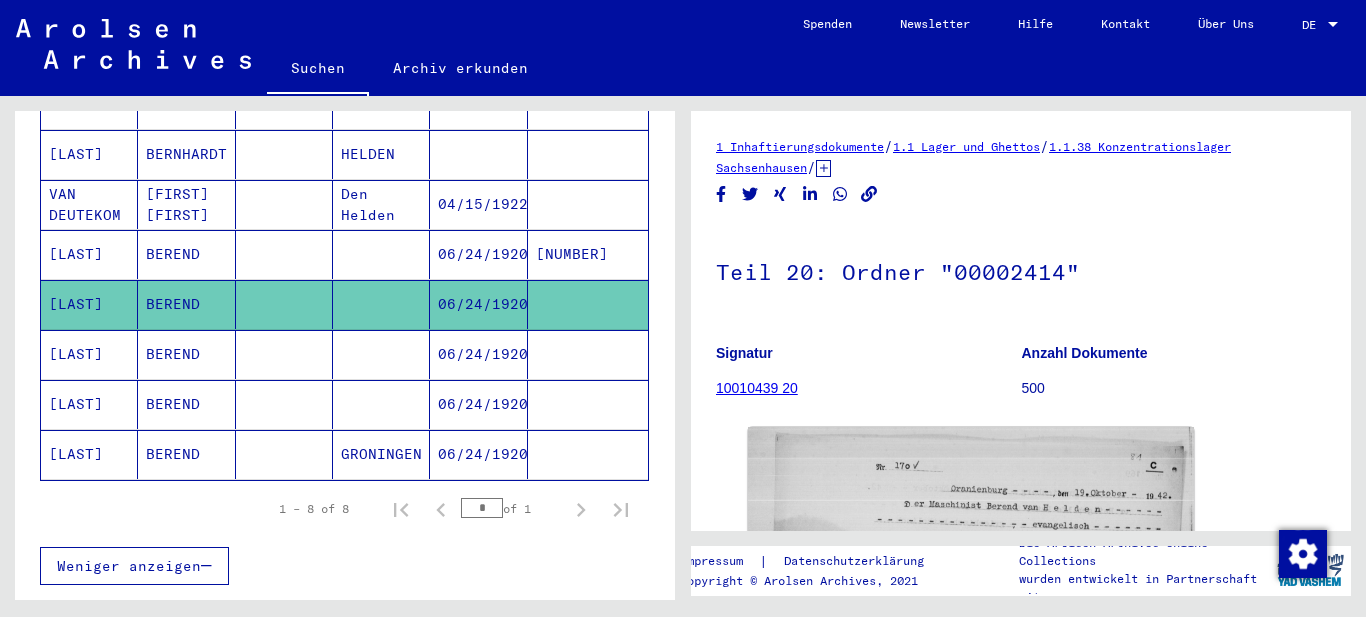 click at bounding box center [284, 404] 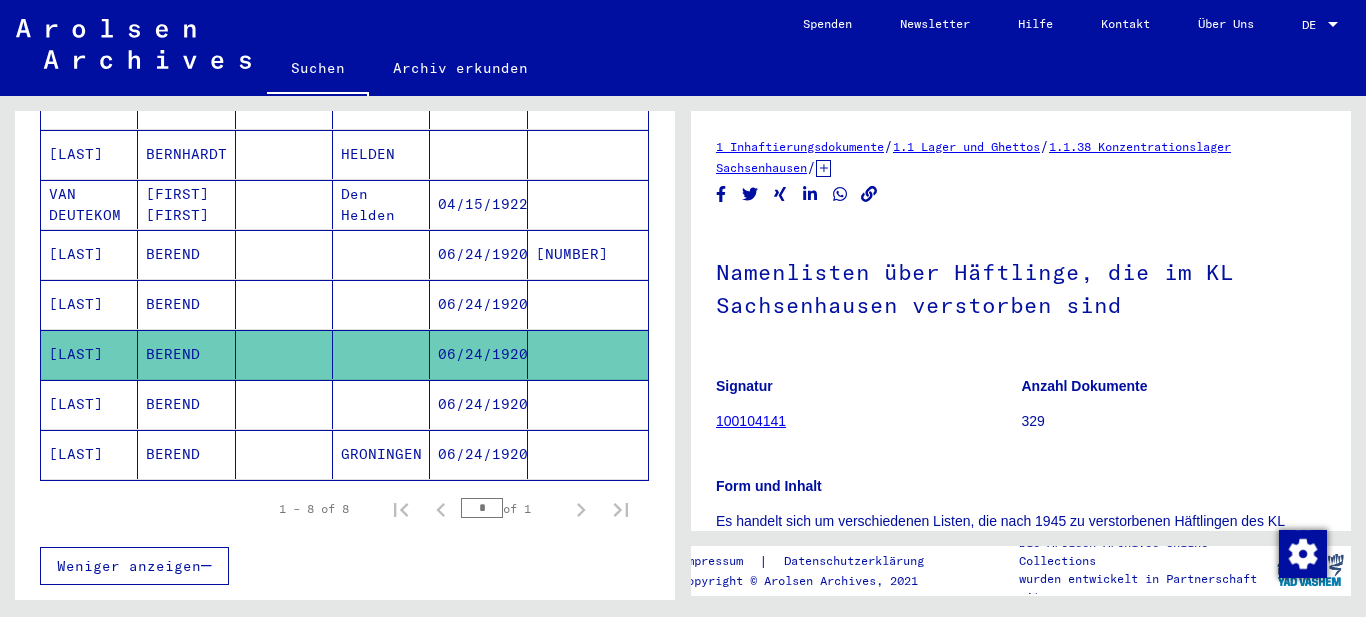scroll, scrollTop: 0, scrollLeft: 0, axis: both 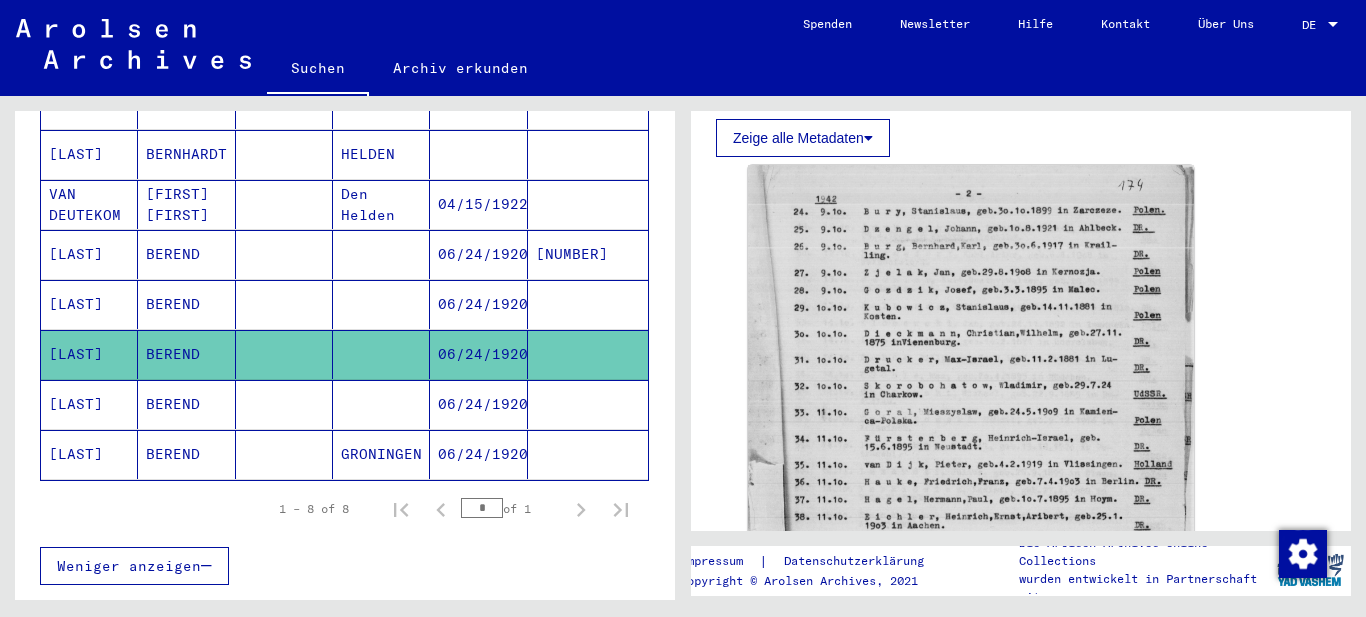 click on "06/24/1920" at bounding box center (478, 454) 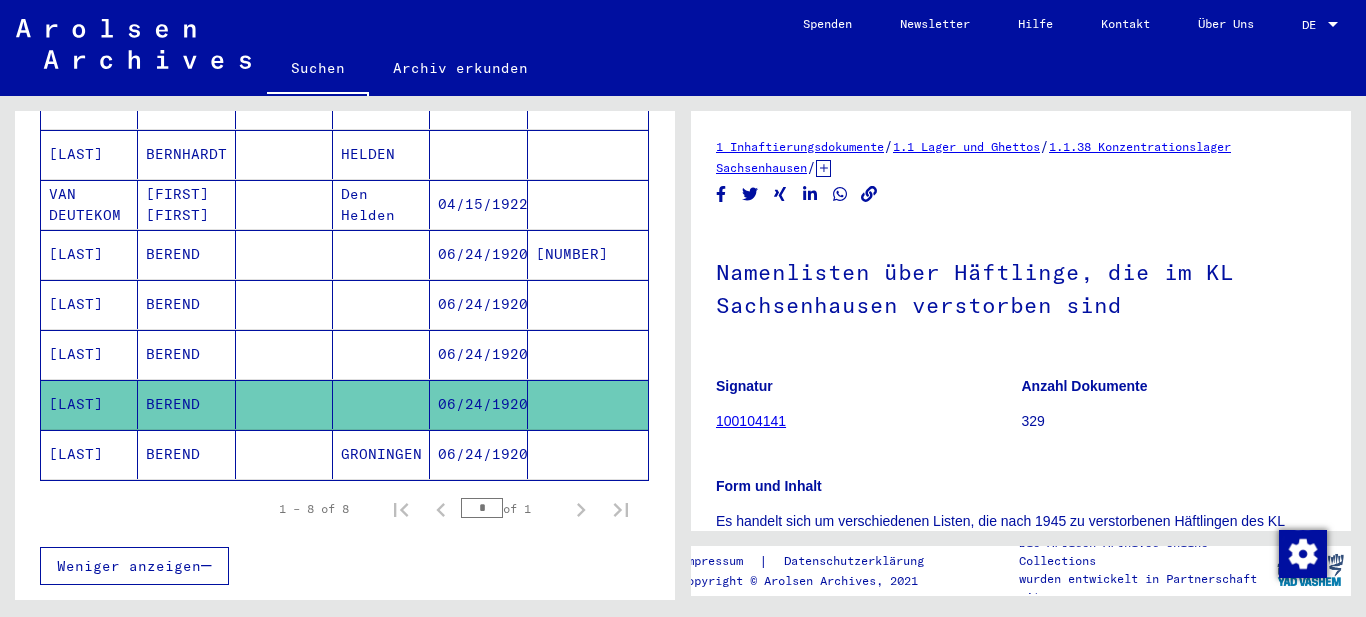 scroll, scrollTop: 0, scrollLeft: 0, axis: both 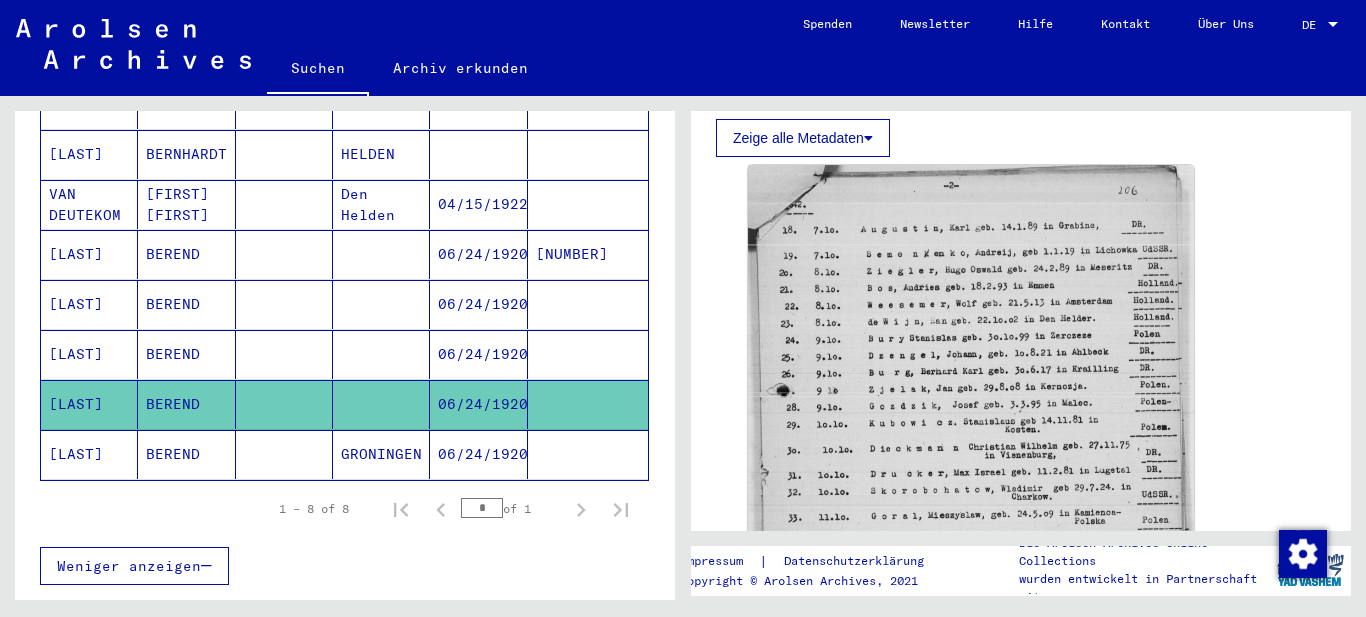 click on "06/24/1920" 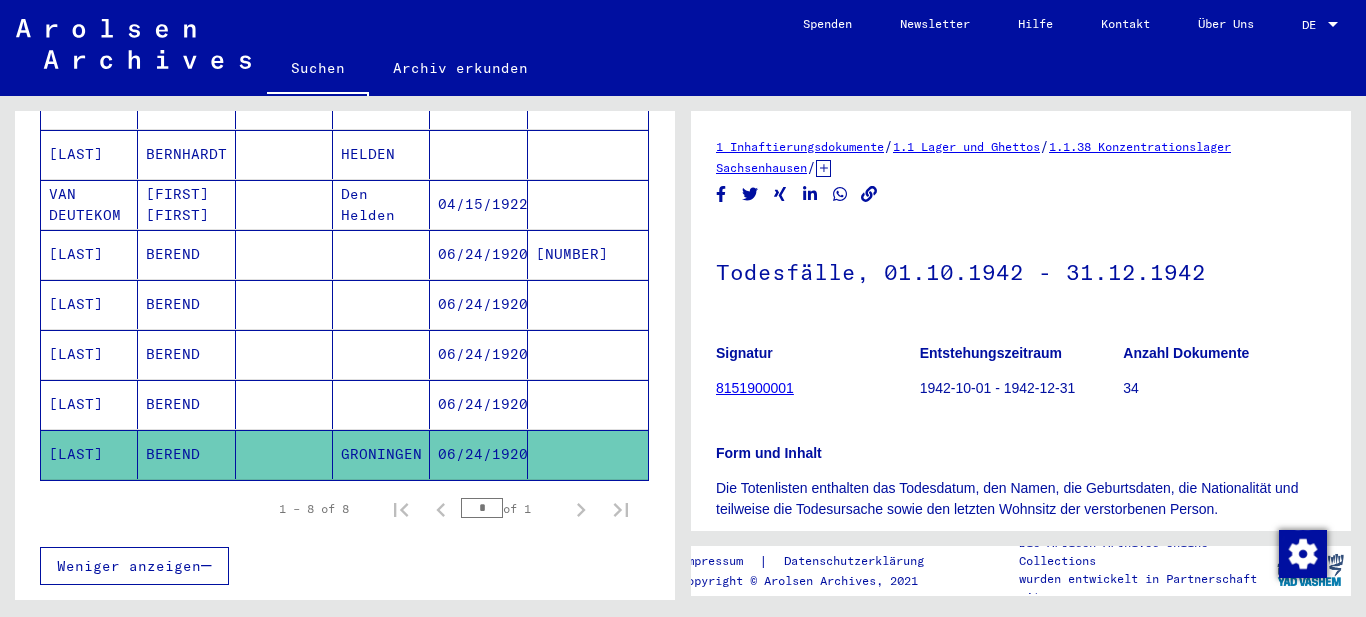 scroll, scrollTop: 0, scrollLeft: 0, axis: both 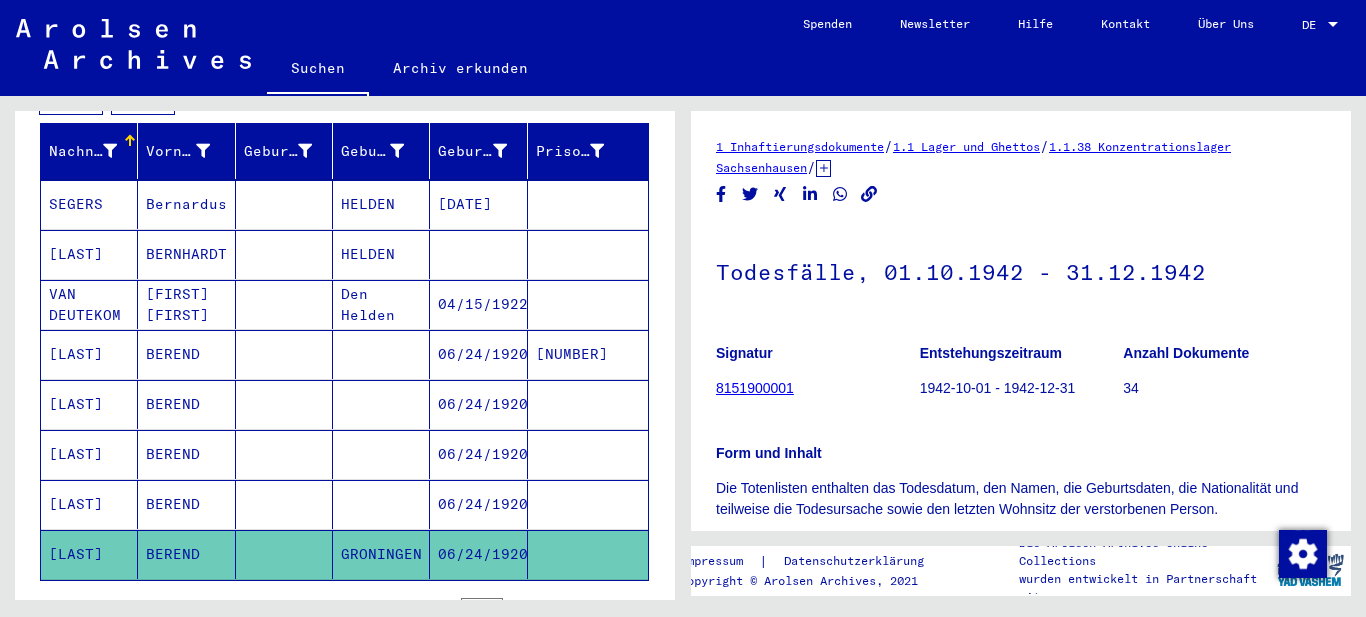 click on "06/24/1920" at bounding box center [478, 404] 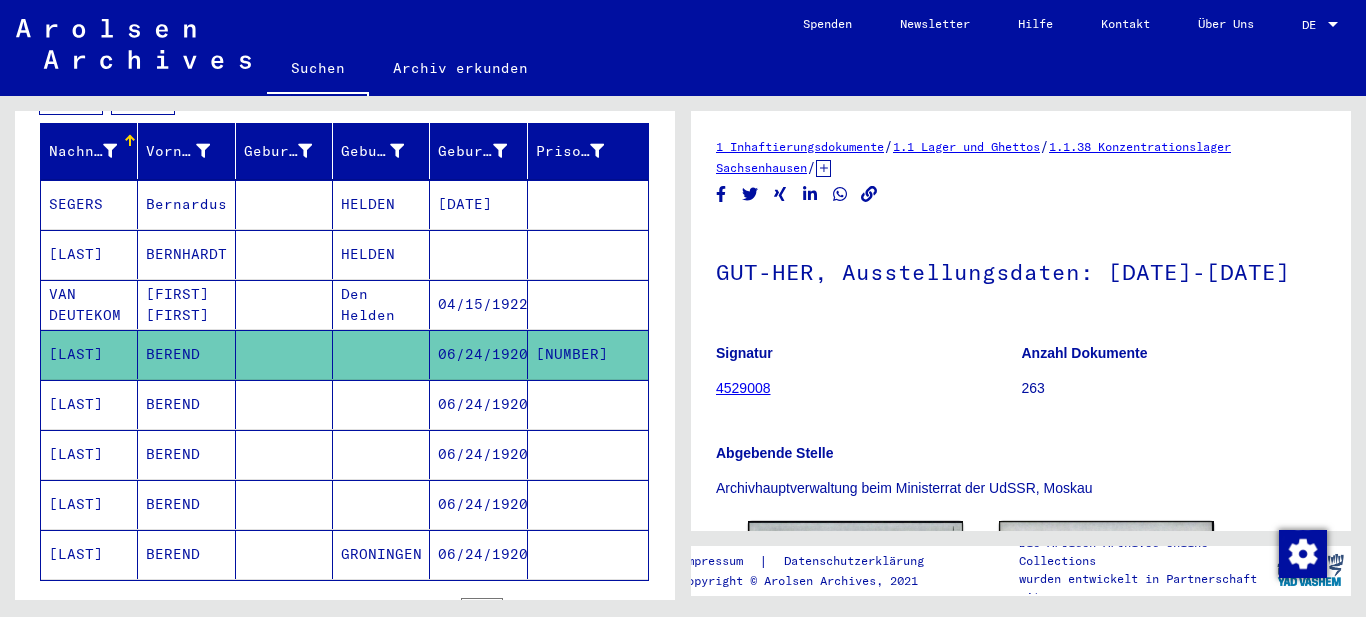 scroll, scrollTop: 0, scrollLeft: 0, axis: both 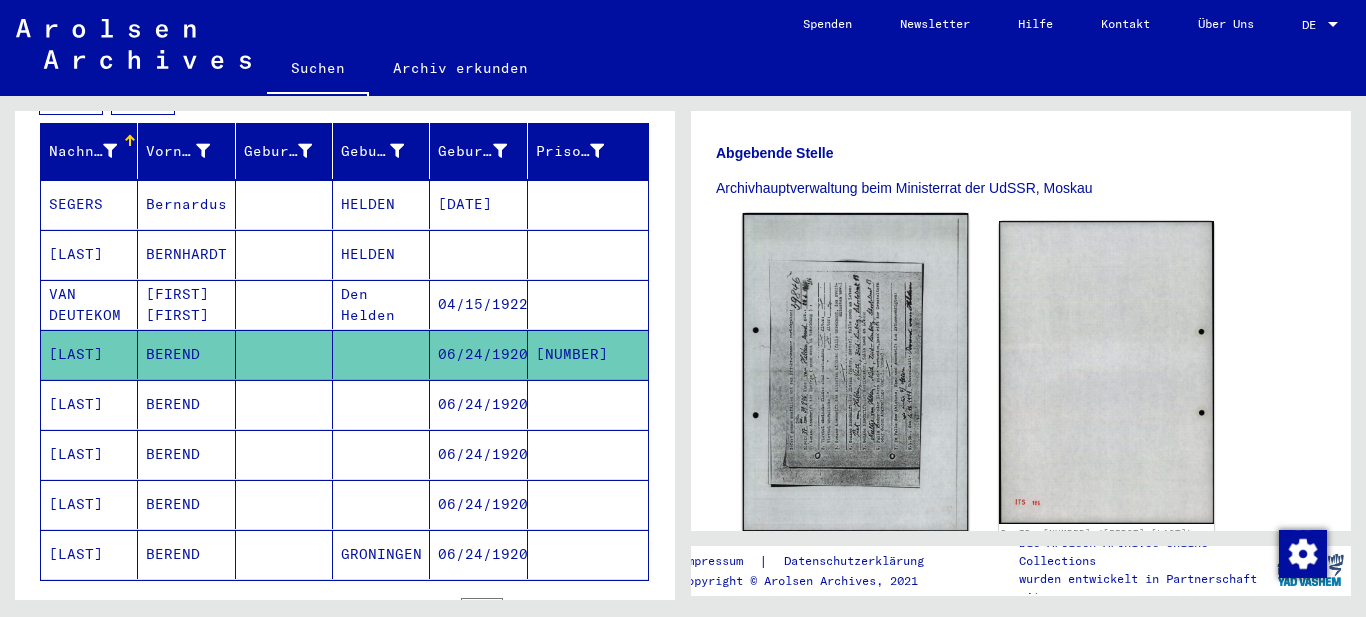 click 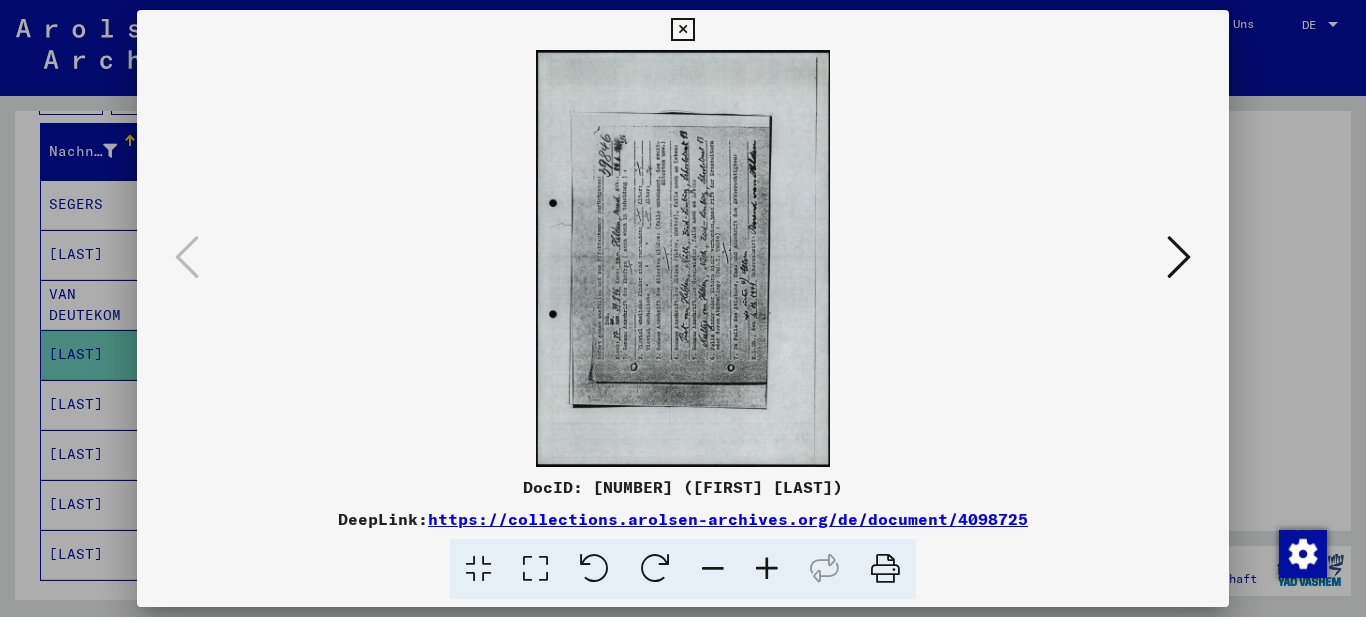 click at bounding box center [535, 569] 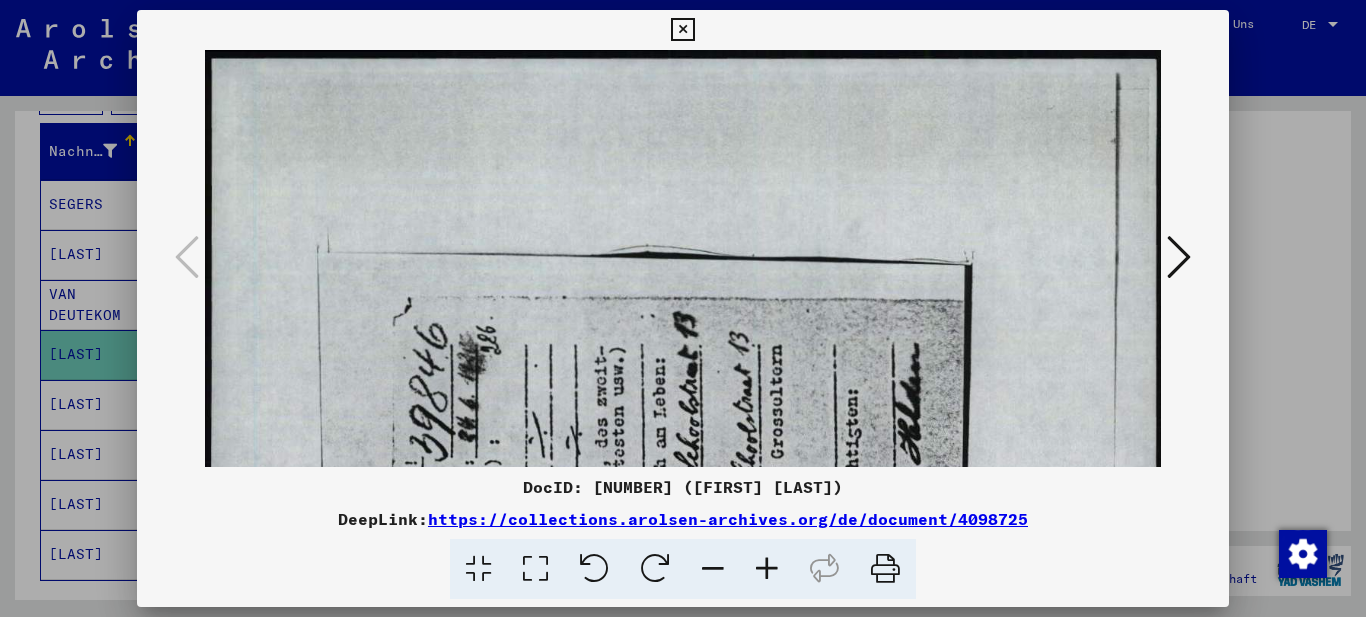 scroll, scrollTop: 344, scrollLeft: 0, axis: vertical 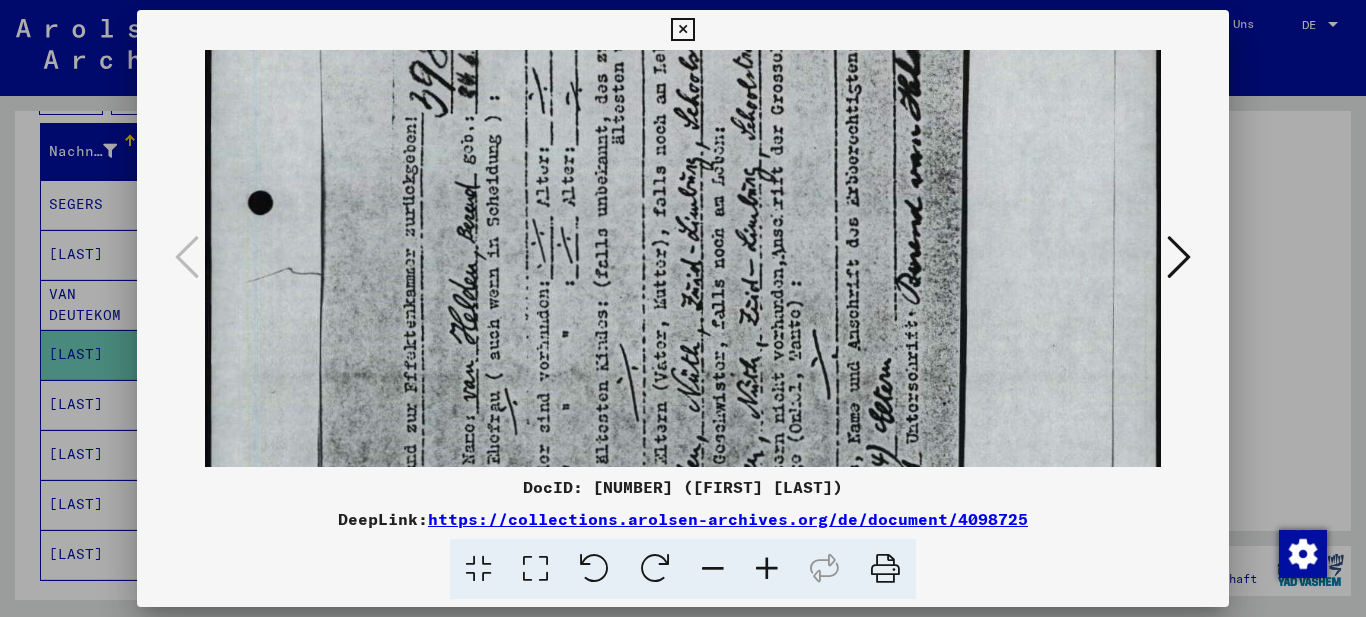 drag, startPoint x: 612, startPoint y: 383, endPoint x: 630, endPoint y: 39, distance: 344.4706 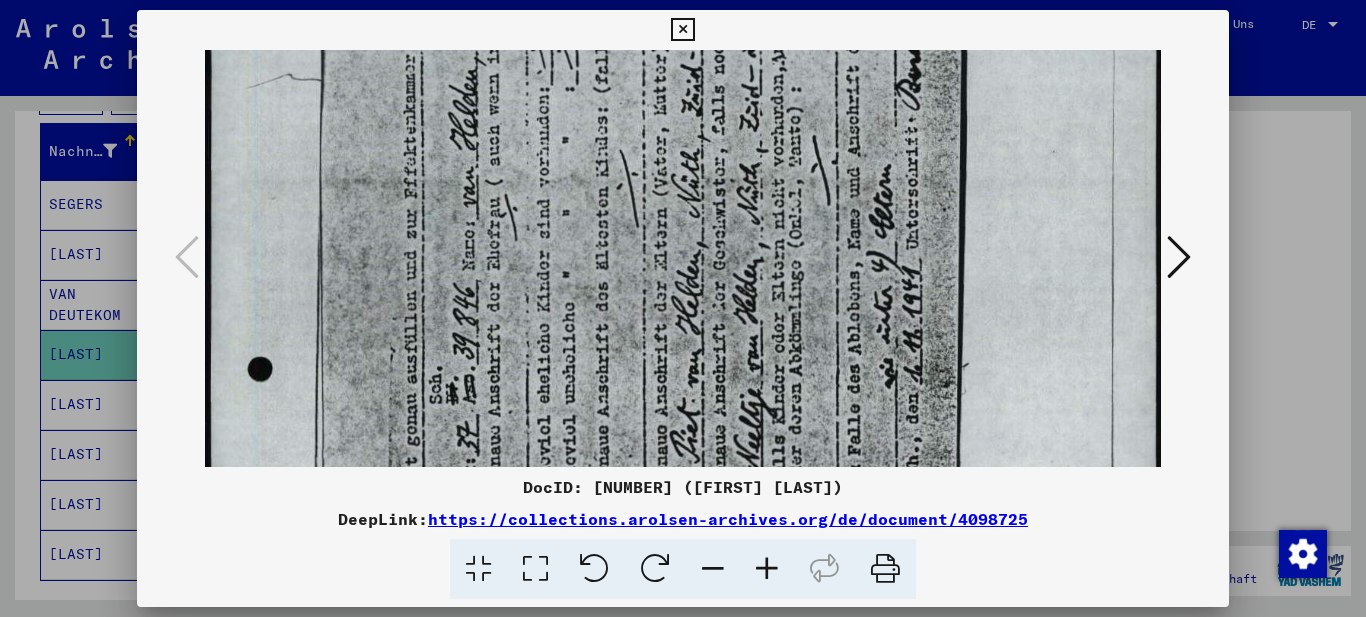 scroll, scrollTop: 567, scrollLeft: 0, axis: vertical 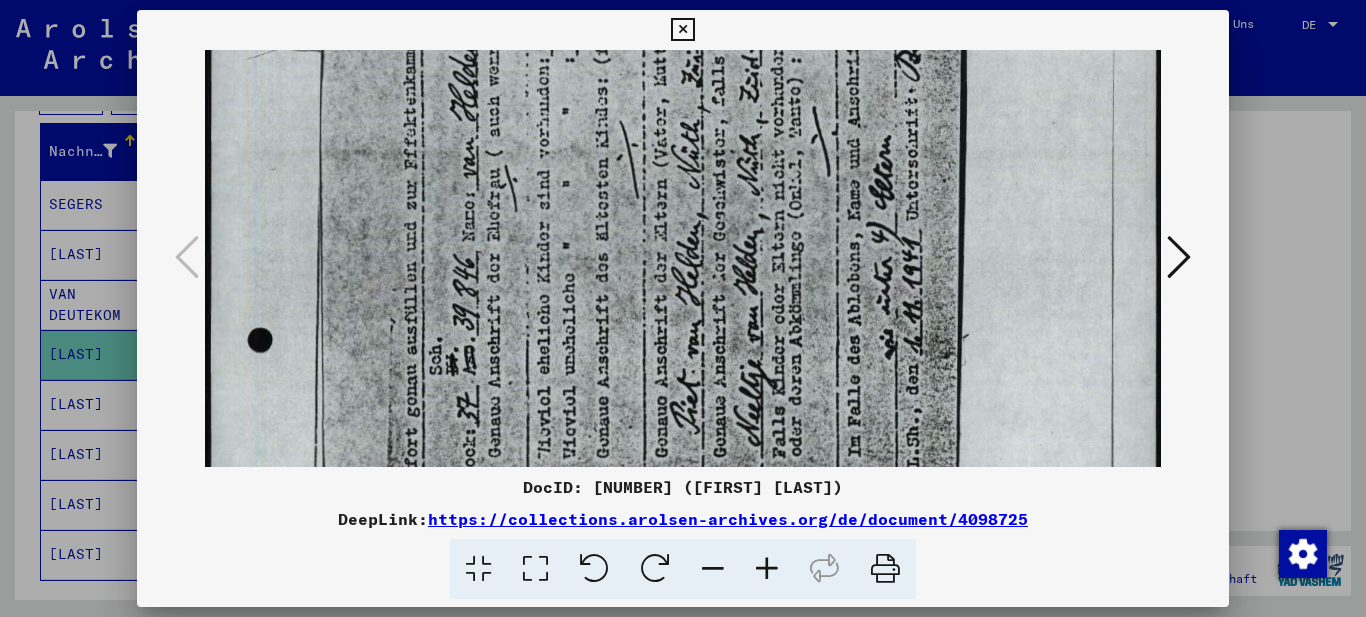 drag, startPoint x: 583, startPoint y: 298, endPoint x: 579, endPoint y: 104, distance: 194.04123 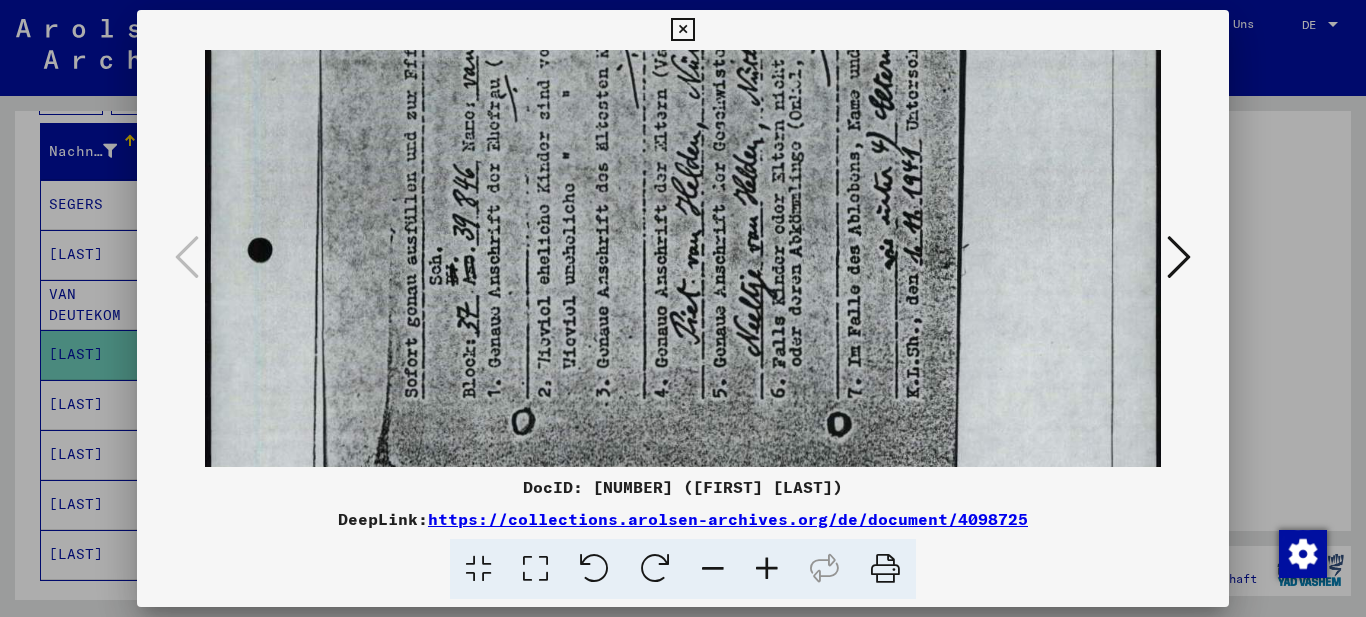 scroll, scrollTop: 637, scrollLeft: 0, axis: vertical 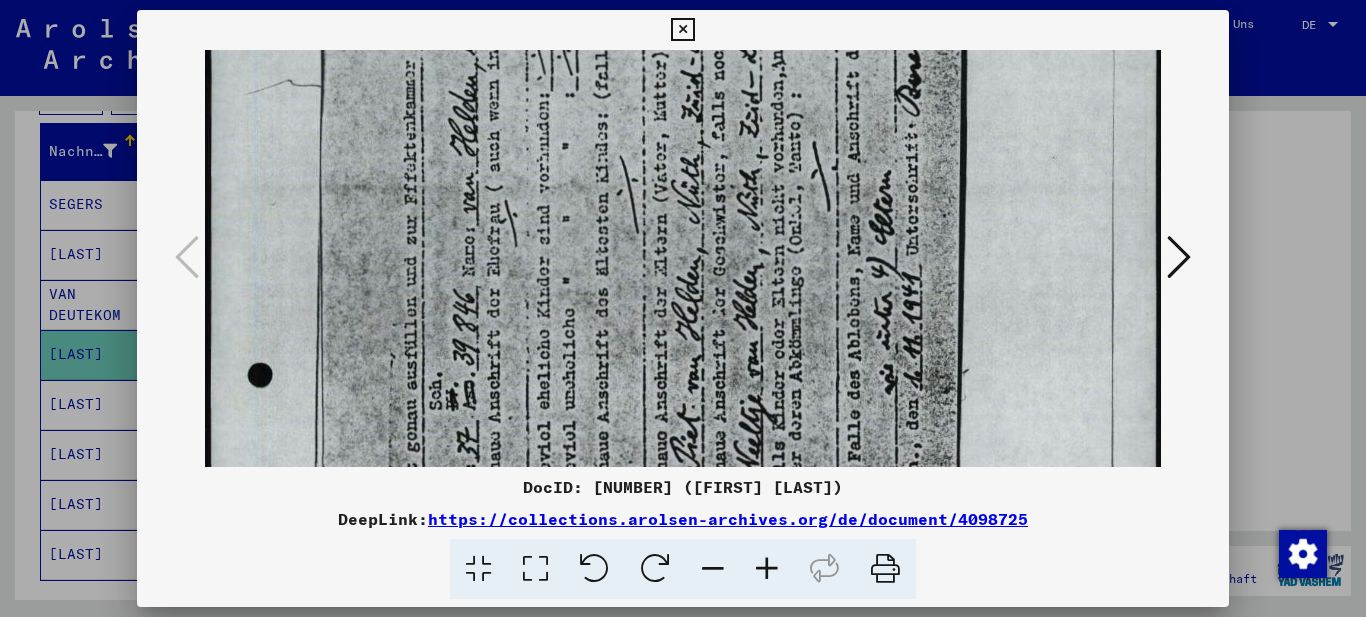 drag, startPoint x: 683, startPoint y: 303, endPoint x: 626, endPoint y: 387, distance: 101.51354 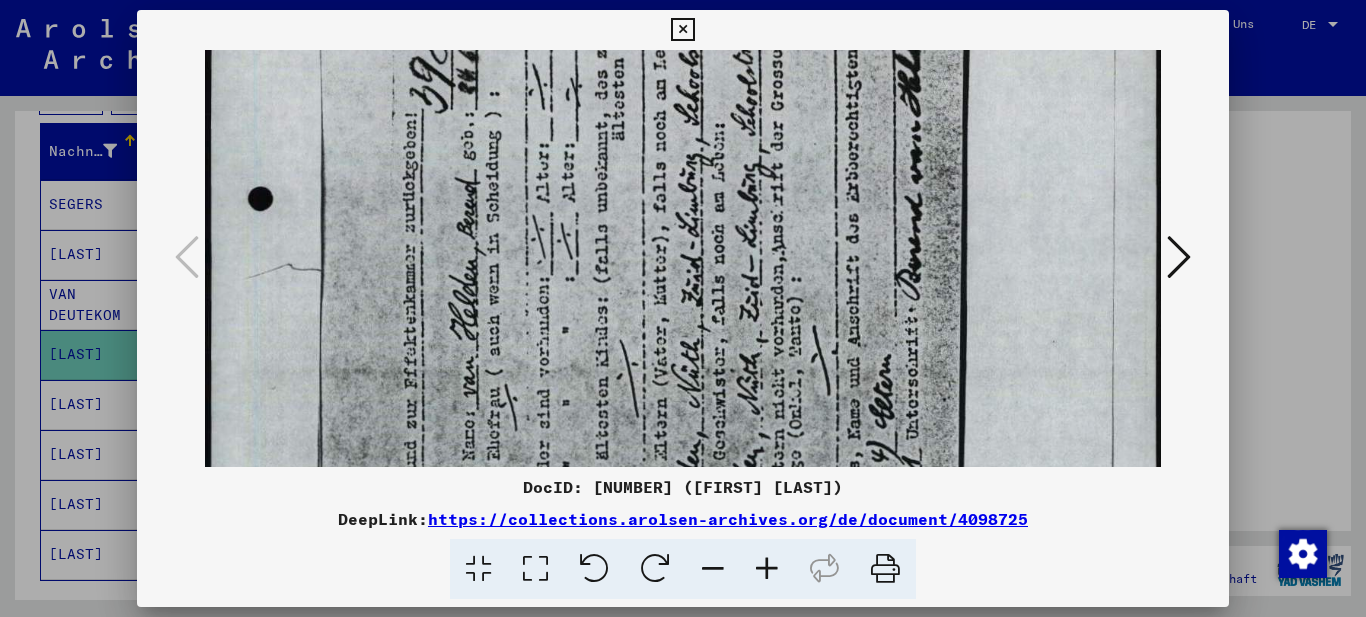 drag, startPoint x: 547, startPoint y: 225, endPoint x: 510, endPoint y: 344, distance: 124.61942 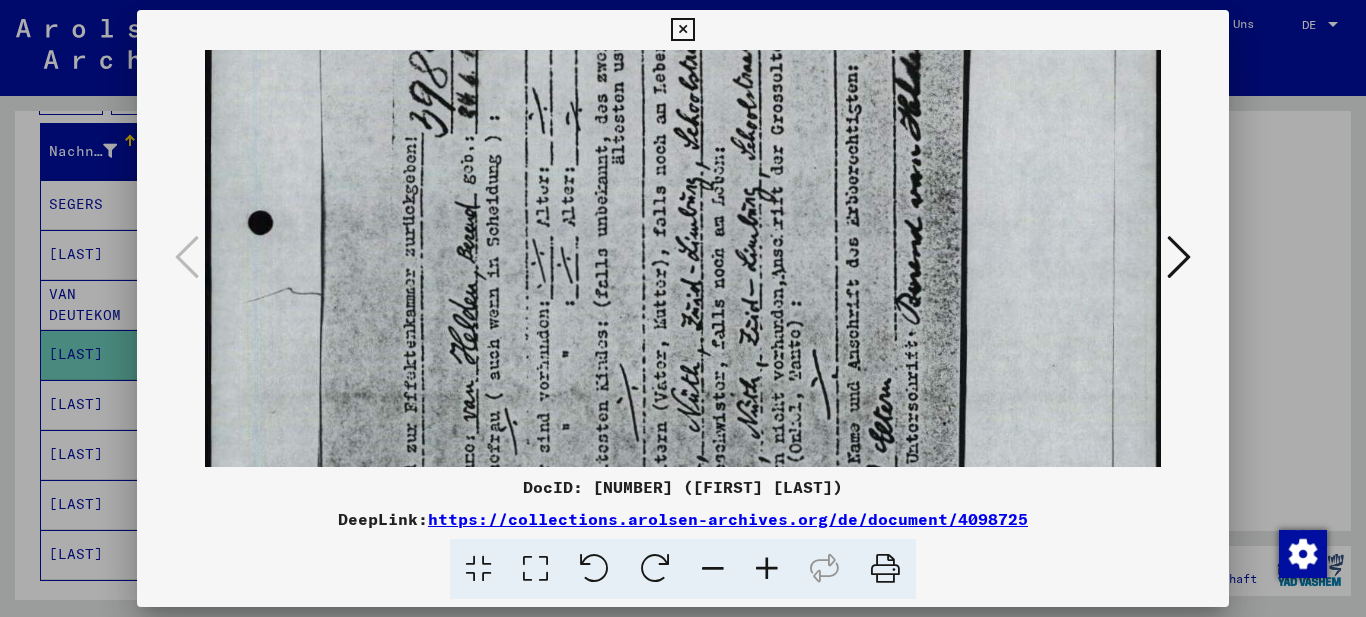 drag, startPoint x: 493, startPoint y: 170, endPoint x: 477, endPoint y: 190, distance: 25.612497 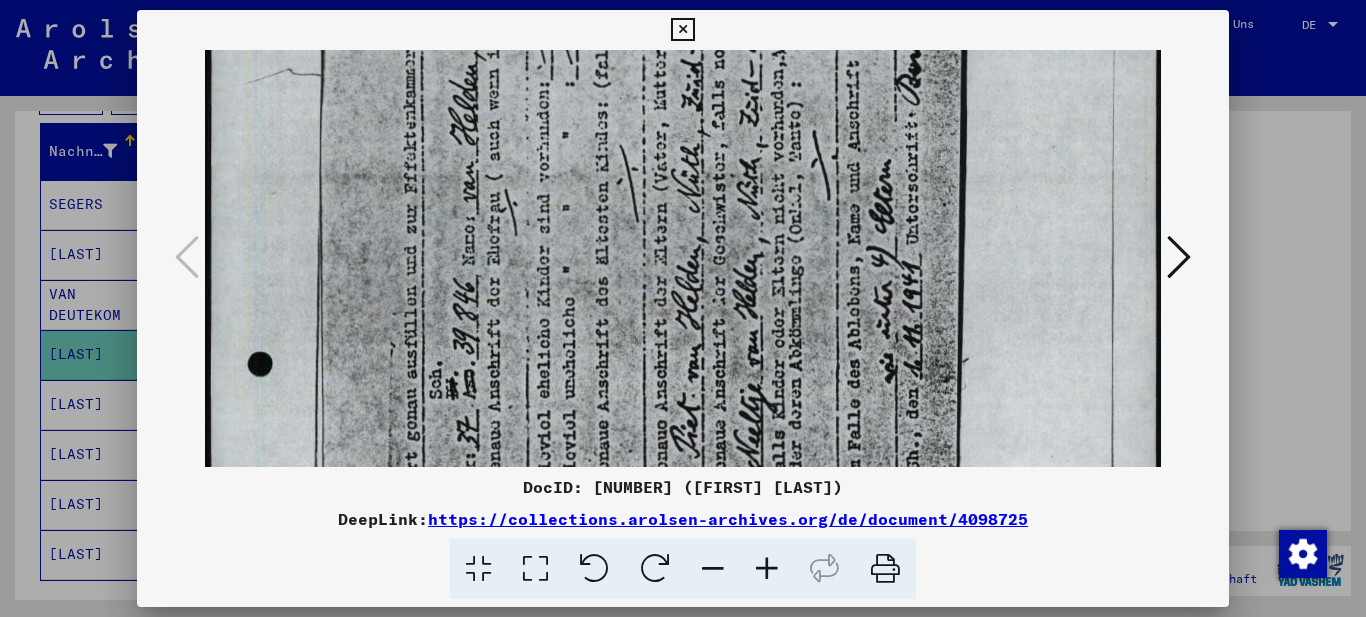 drag, startPoint x: 469, startPoint y: 265, endPoint x: 470, endPoint y: 134, distance: 131.00381 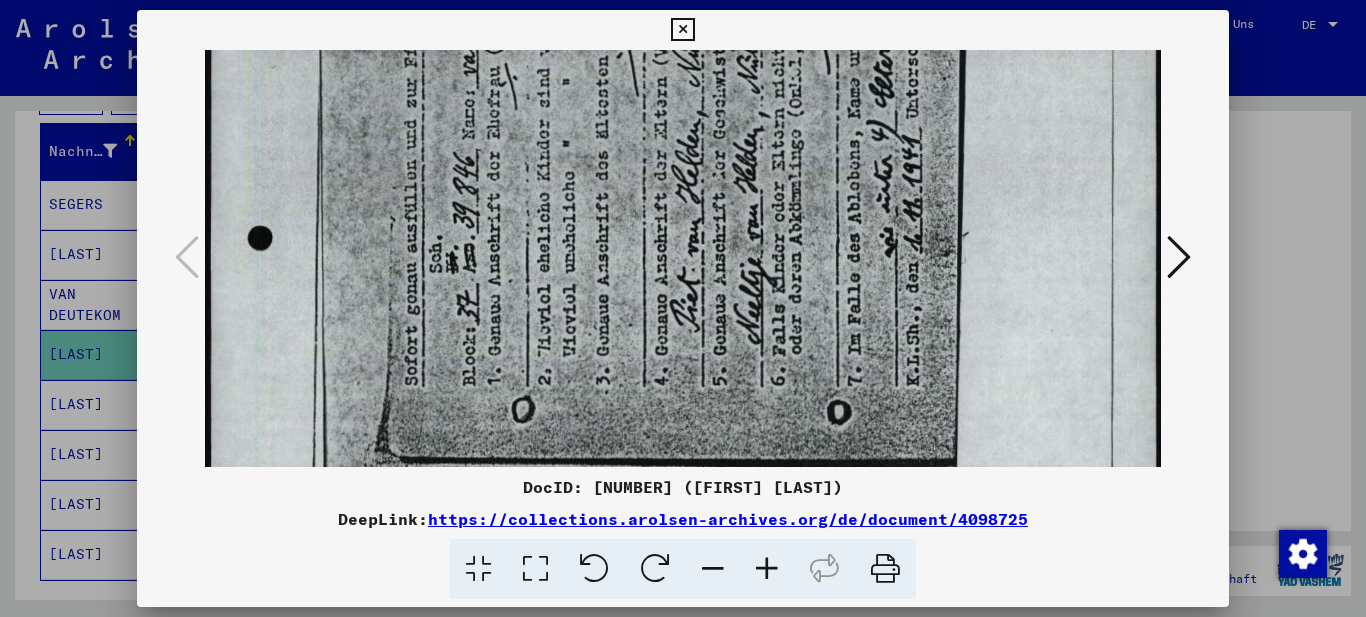 scroll, scrollTop: 718, scrollLeft: 0, axis: vertical 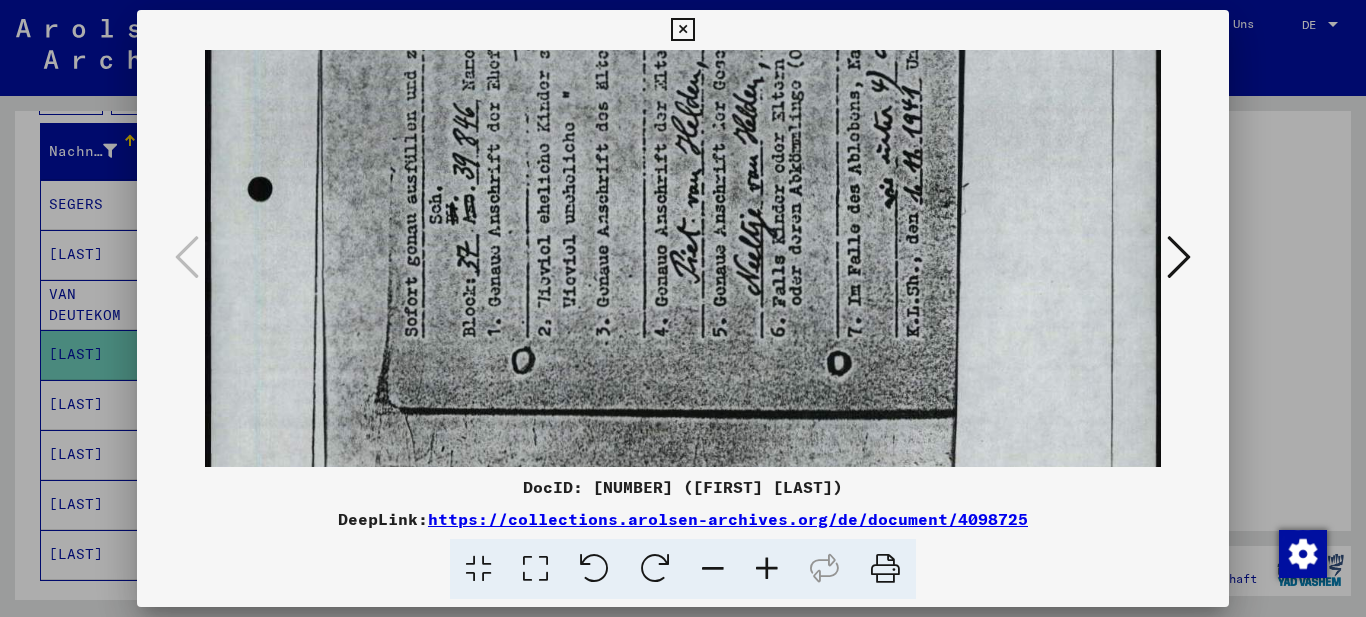 drag, startPoint x: 465, startPoint y: 185, endPoint x: 465, endPoint y: 136, distance: 49 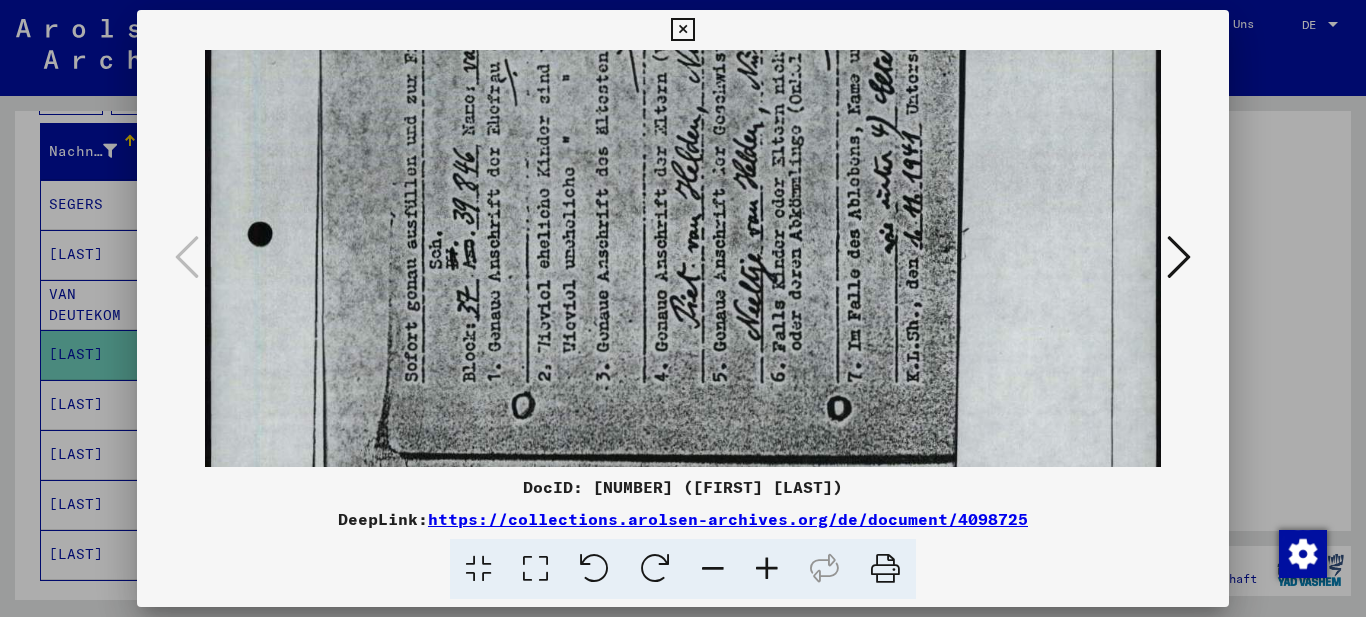 drag, startPoint x: 481, startPoint y: 327, endPoint x: 459, endPoint y: 393, distance: 69.57011 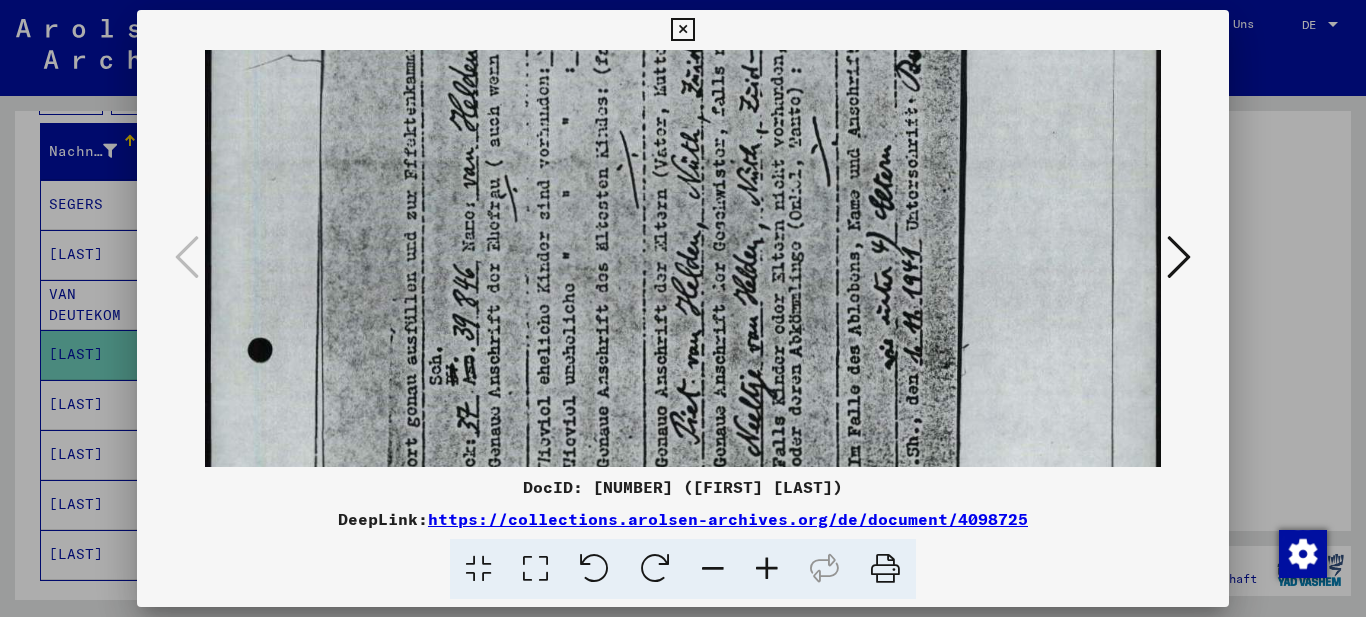 drag, startPoint x: 499, startPoint y: 290, endPoint x: 498, endPoint y: 307, distance: 17.029387 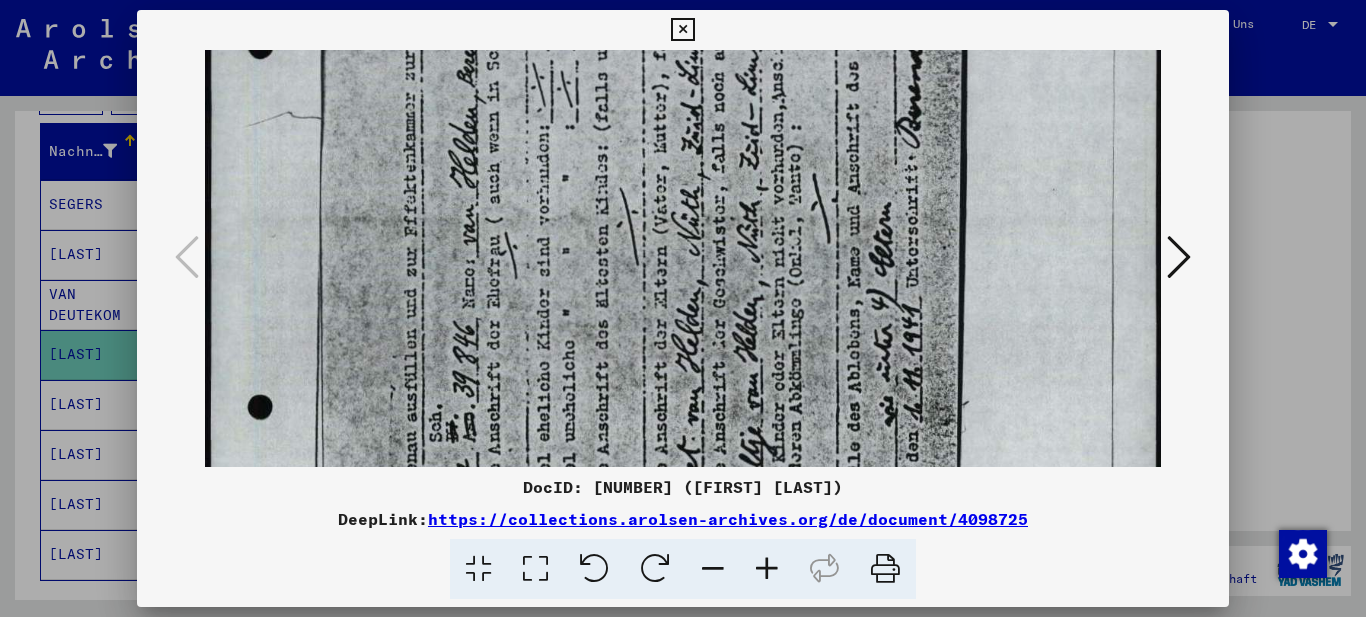 drag, startPoint x: 501, startPoint y: 317, endPoint x: 484, endPoint y: 361, distance: 47.169907 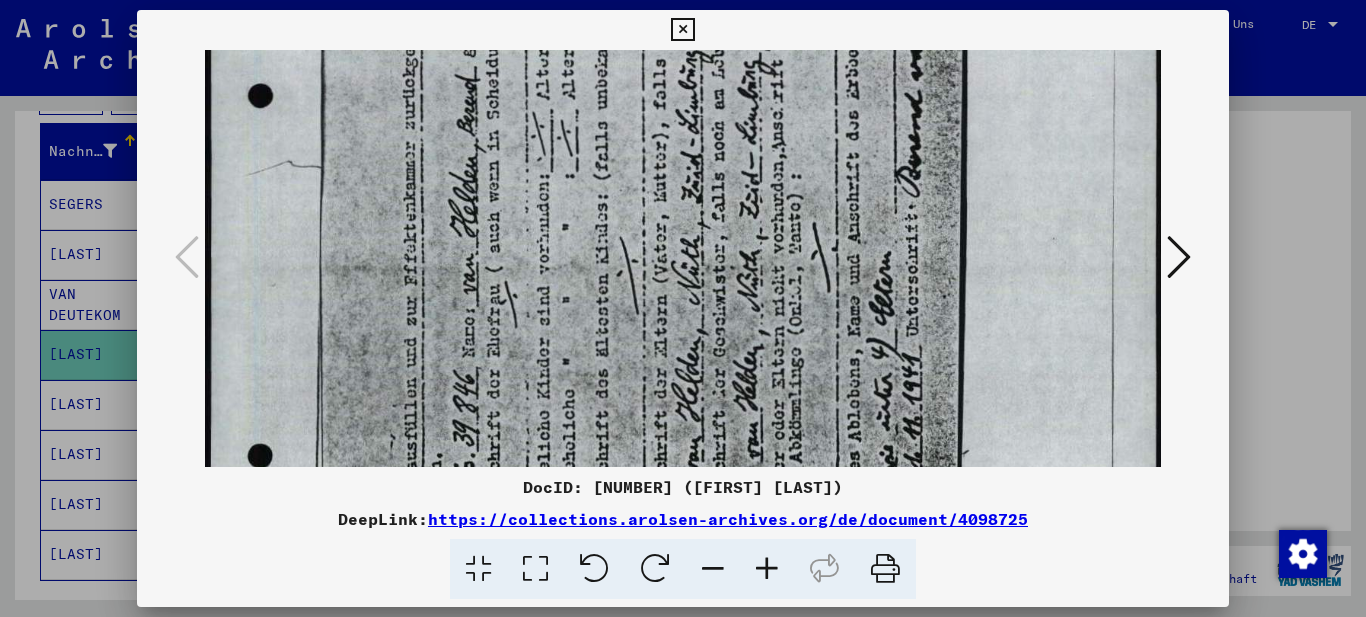 drag, startPoint x: 496, startPoint y: 326, endPoint x: 498, endPoint y: 400, distance: 74.02702 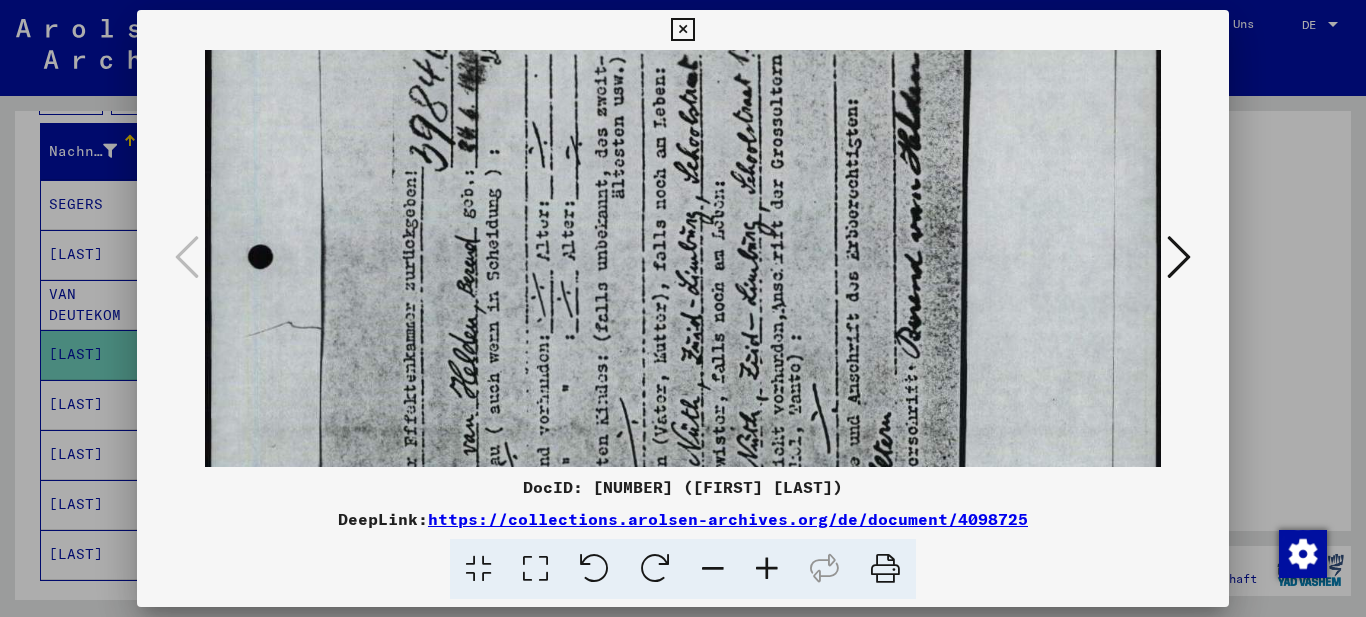 drag, startPoint x: 526, startPoint y: 250, endPoint x: 526, endPoint y: 408, distance: 158 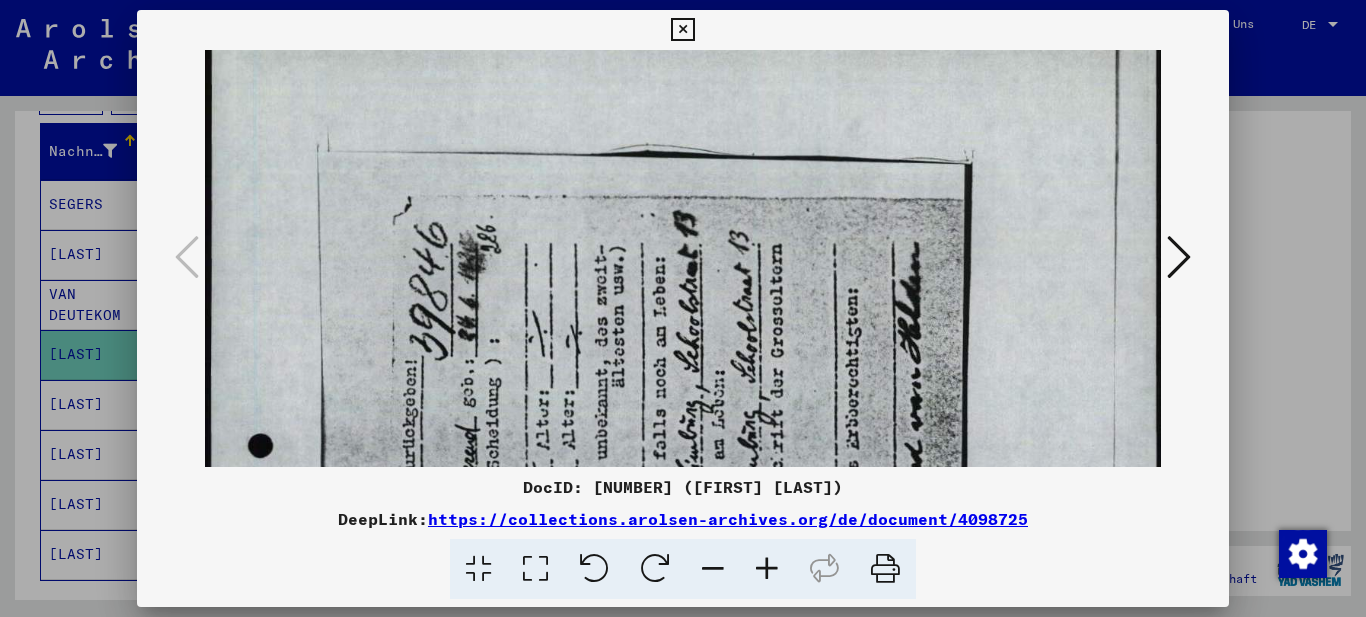 drag, startPoint x: 564, startPoint y: 434, endPoint x: 564, endPoint y: 457, distance: 23 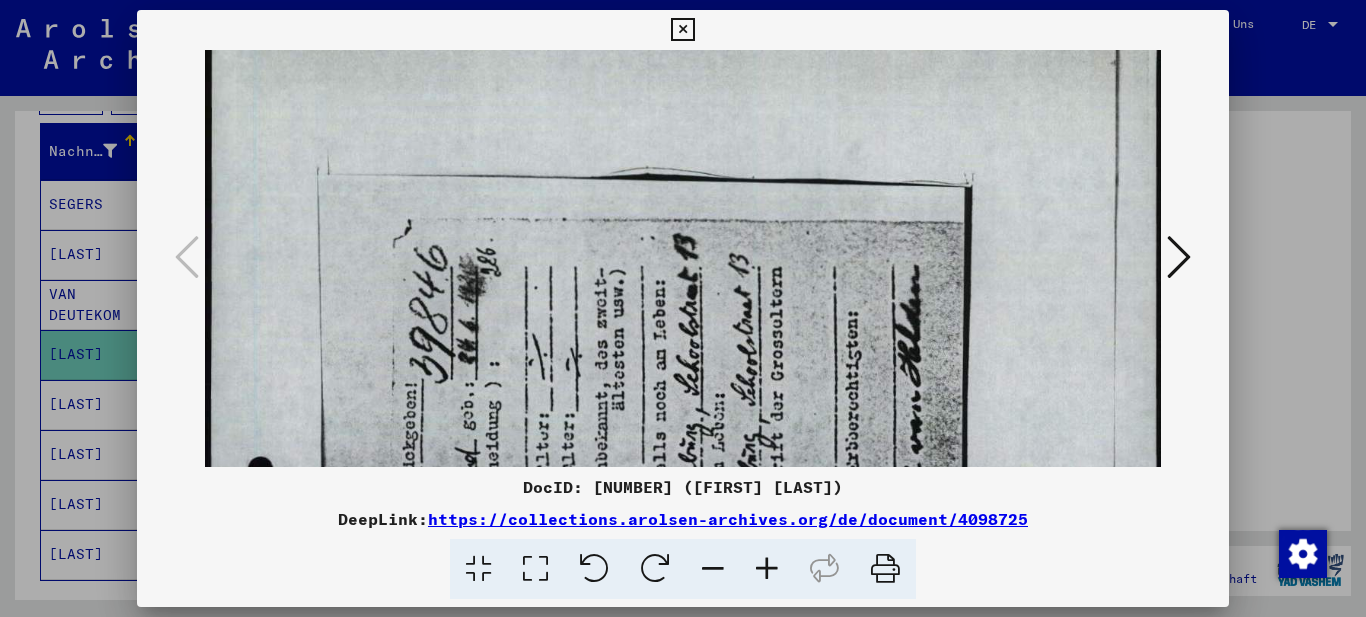 click at bounding box center (1179, 257) 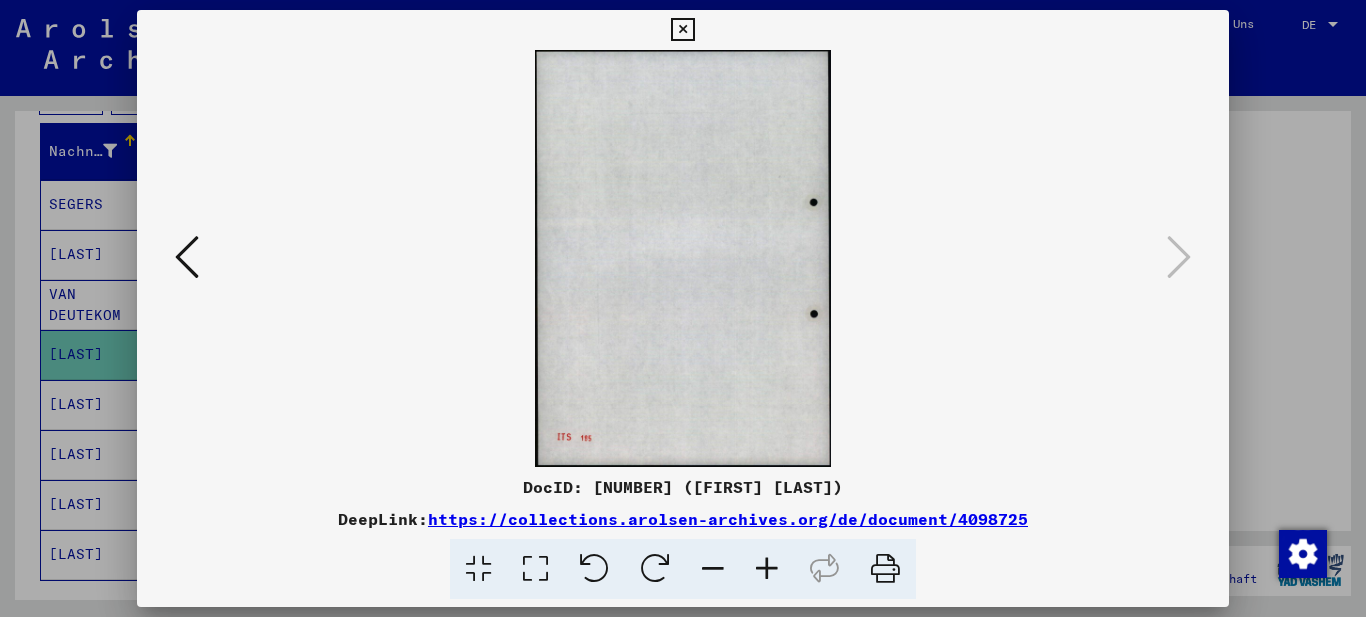 scroll, scrollTop: 0, scrollLeft: 0, axis: both 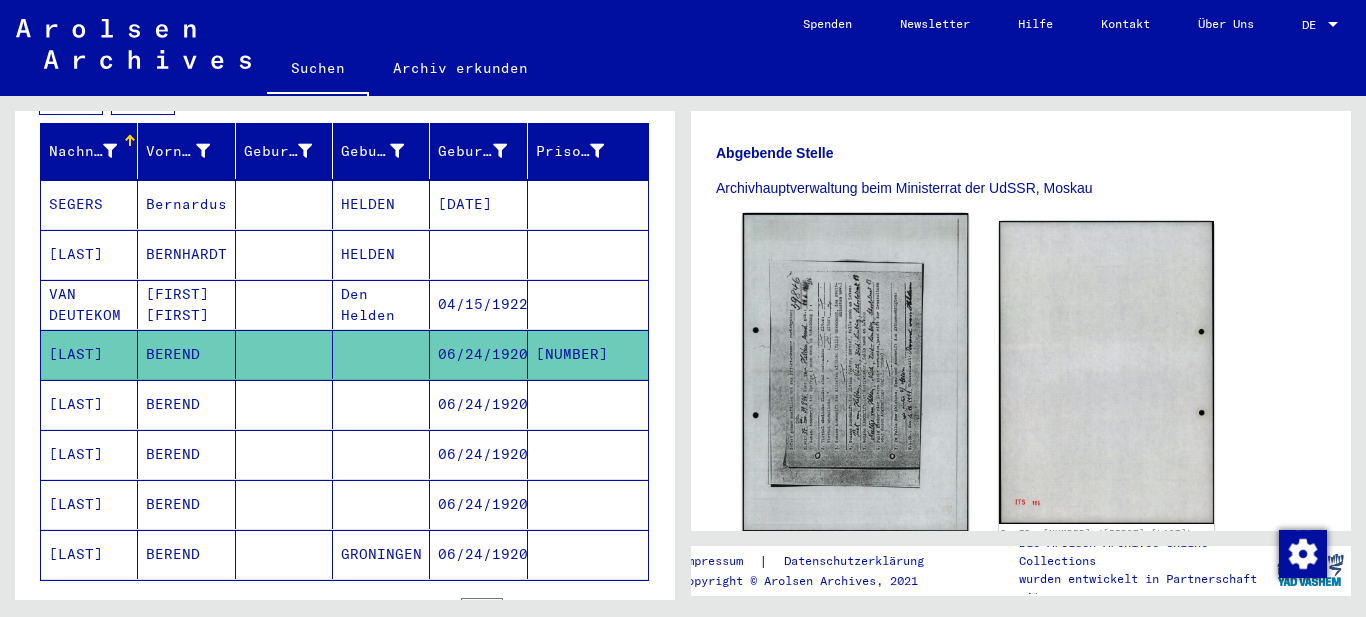 click 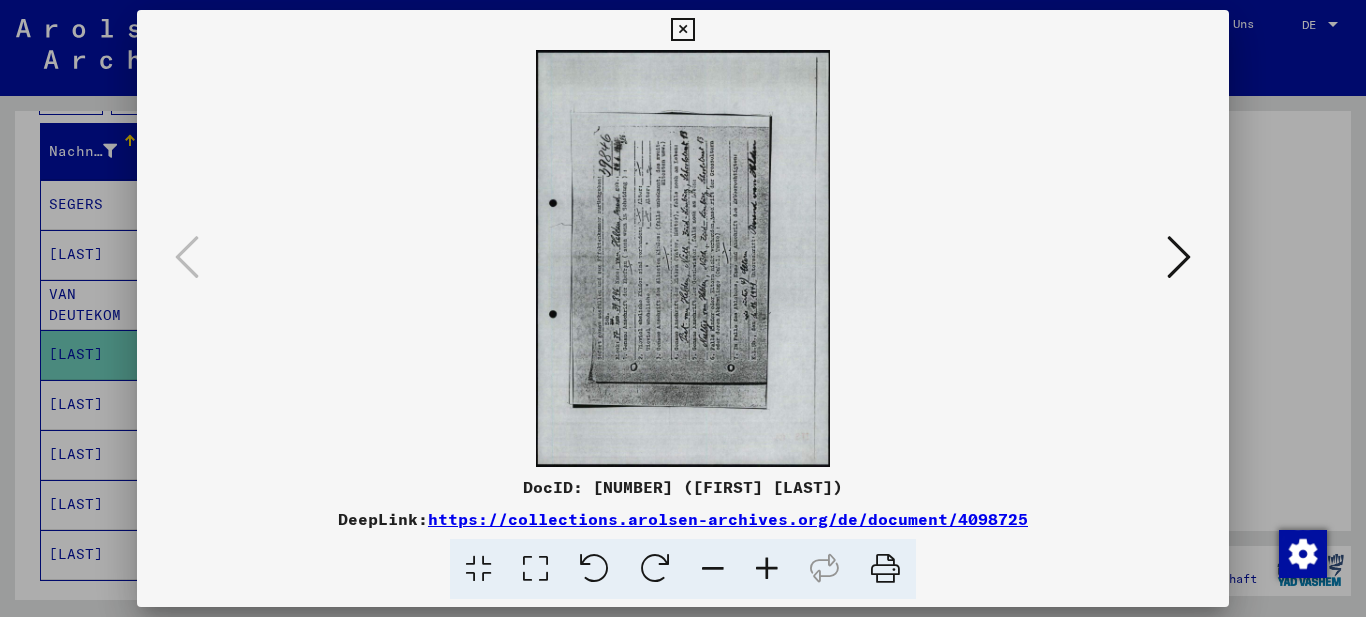 click at bounding box center [535, 569] 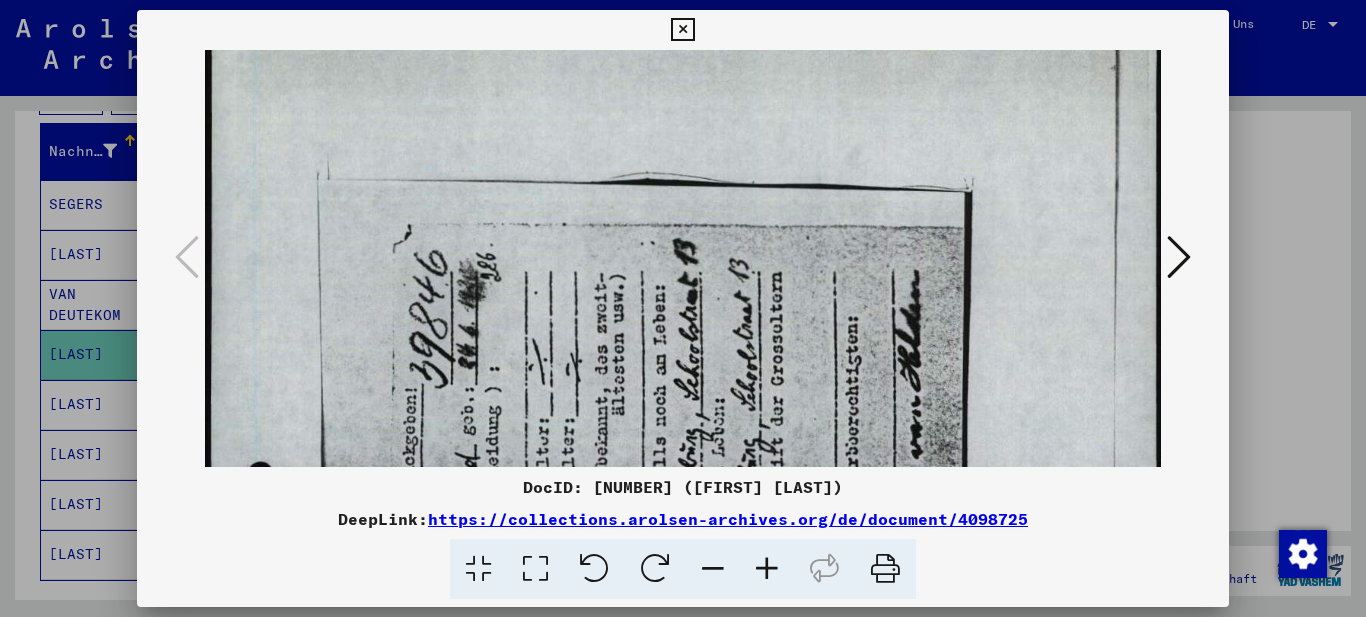 drag, startPoint x: 601, startPoint y: 303, endPoint x: 610, endPoint y: 206, distance: 97.41663 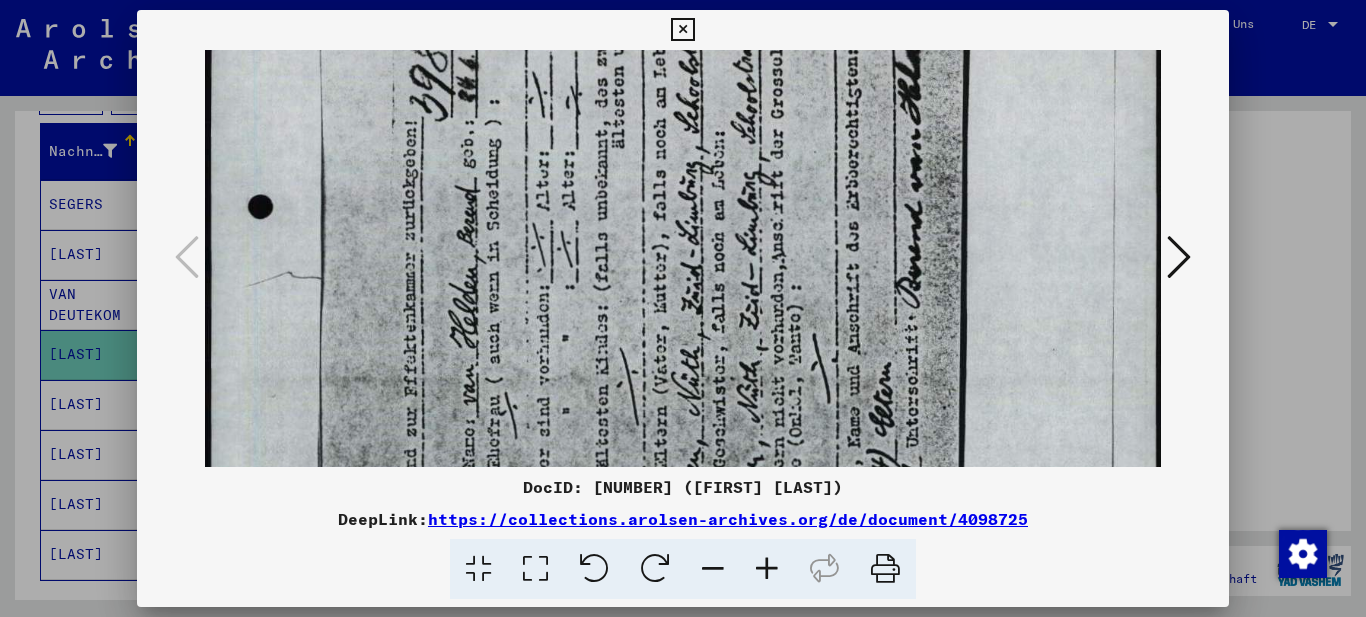 click at bounding box center [683, 386] 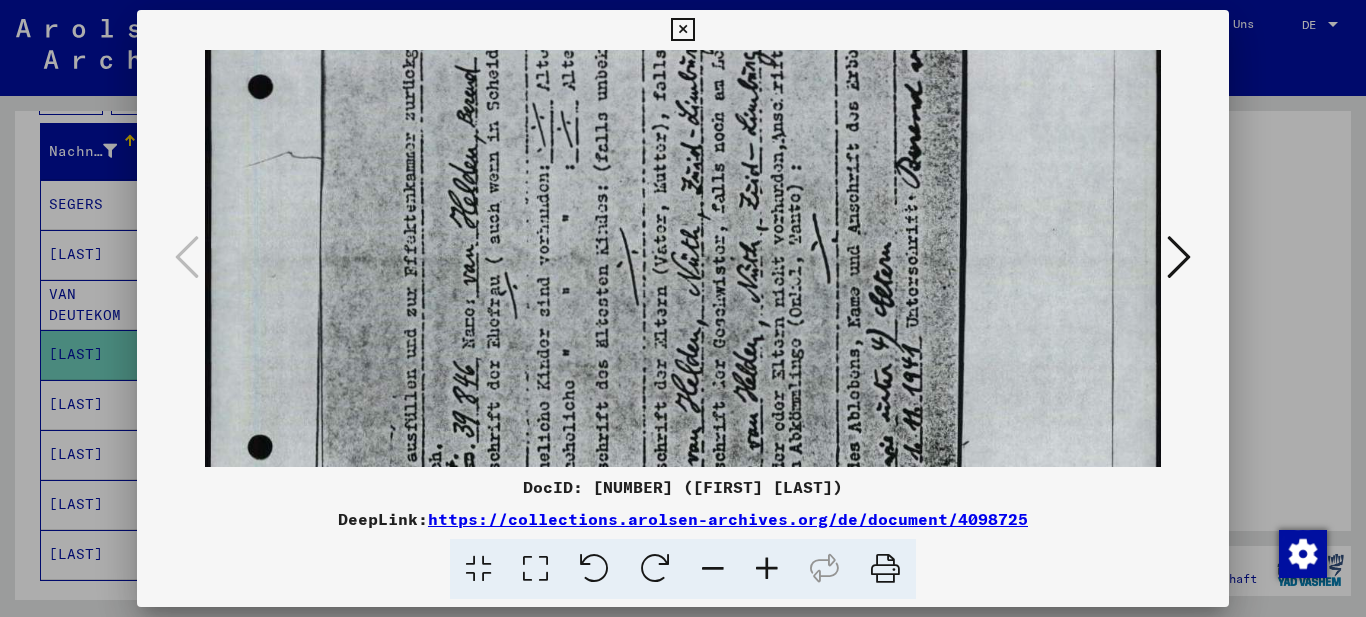 drag, startPoint x: 597, startPoint y: 252, endPoint x: 610, endPoint y: 103, distance: 149.56604 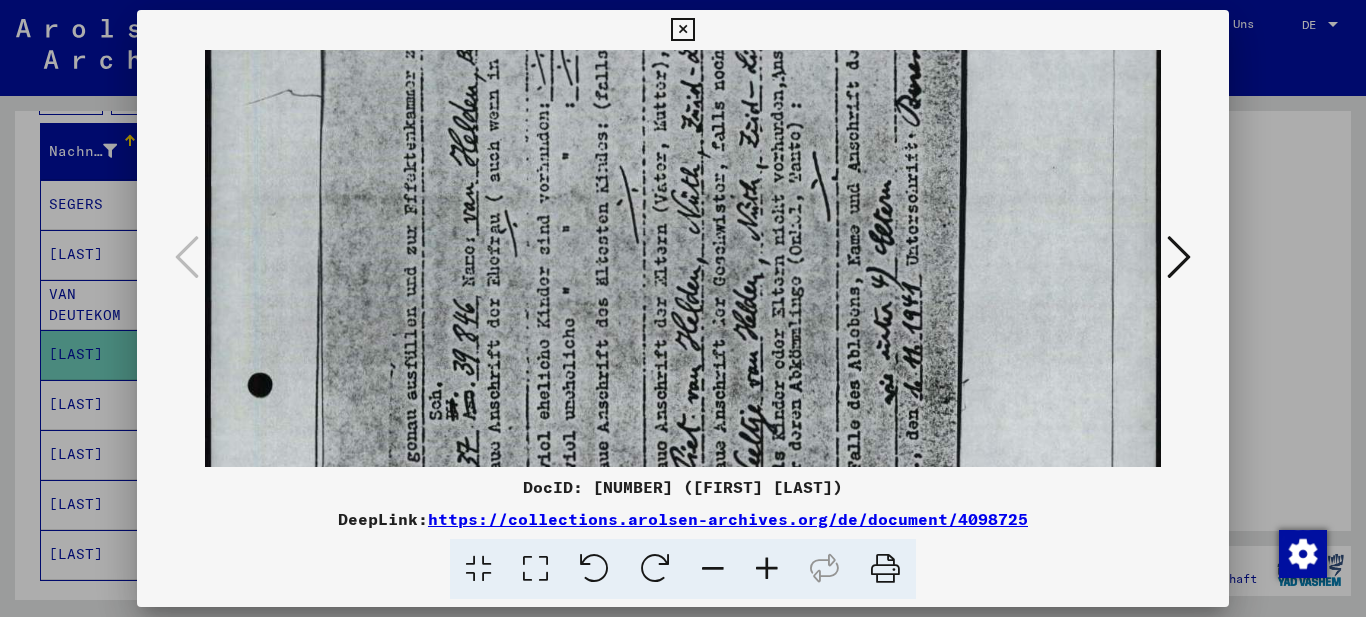 scroll, scrollTop: 643, scrollLeft: 0, axis: vertical 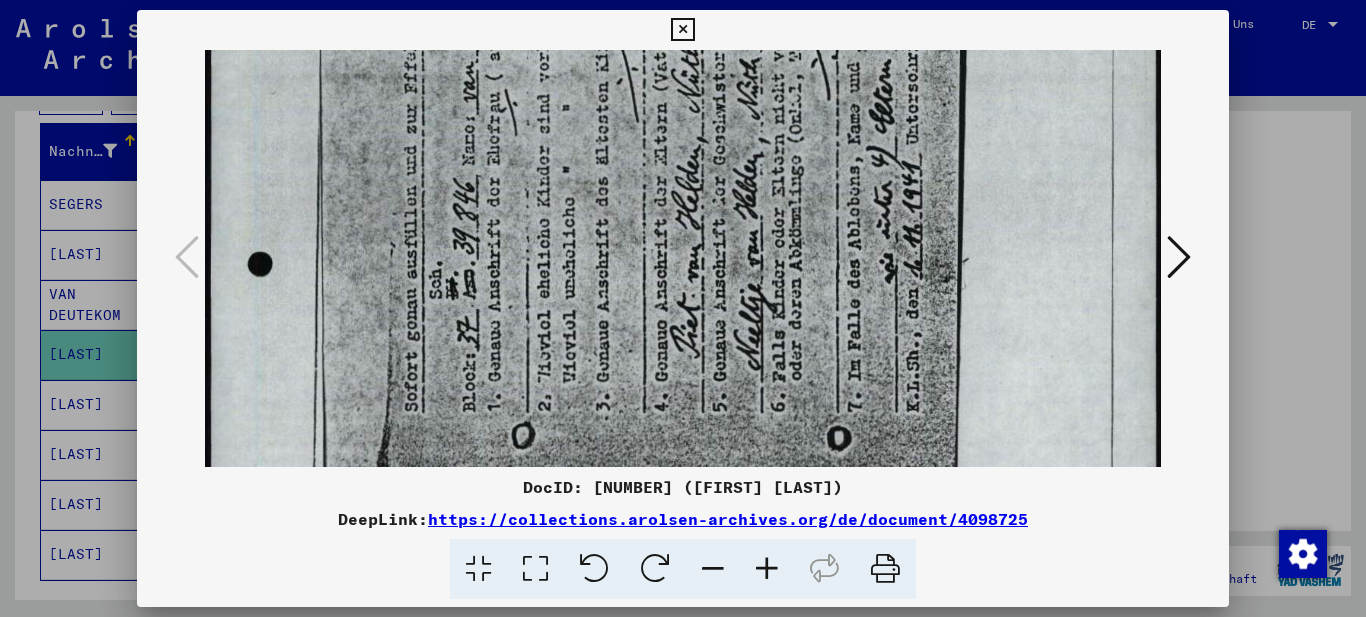 drag, startPoint x: 574, startPoint y: 297, endPoint x: 583, endPoint y: 211, distance: 86.46965 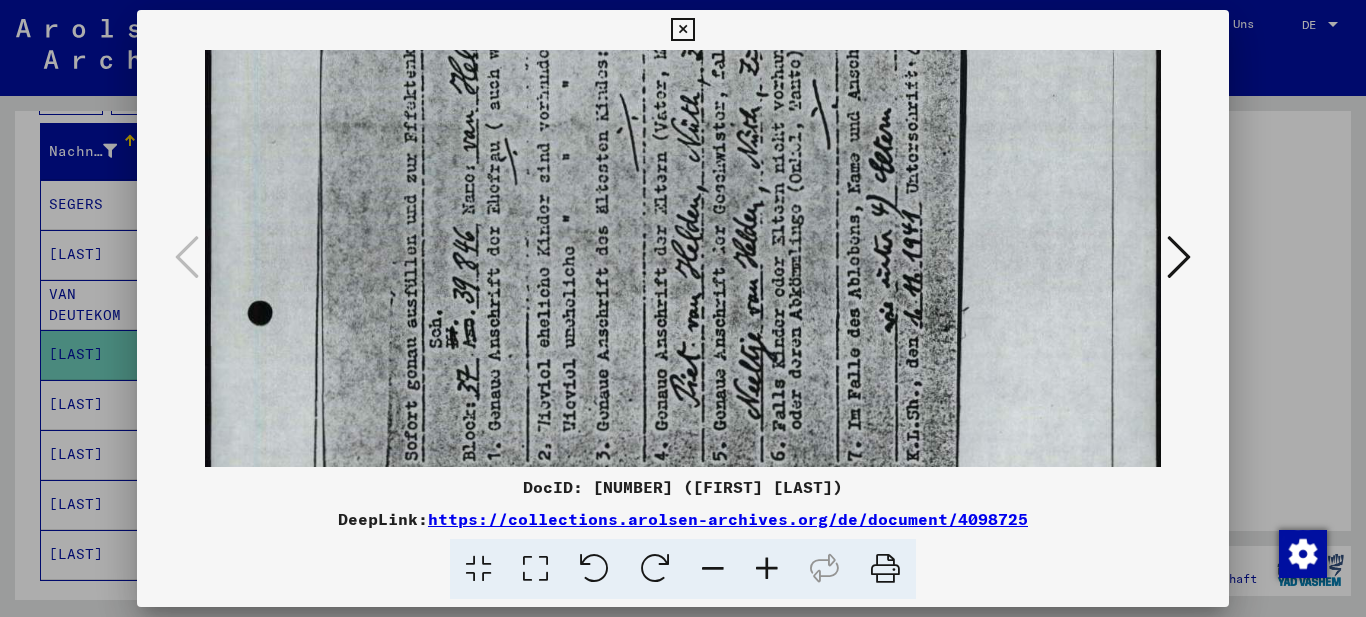 drag, startPoint x: 784, startPoint y: 222, endPoint x: 790, endPoint y: 271, distance: 49.365982 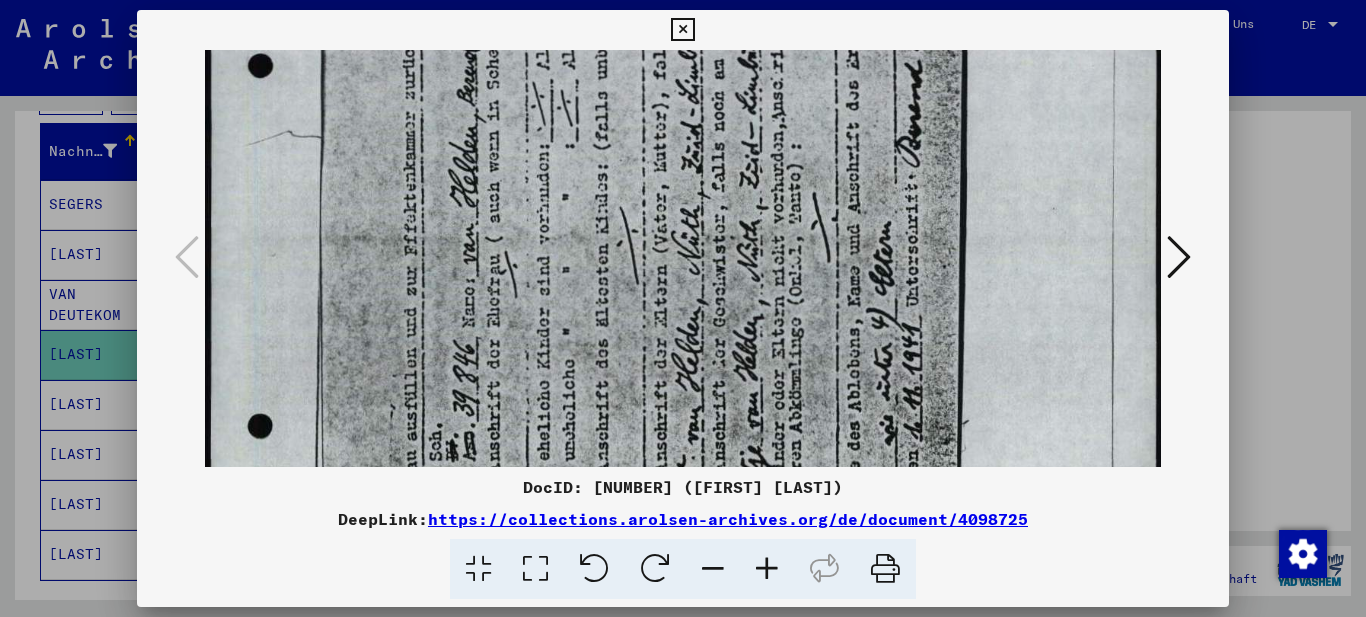 drag, startPoint x: 782, startPoint y: 184, endPoint x: 761, endPoint y: 298, distance: 115.918076 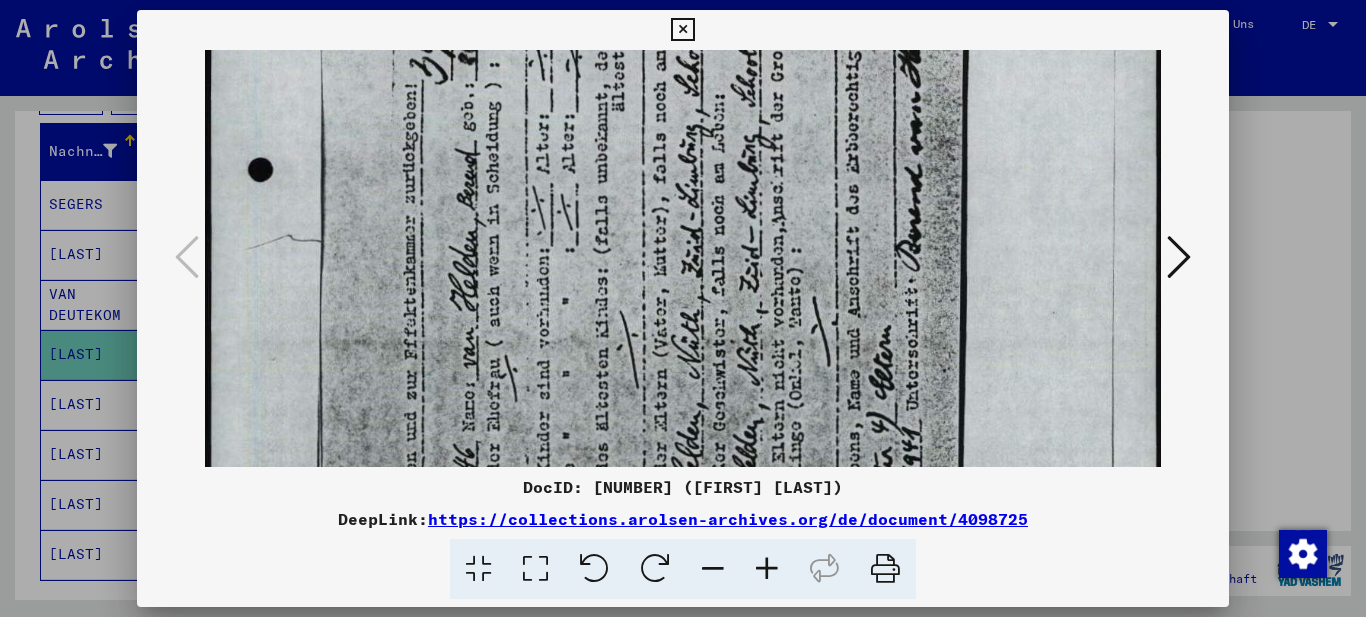 scroll, scrollTop: 340, scrollLeft: 0, axis: vertical 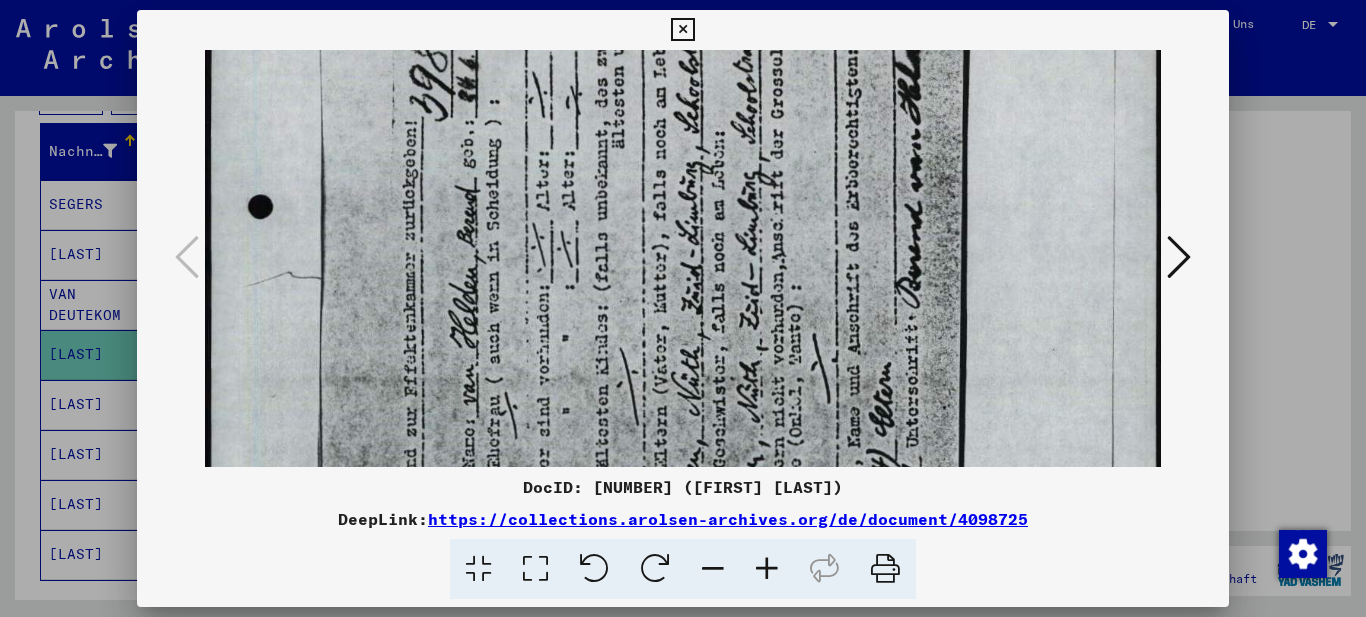 drag, startPoint x: 758, startPoint y: 188, endPoint x: 731, endPoint y: 328, distance: 142.5798 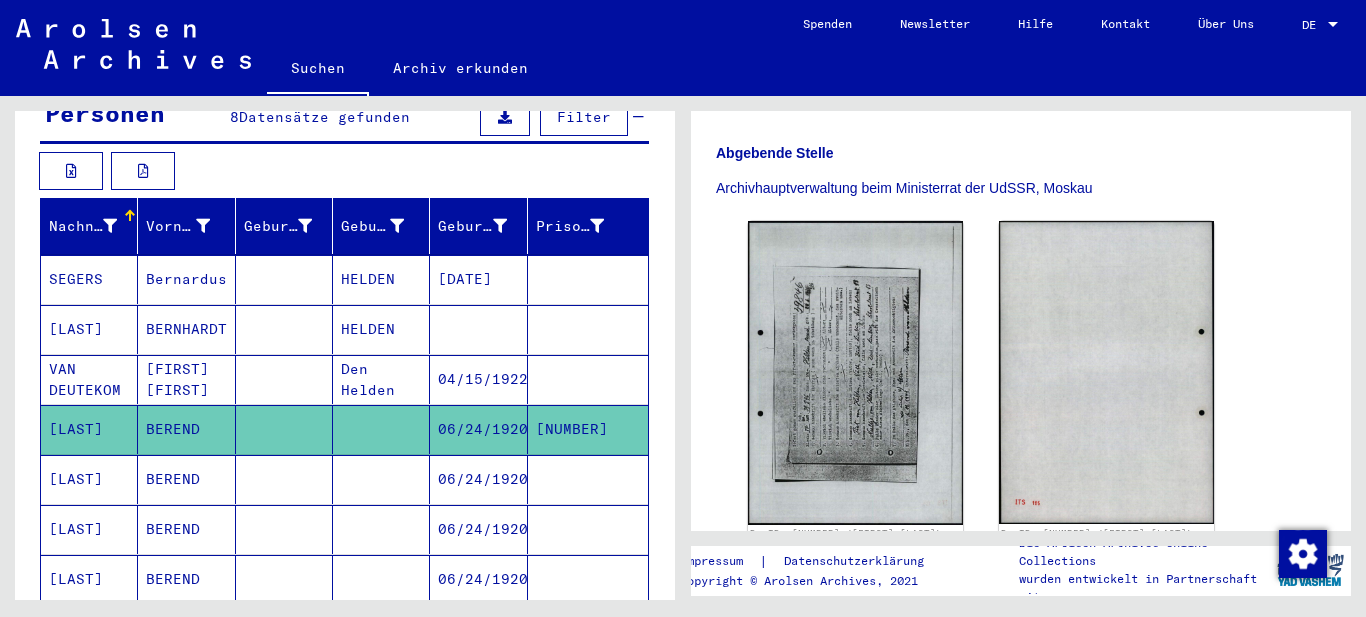 scroll, scrollTop: 0, scrollLeft: 0, axis: both 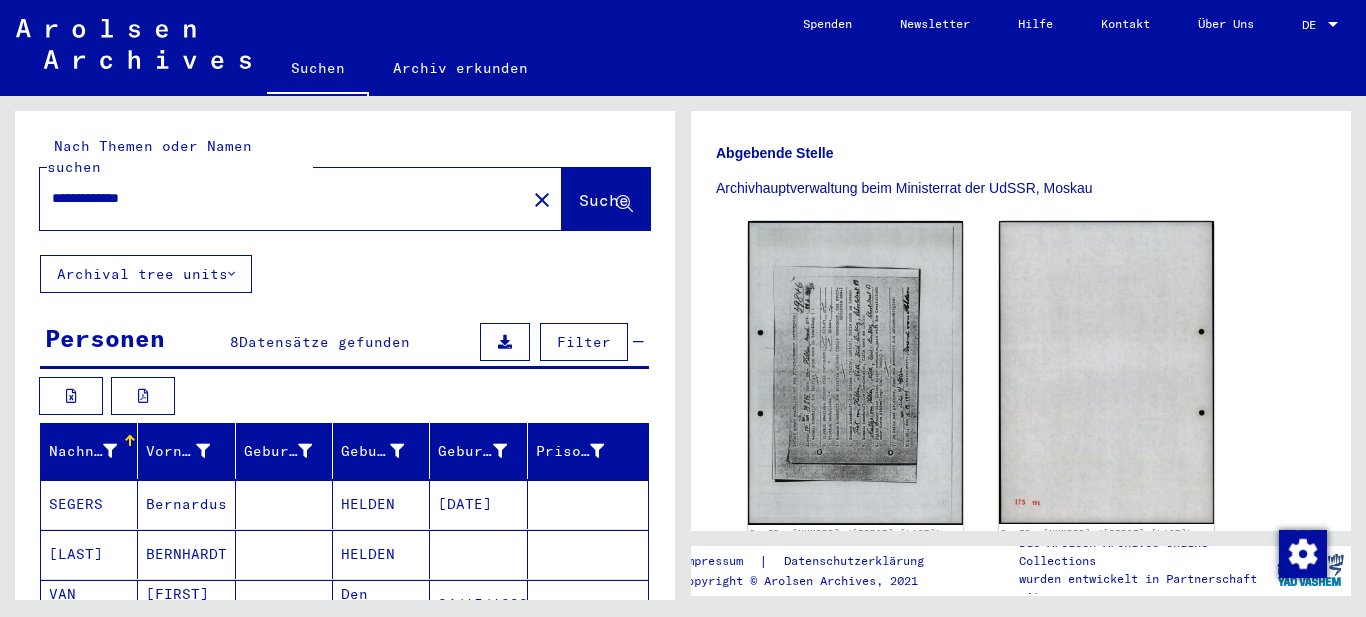 drag, startPoint x: 196, startPoint y: 174, endPoint x: 20, endPoint y: 177, distance: 176.02557 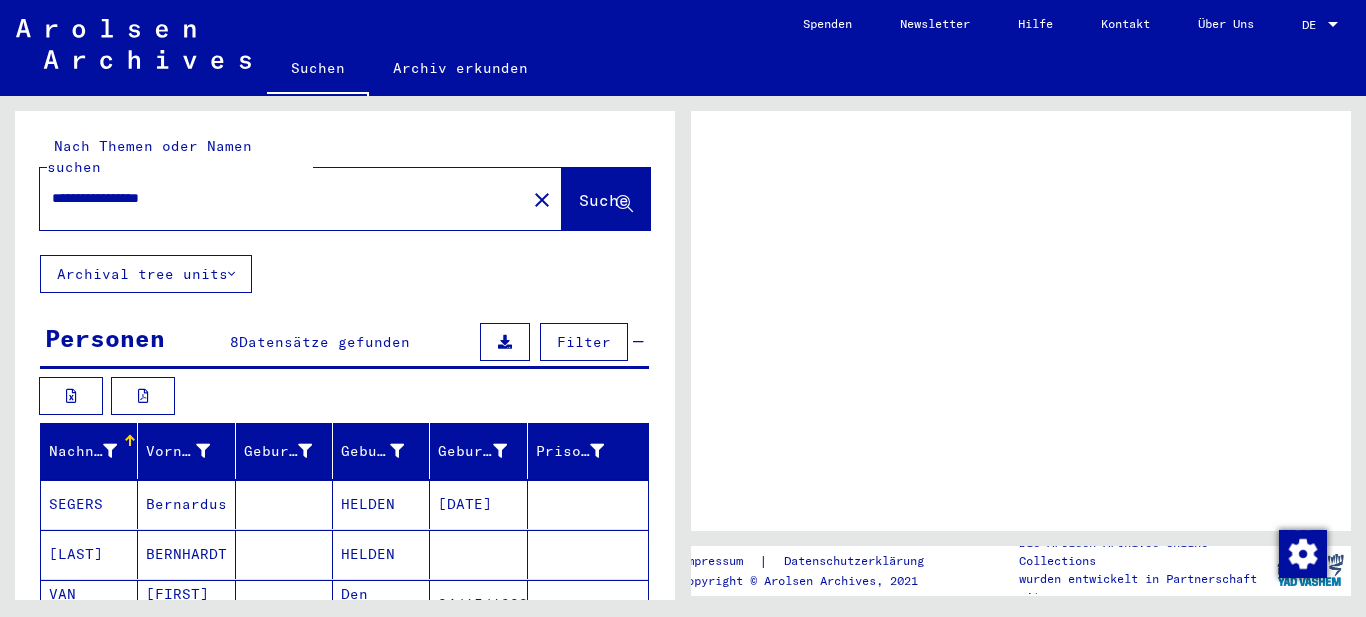 scroll, scrollTop: 0, scrollLeft: 0, axis: both 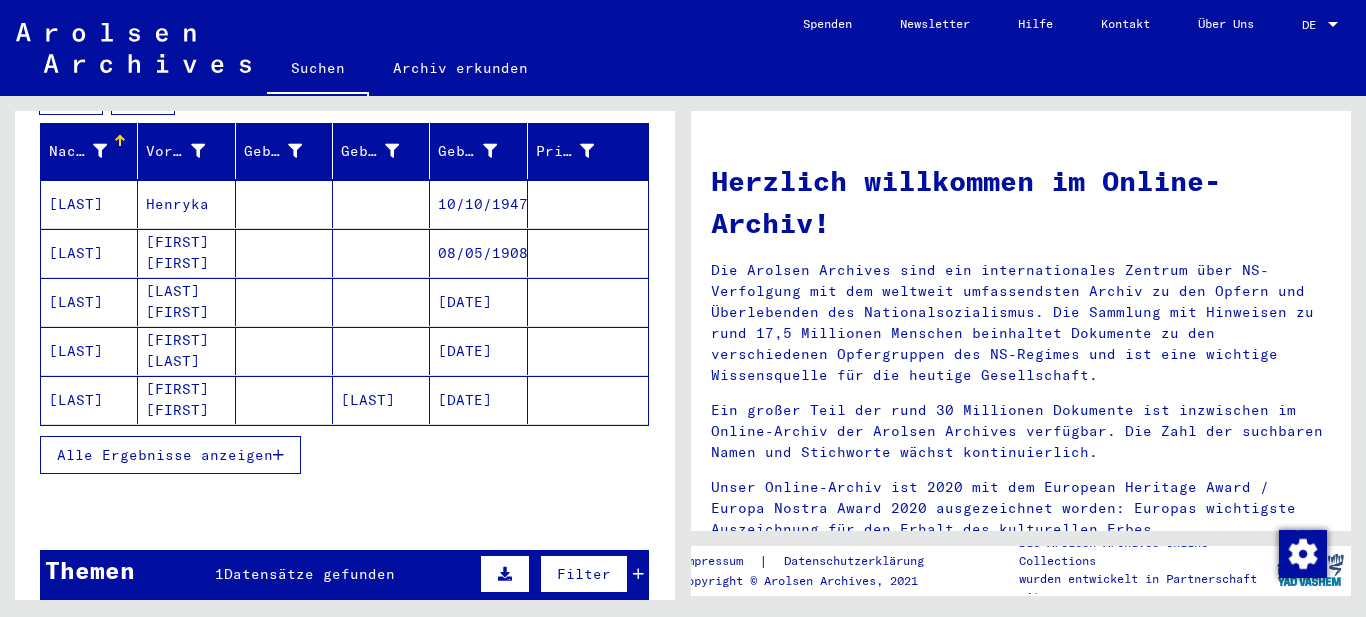 click on "Alle Ergebnisse anzeigen" at bounding box center (165, 455) 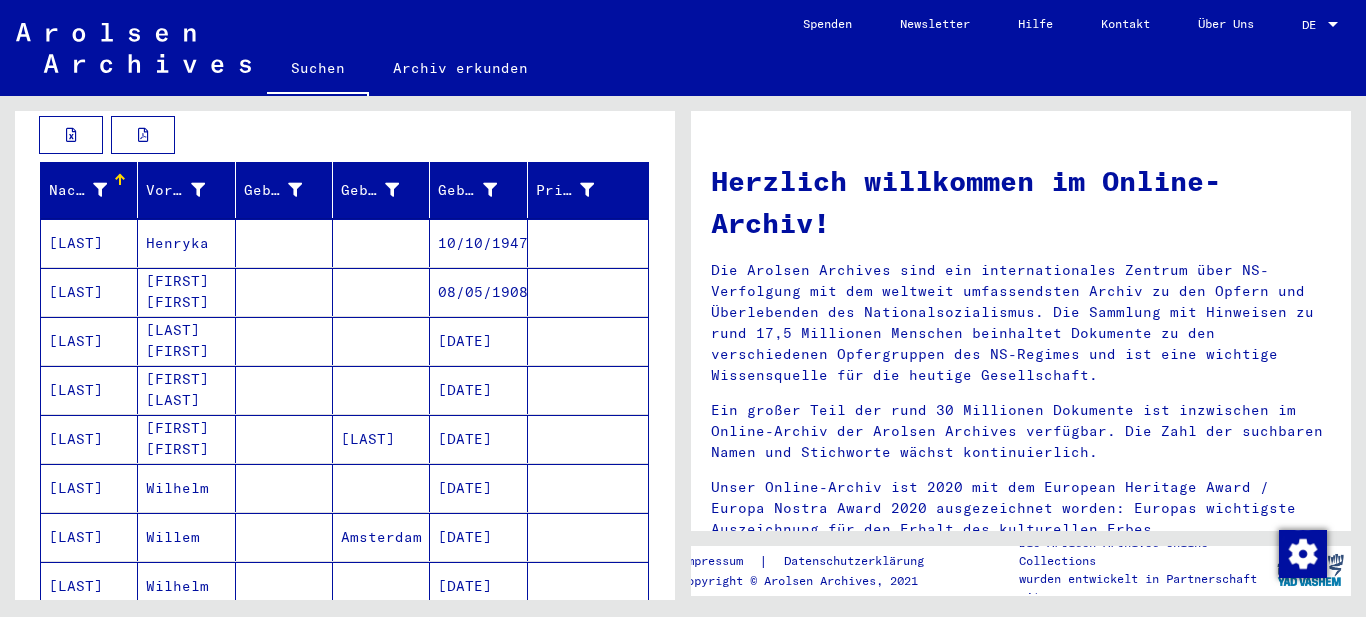 scroll, scrollTop: 0, scrollLeft: 0, axis: both 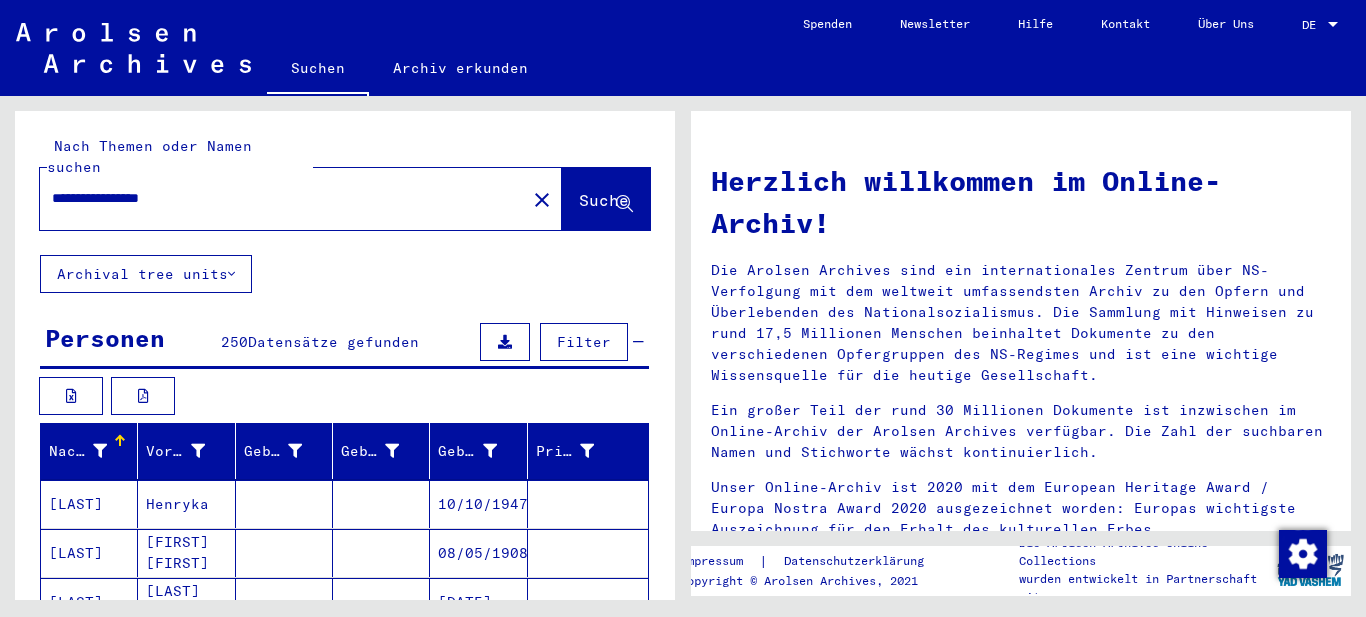 click on "**********" at bounding box center [277, 198] 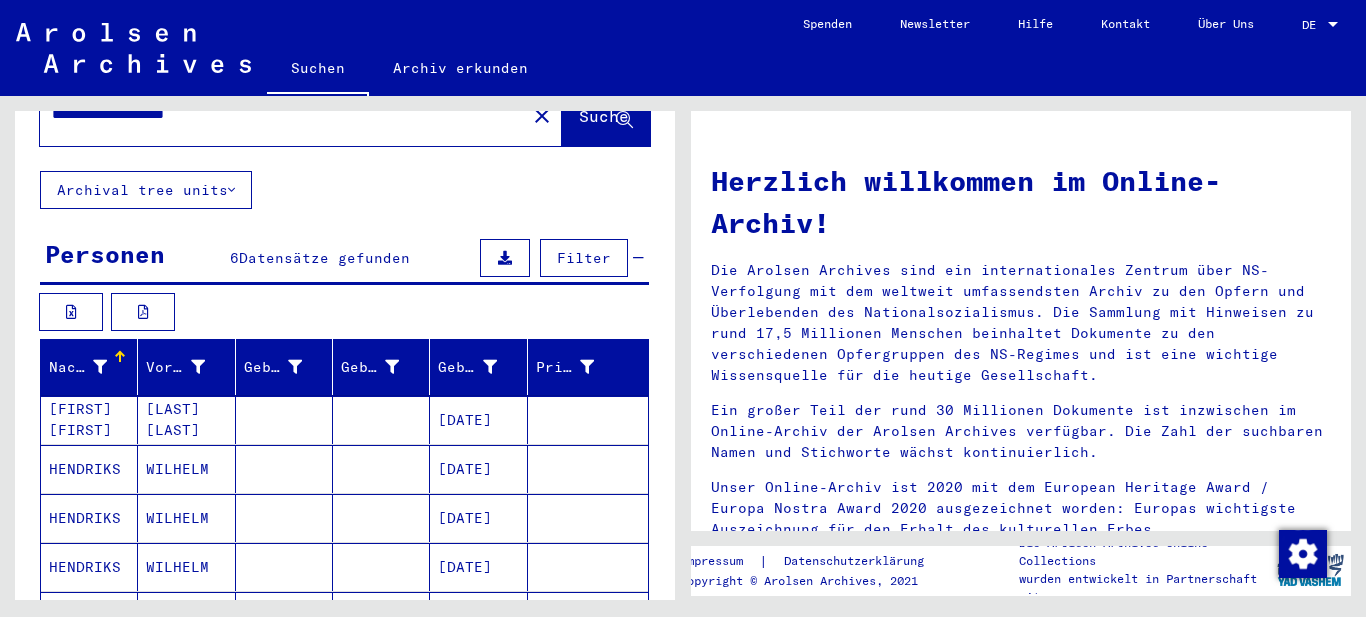 scroll, scrollTop: 200, scrollLeft: 0, axis: vertical 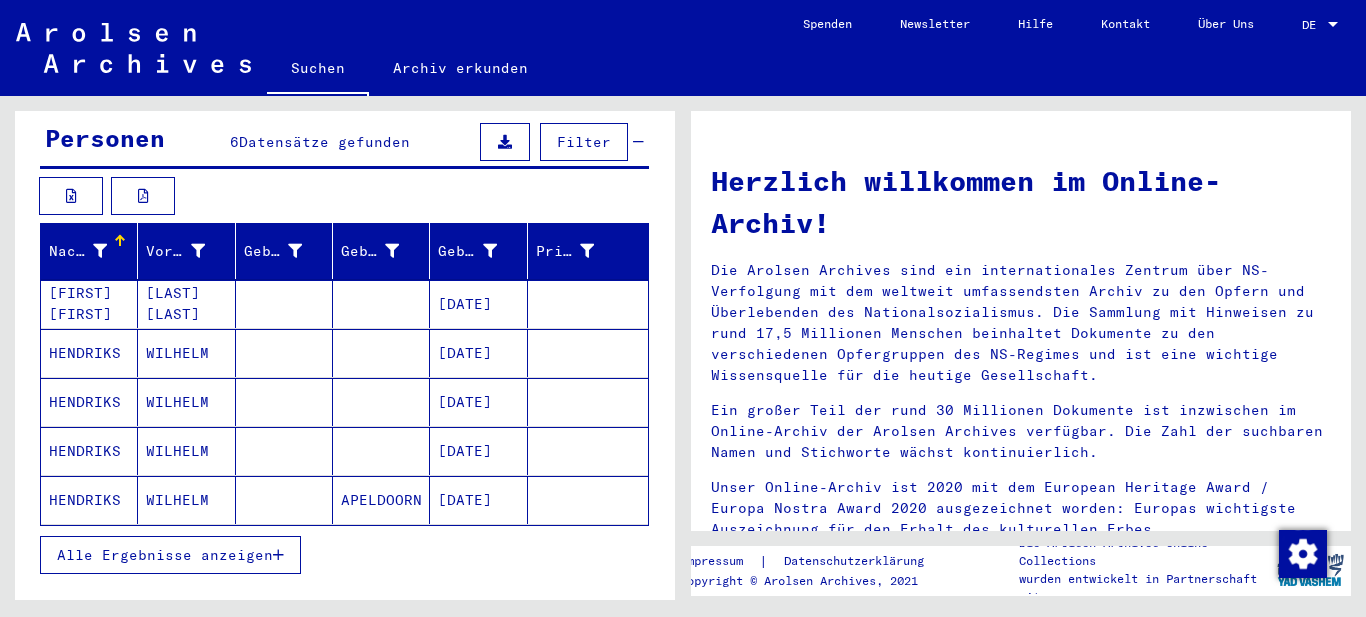 click on "[LAST] [LAST]" at bounding box center (186, 353) 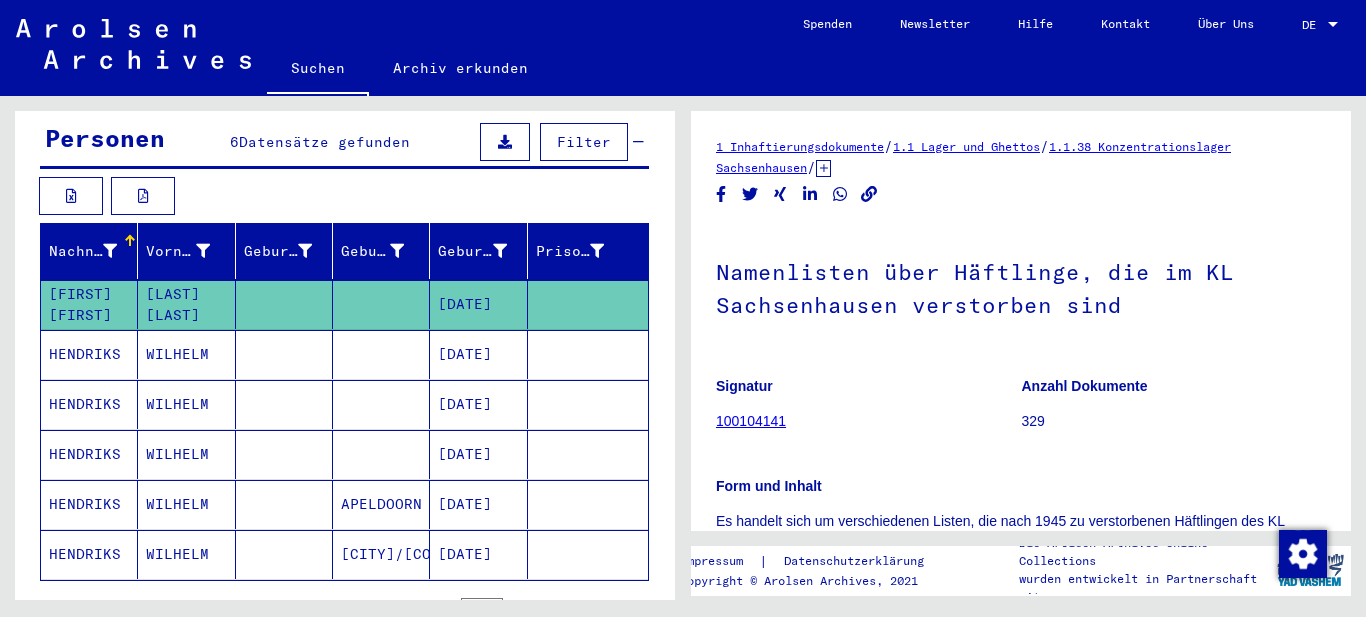 scroll, scrollTop: 0, scrollLeft: 0, axis: both 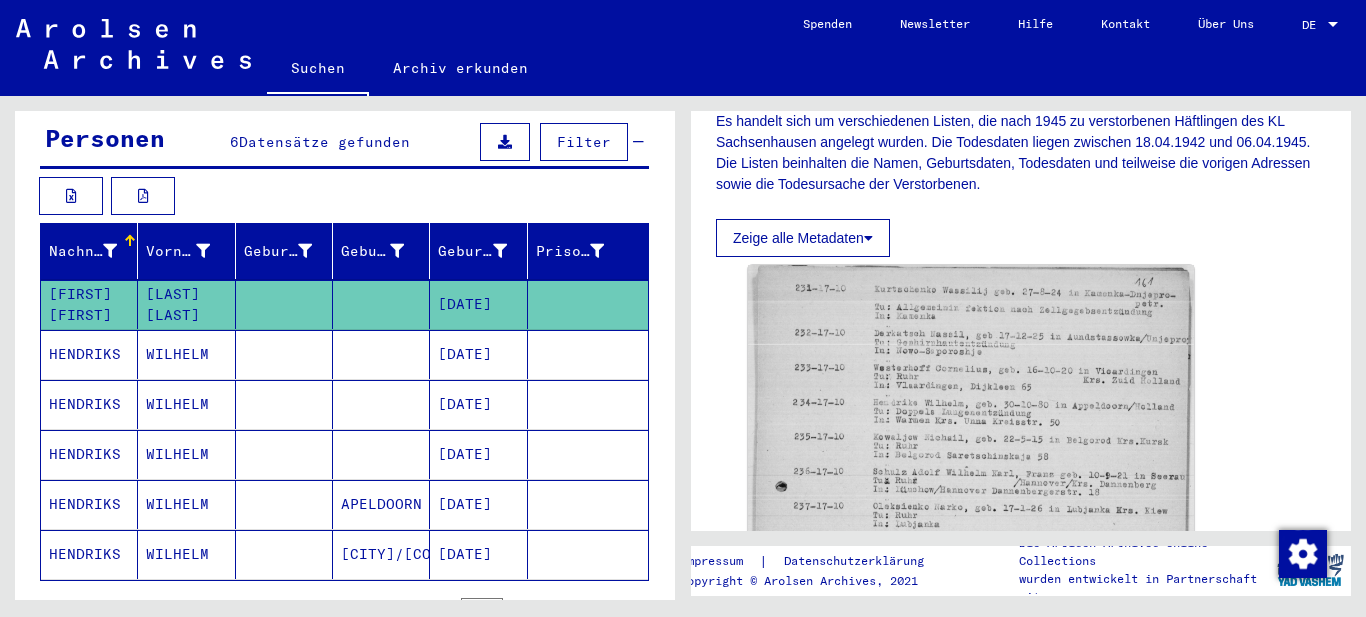 click on "WILHELM" at bounding box center [186, 404] 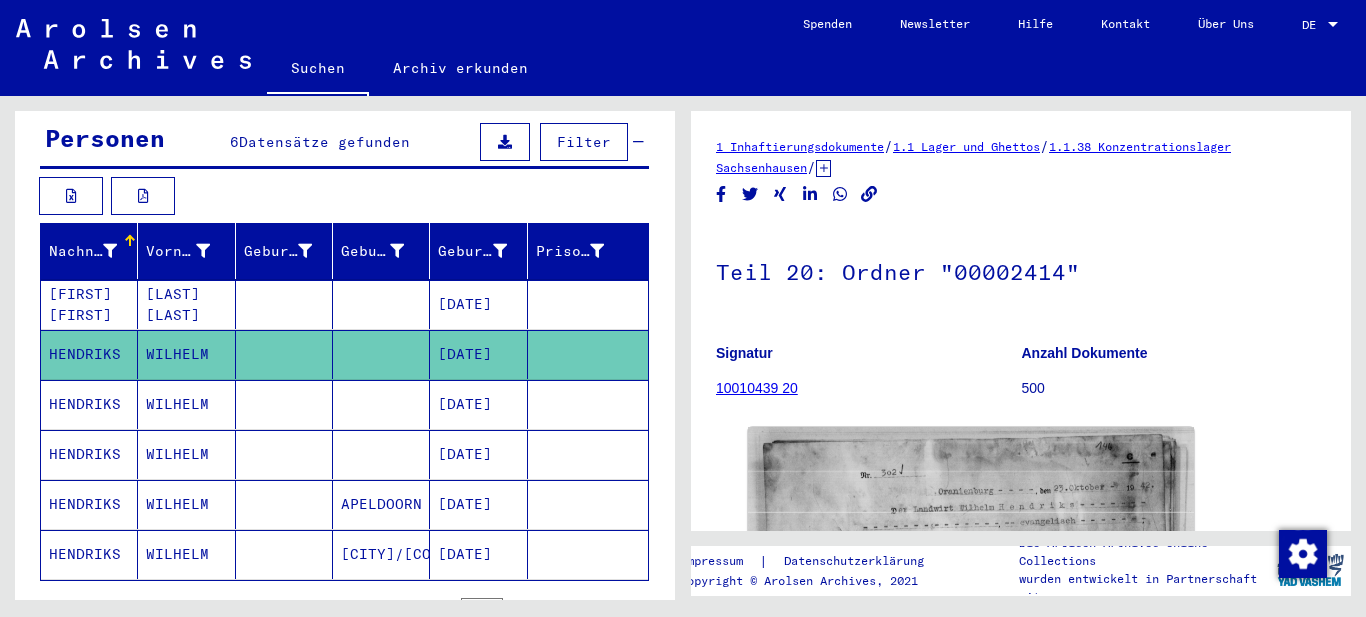 scroll, scrollTop: 0, scrollLeft: 0, axis: both 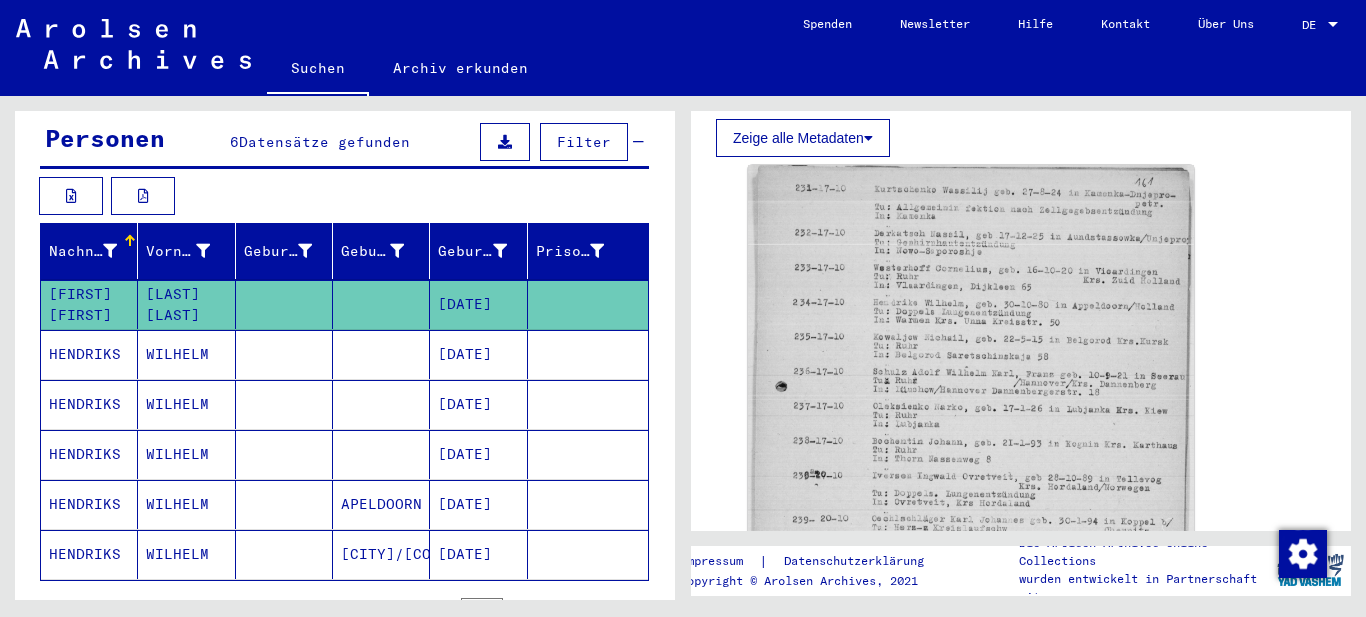 click at bounding box center [381, 404] 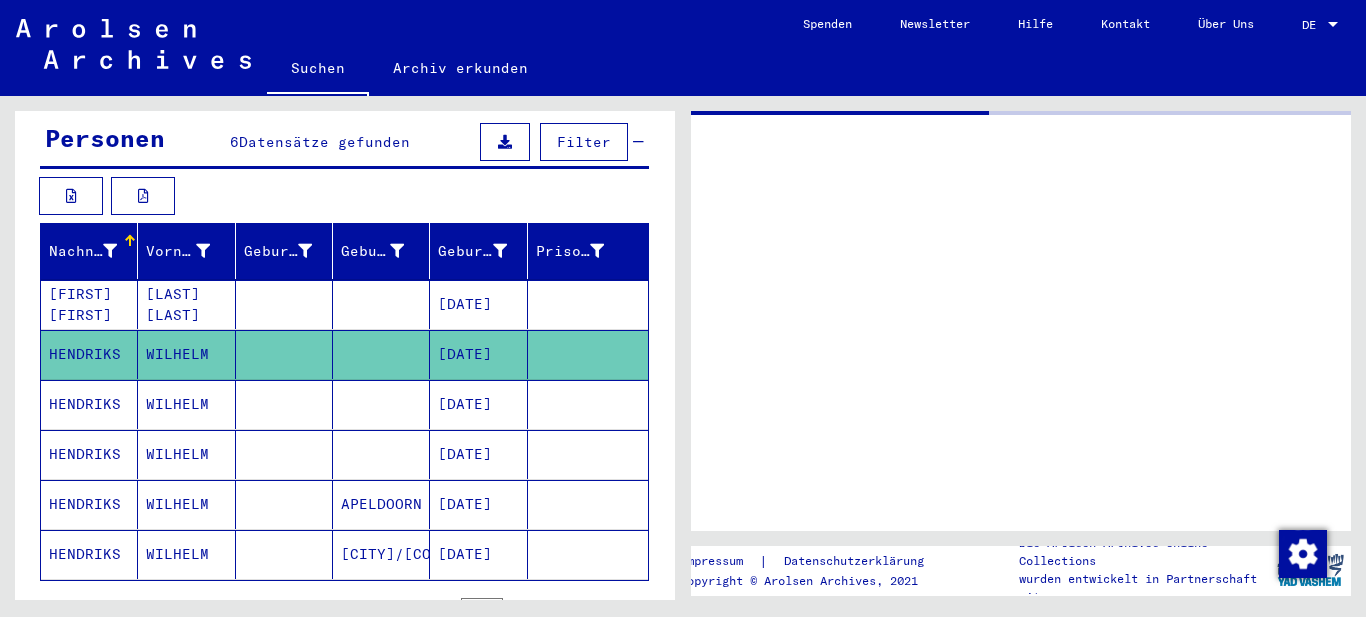 scroll, scrollTop: 0, scrollLeft: 0, axis: both 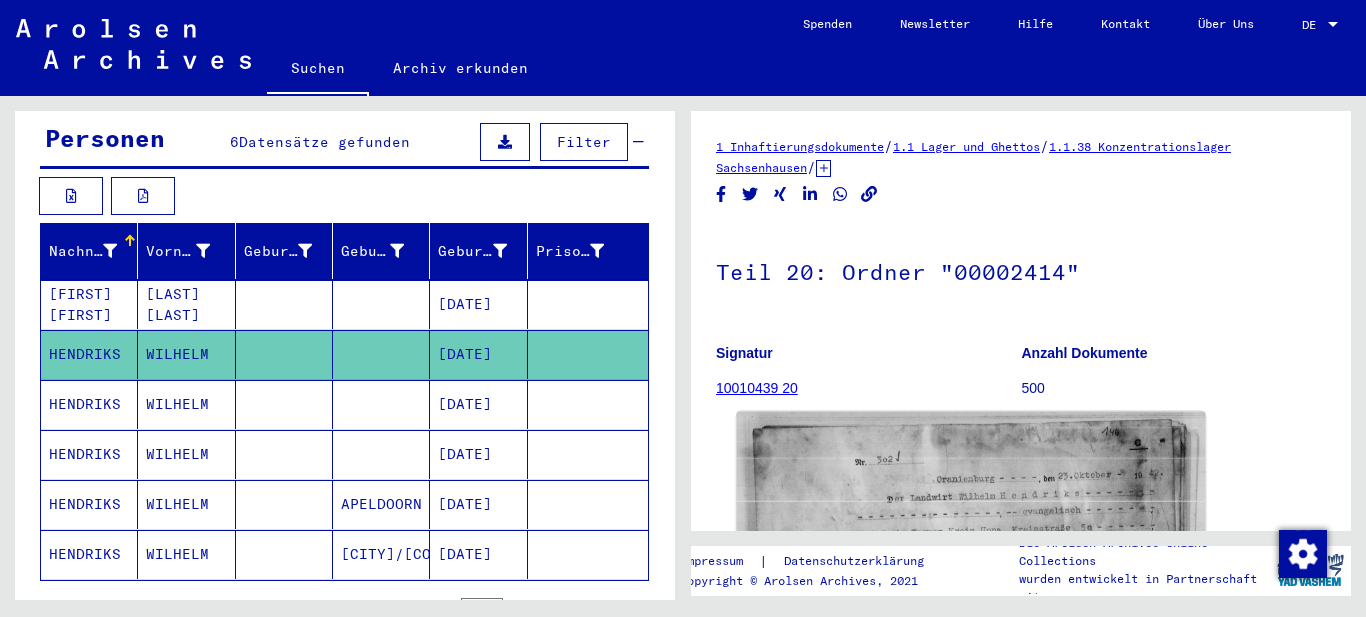 click 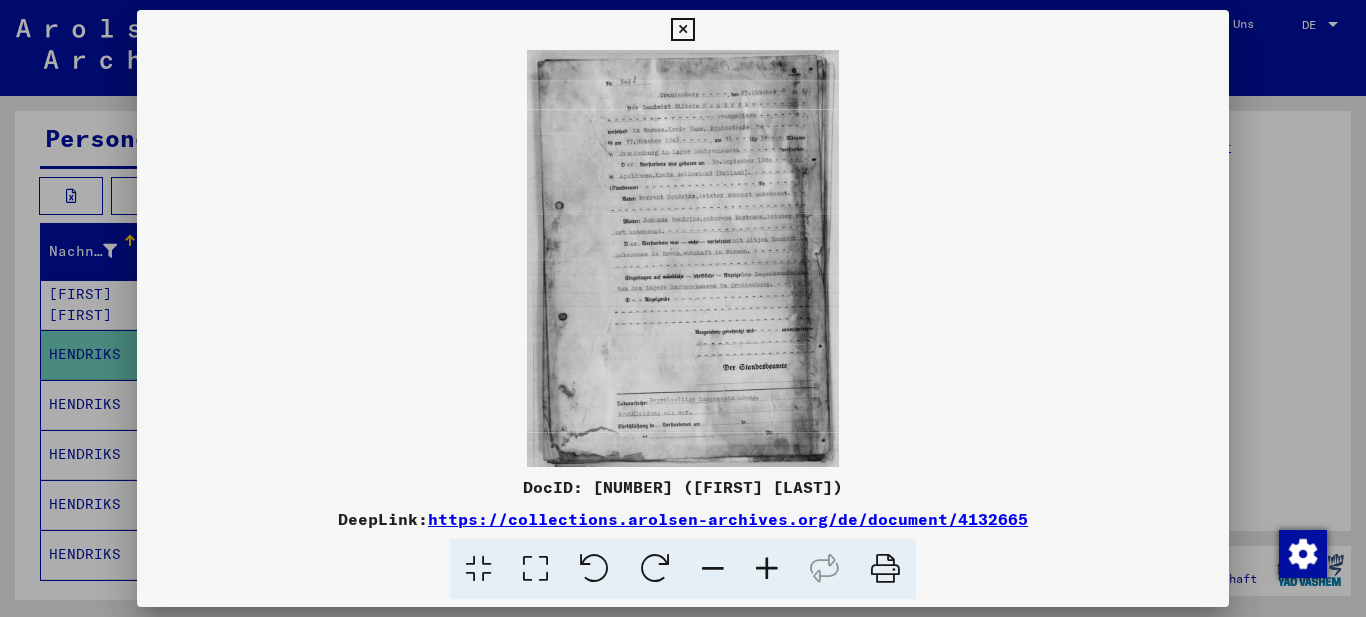 click at bounding box center (535, 569) 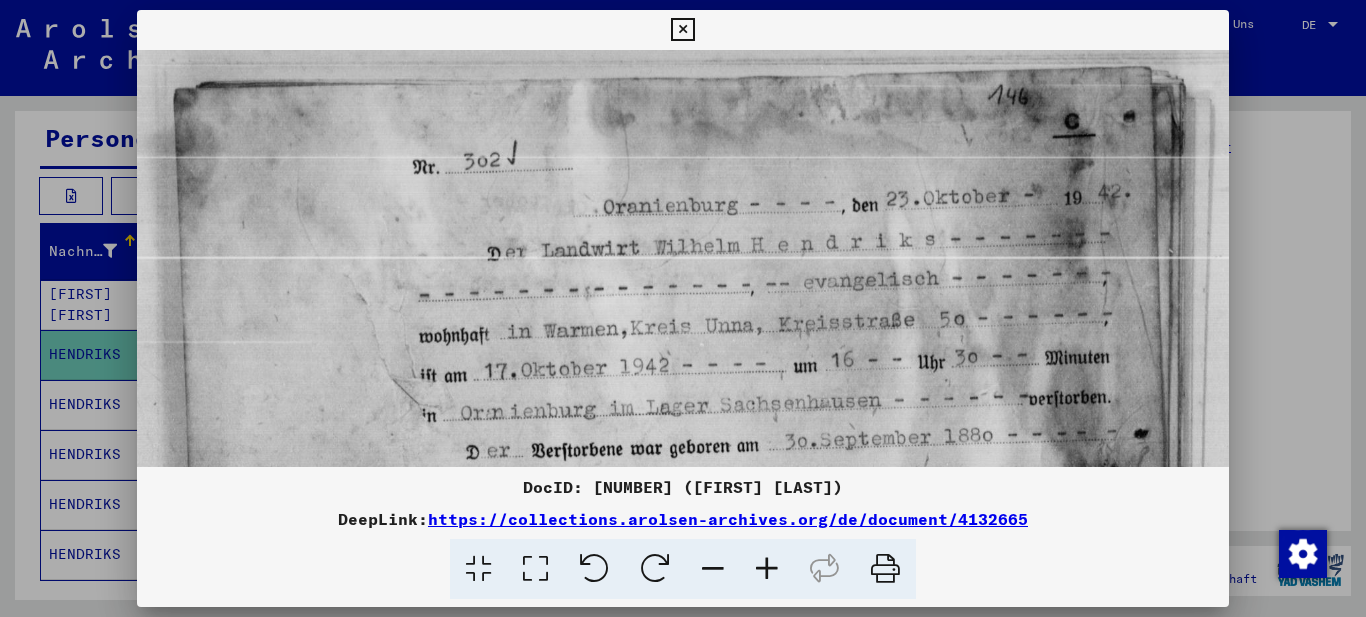 scroll, scrollTop: 5, scrollLeft: 0, axis: vertical 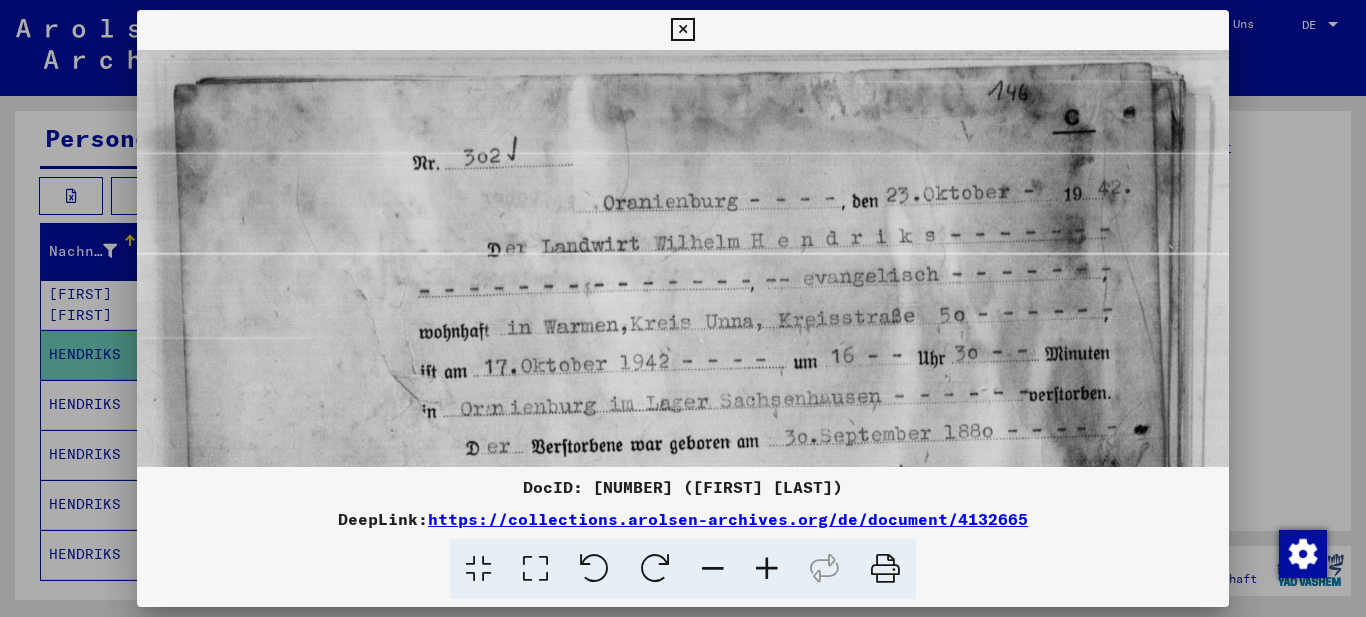 click at bounding box center (683, 777) 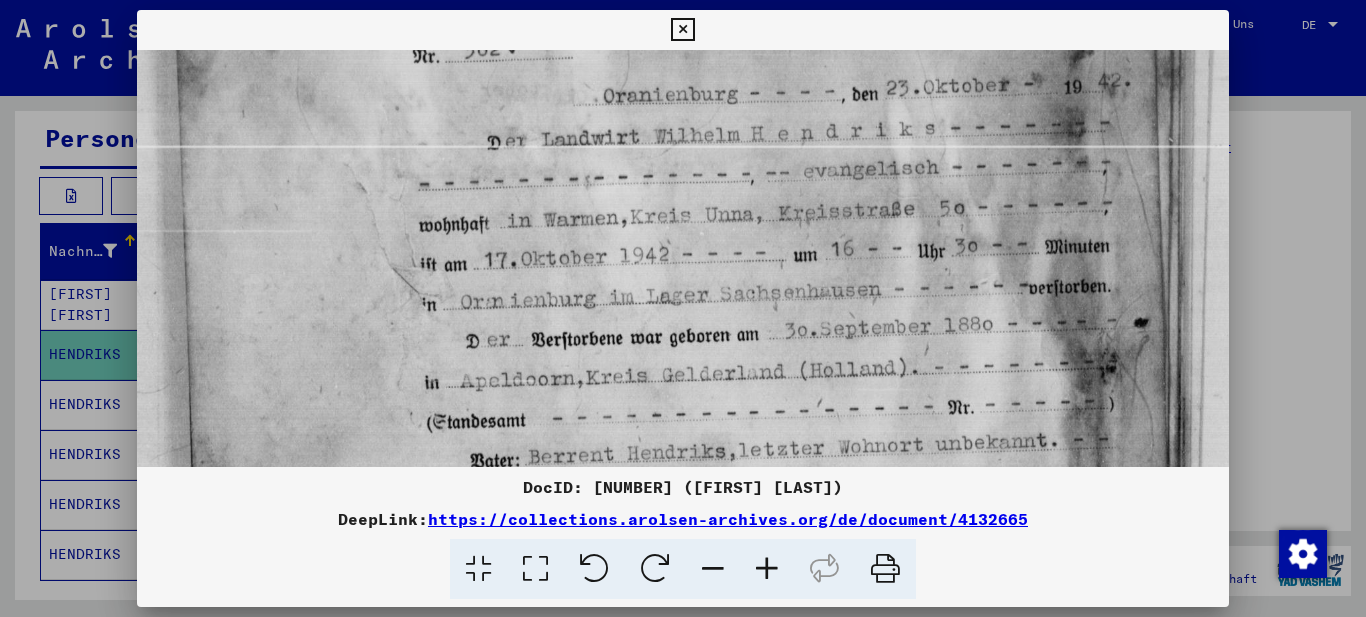 drag, startPoint x: 635, startPoint y: 308, endPoint x: 595, endPoint y: 201, distance: 114.232216 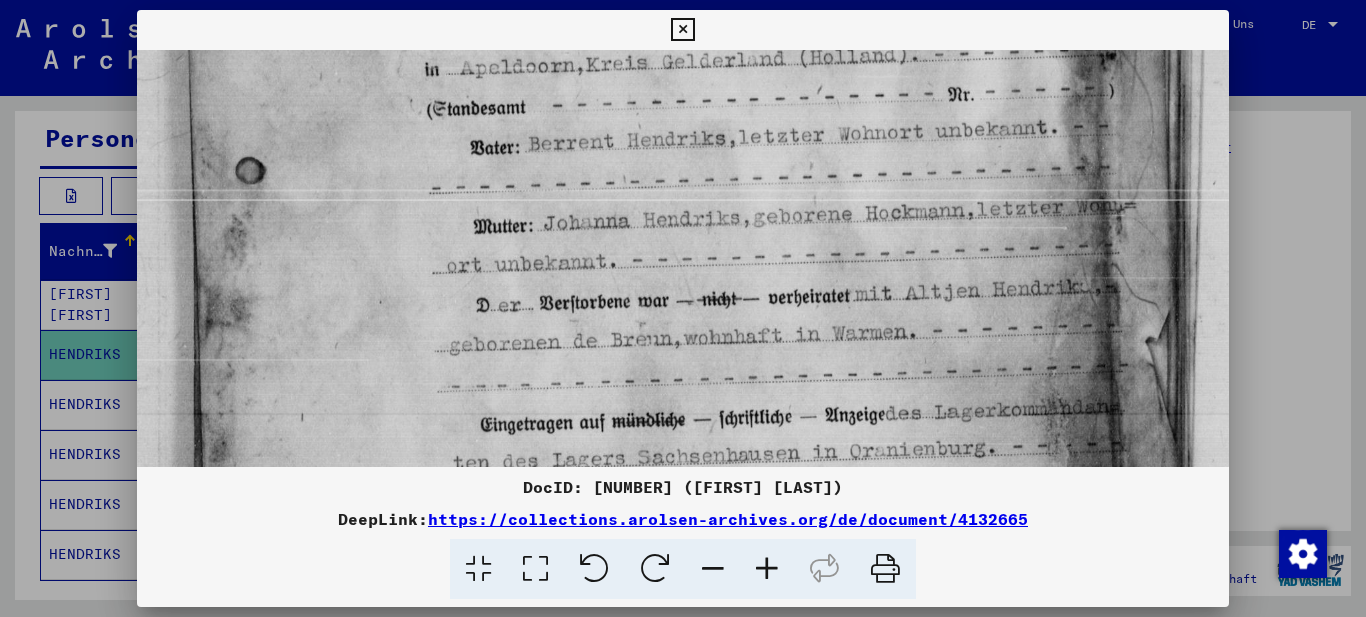 drag, startPoint x: 707, startPoint y: 263, endPoint x: 729, endPoint y: 55, distance: 209.16023 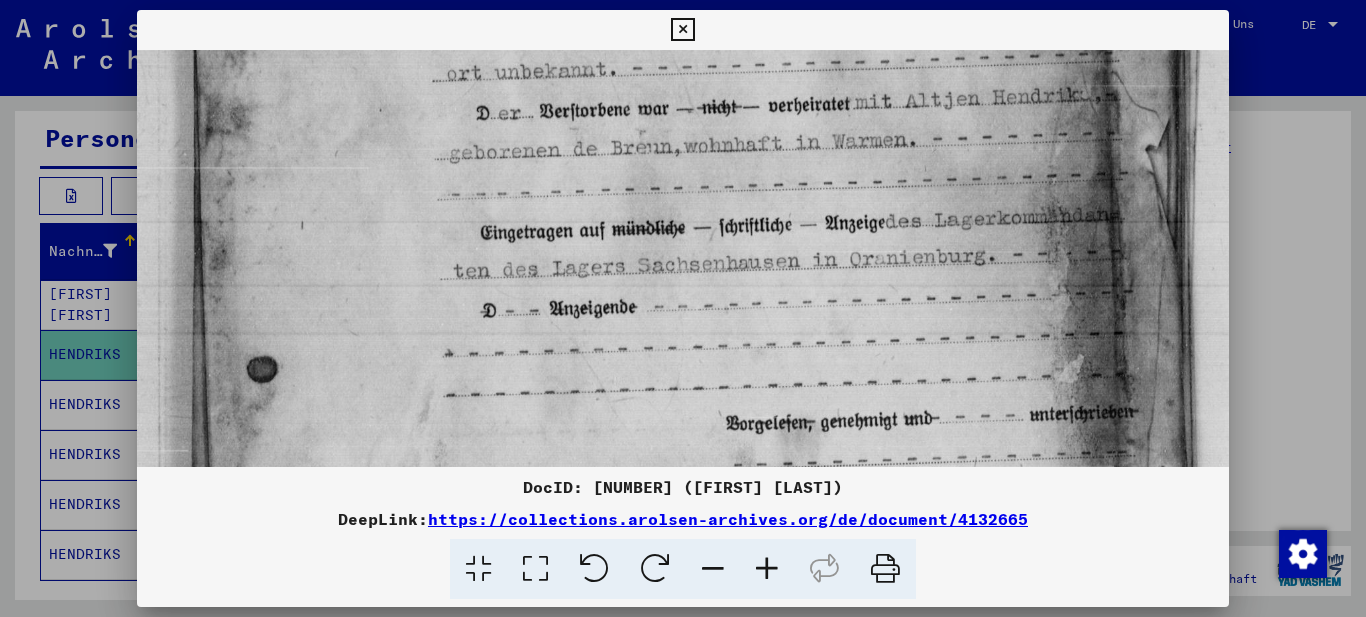 drag, startPoint x: 682, startPoint y: 155, endPoint x: 682, endPoint y: 137, distance: 18 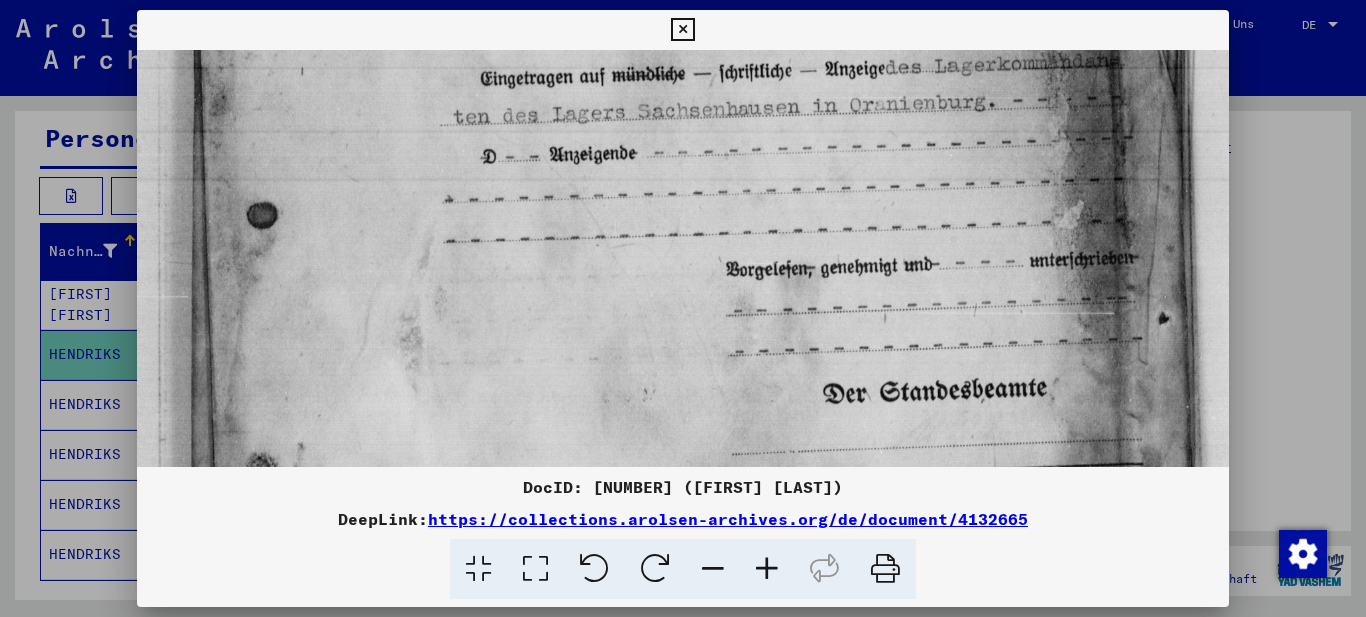 drag, startPoint x: 657, startPoint y: 299, endPoint x: 700, endPoint y: 84, distance: 219.25784 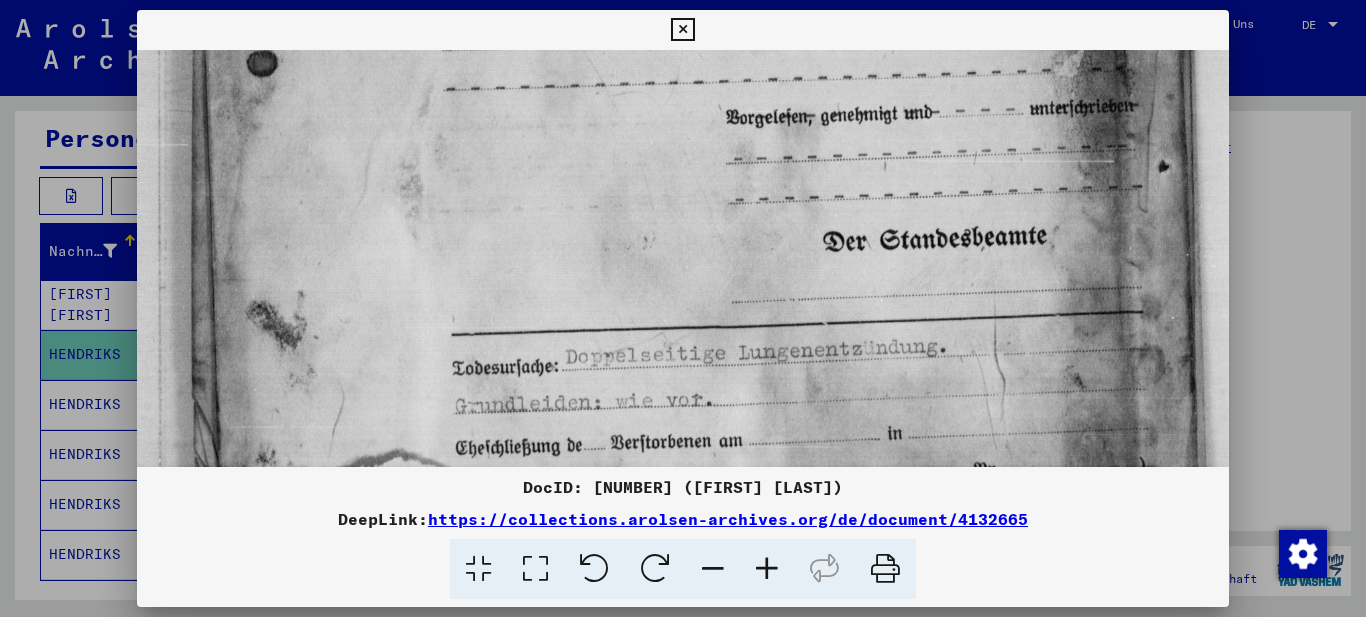 scroll, scrollTop: 926, scrollLeft: 0, axis: vertical 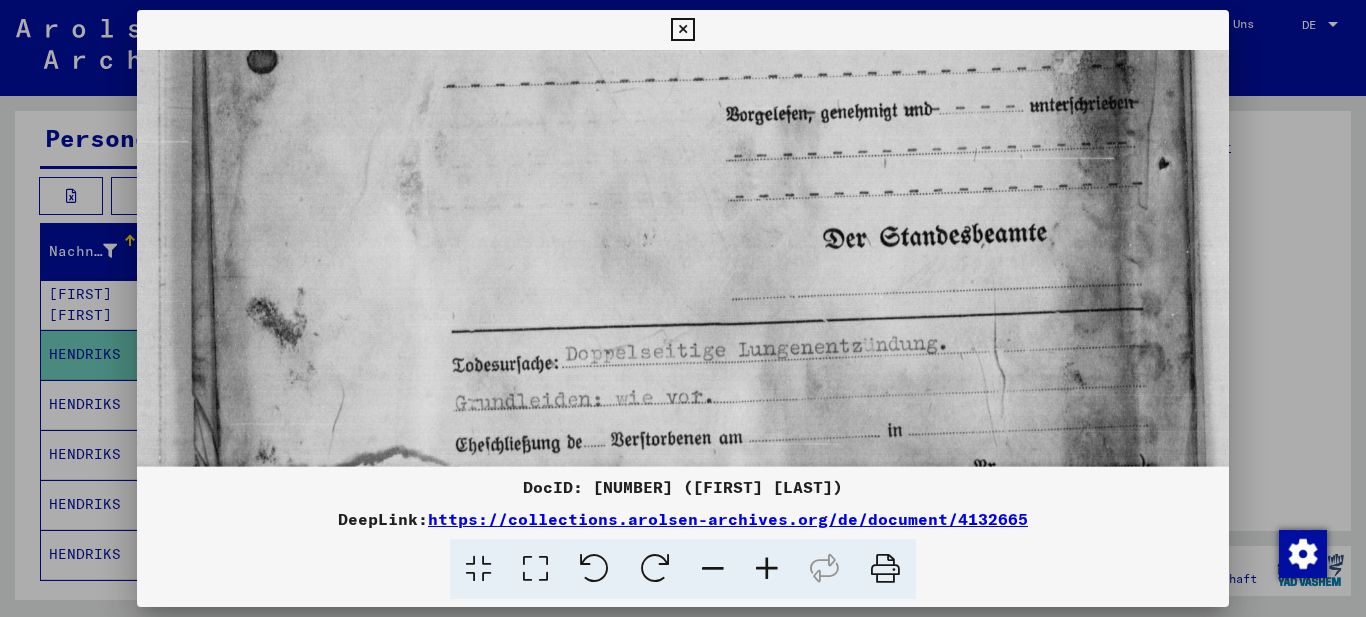 drag, startPoint x: 692, startPoint y: 266, endPoint x: 694, endPoint y: 221, distance: 45.044422 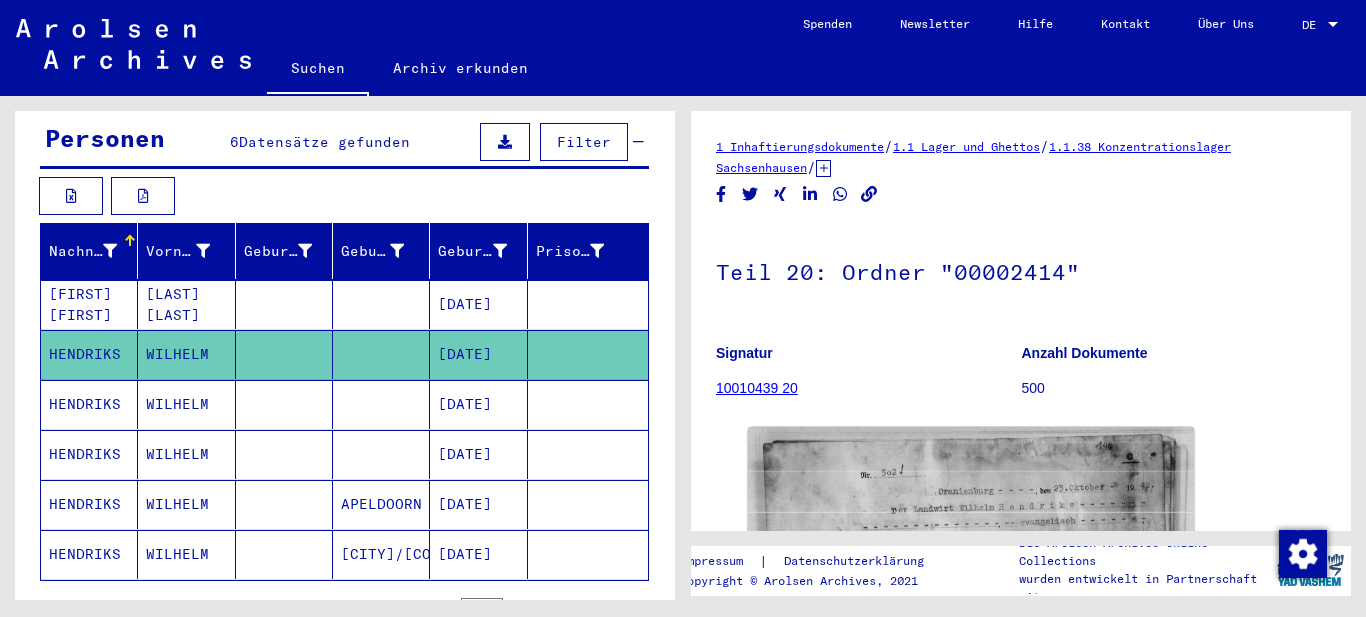 click at bounding box center [284, 454] 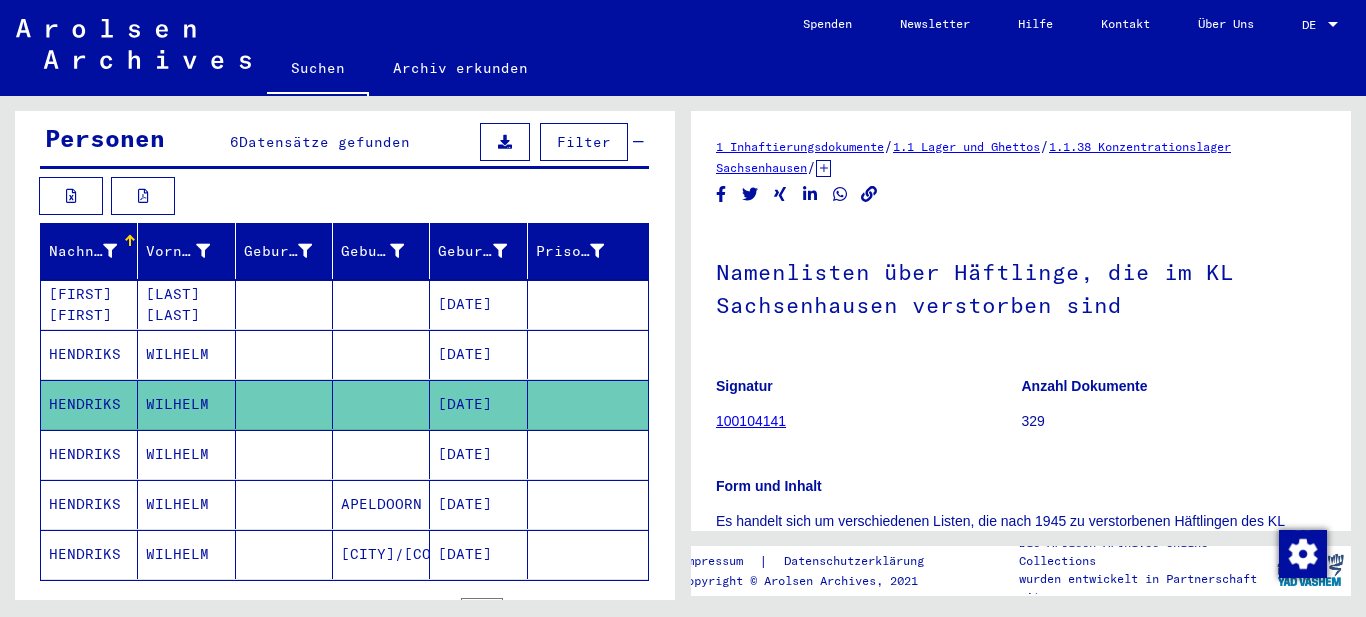 scroll, scrollTop: 0, scrollLeft: 0, axis: both 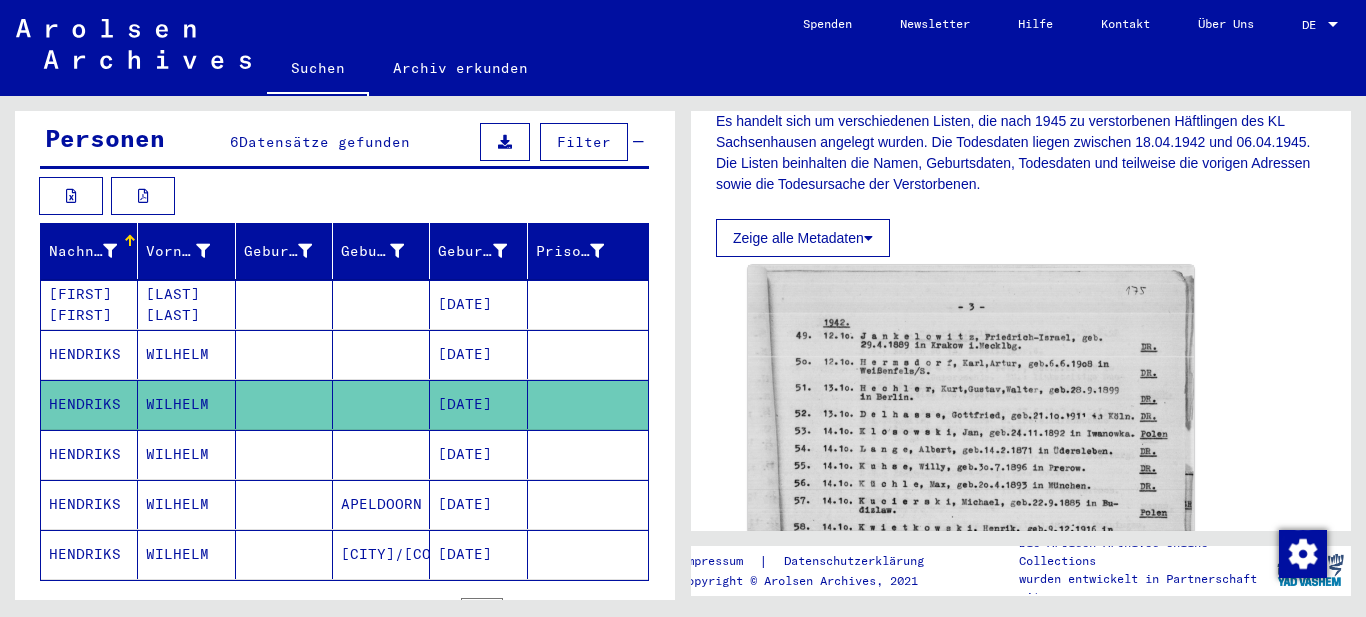 click at bounding box center (381, 504) 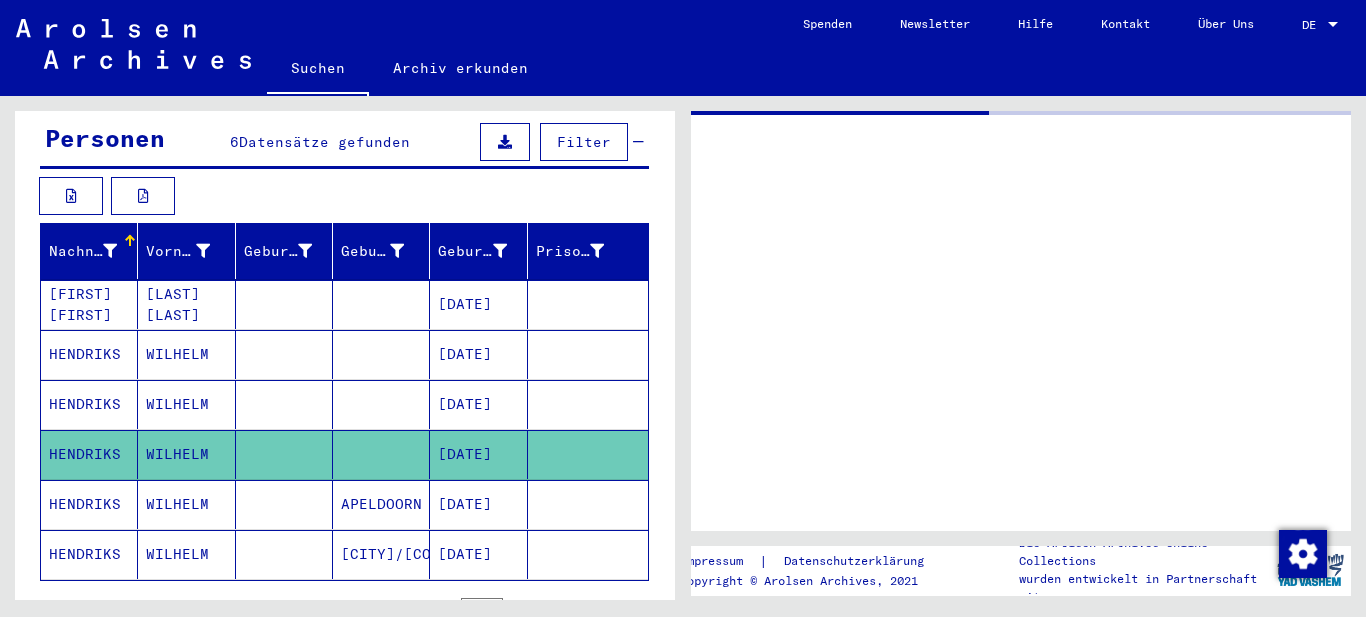 scroll, scrollTop: 0, scrollLeft: 0, axis: both 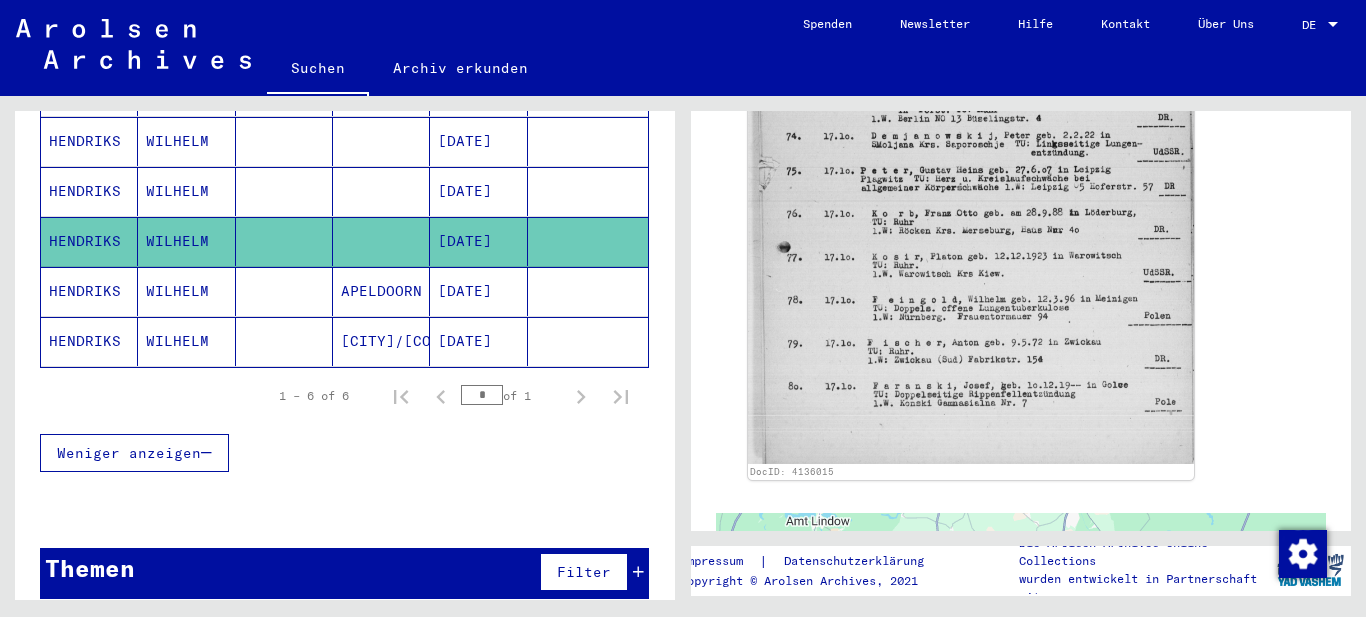 click at bounding box center (284, 341) 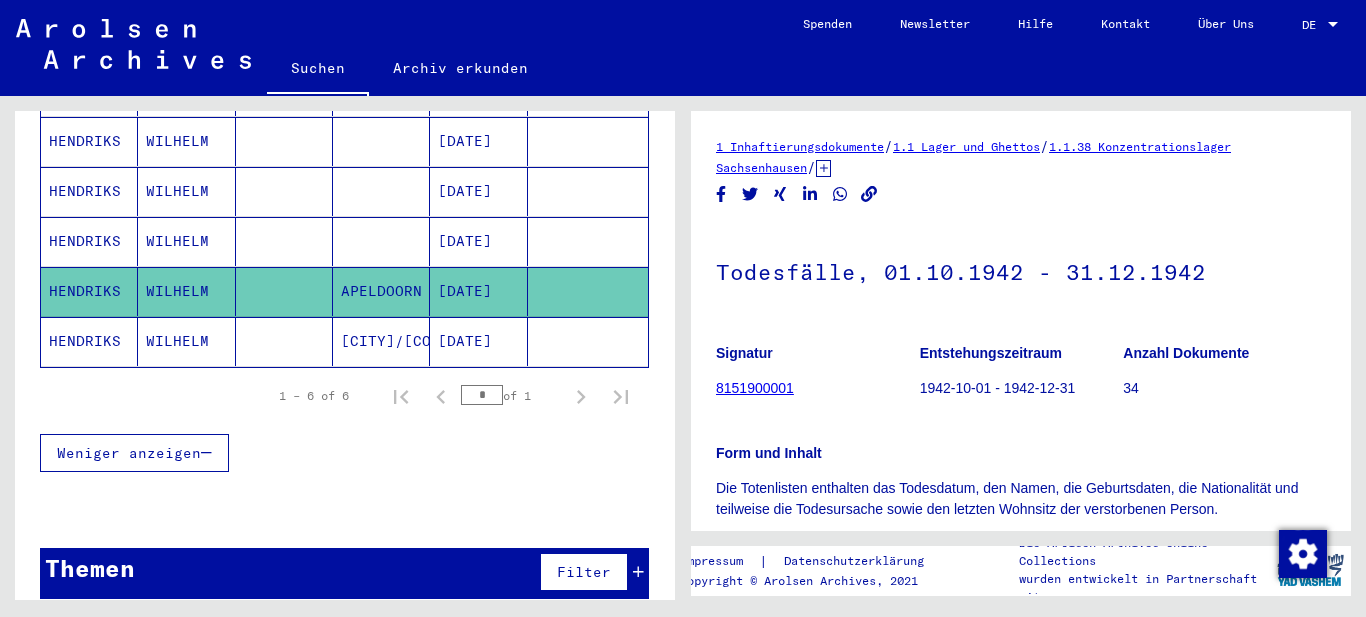 scroll, scrollTop: 0, scrollLeft: 0, axis: both 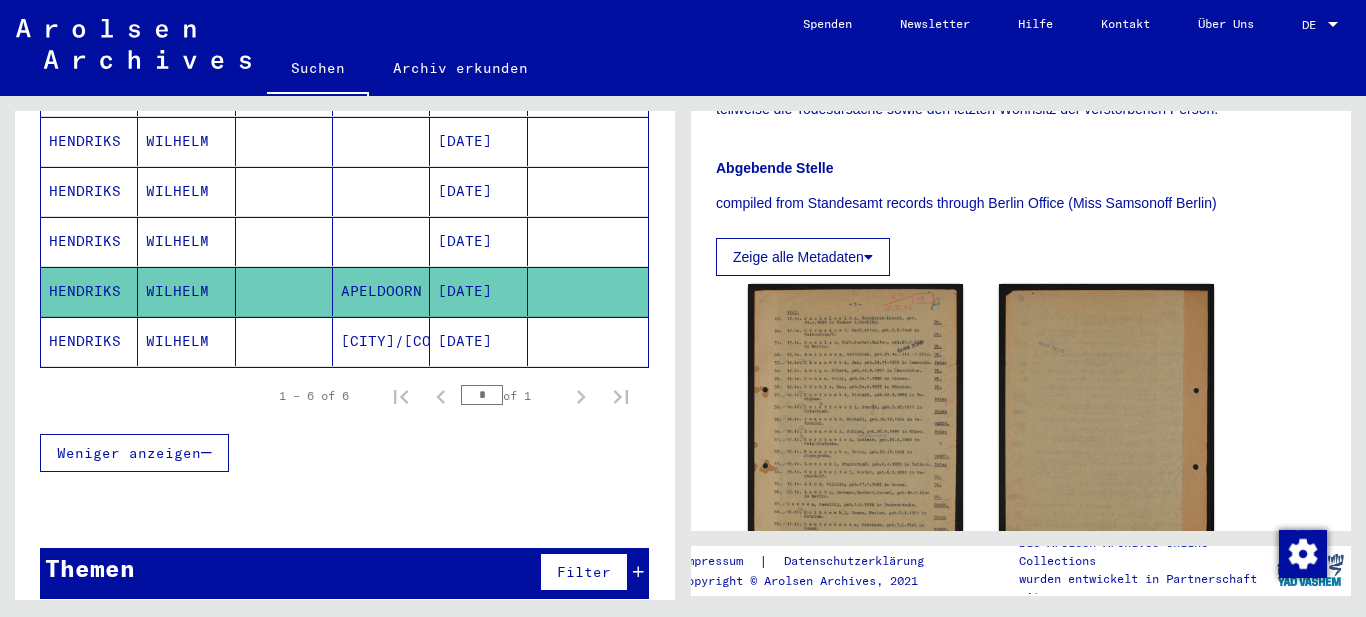 click on "[CITY]/[COUNTRY]" 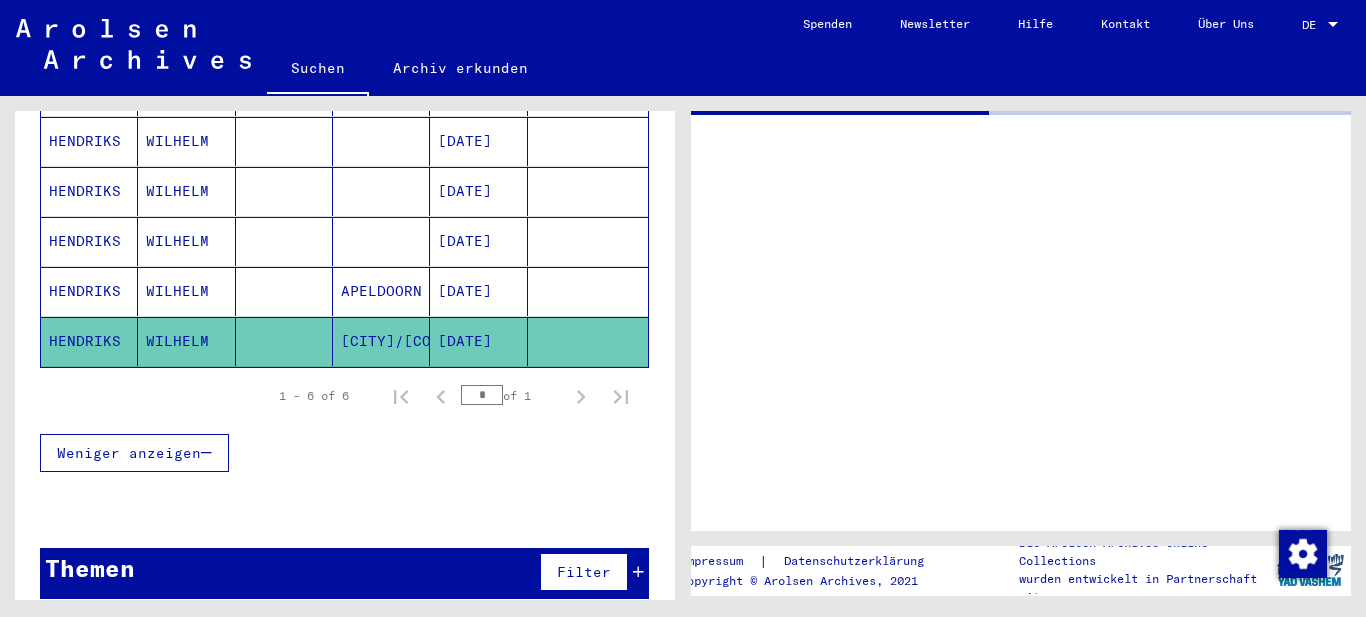 scroll, scrollTop: 0, scrollLeft: 0, axis: both 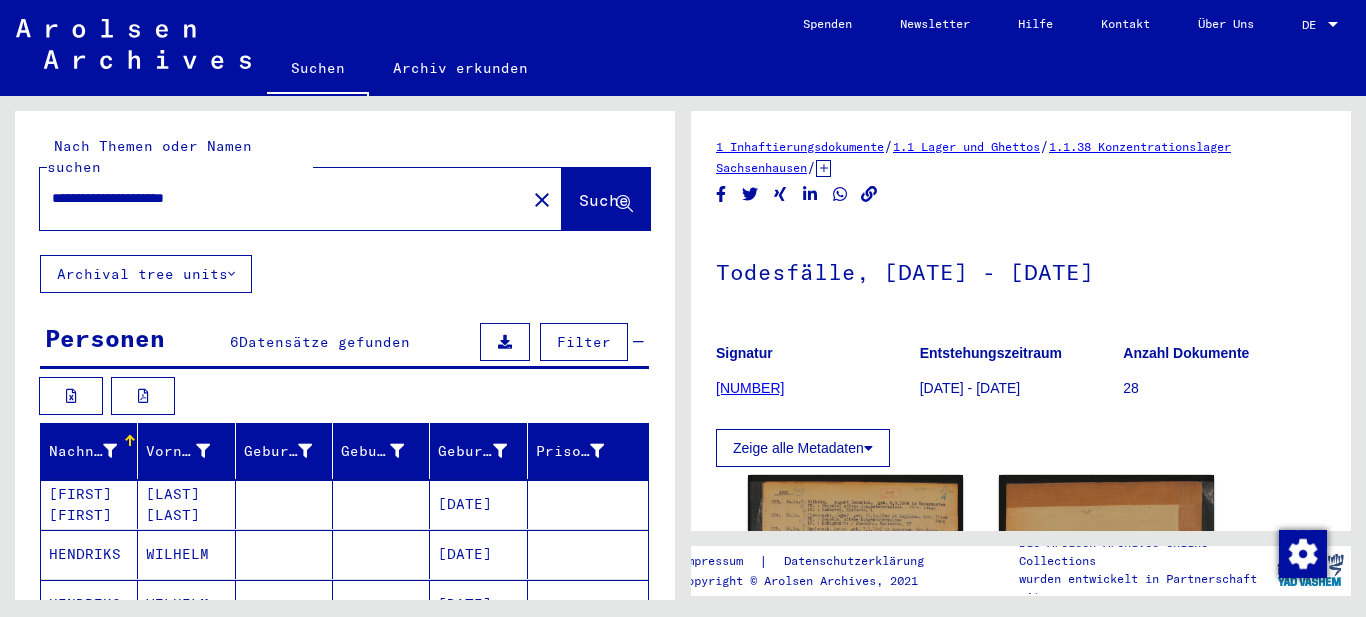 drag, startPoint x: 262, startPoint y: 183, endPoint x: 17, endPoint y: 172, distance: 245.24681 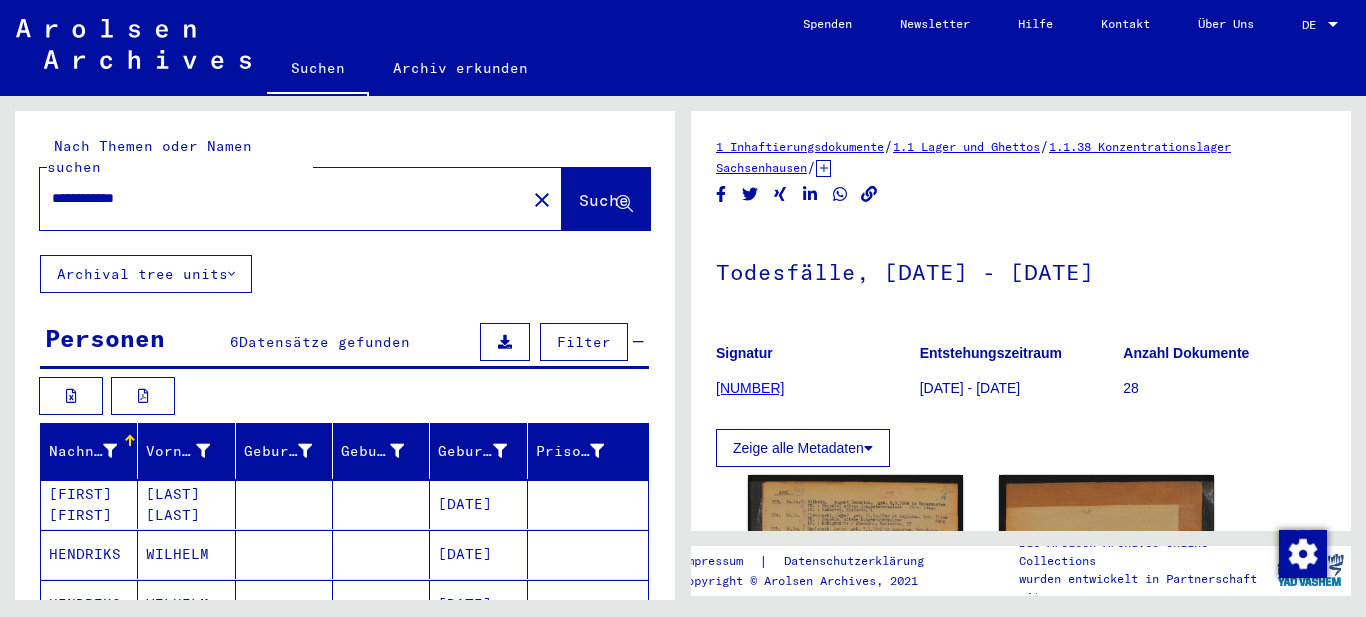 type on "**********" 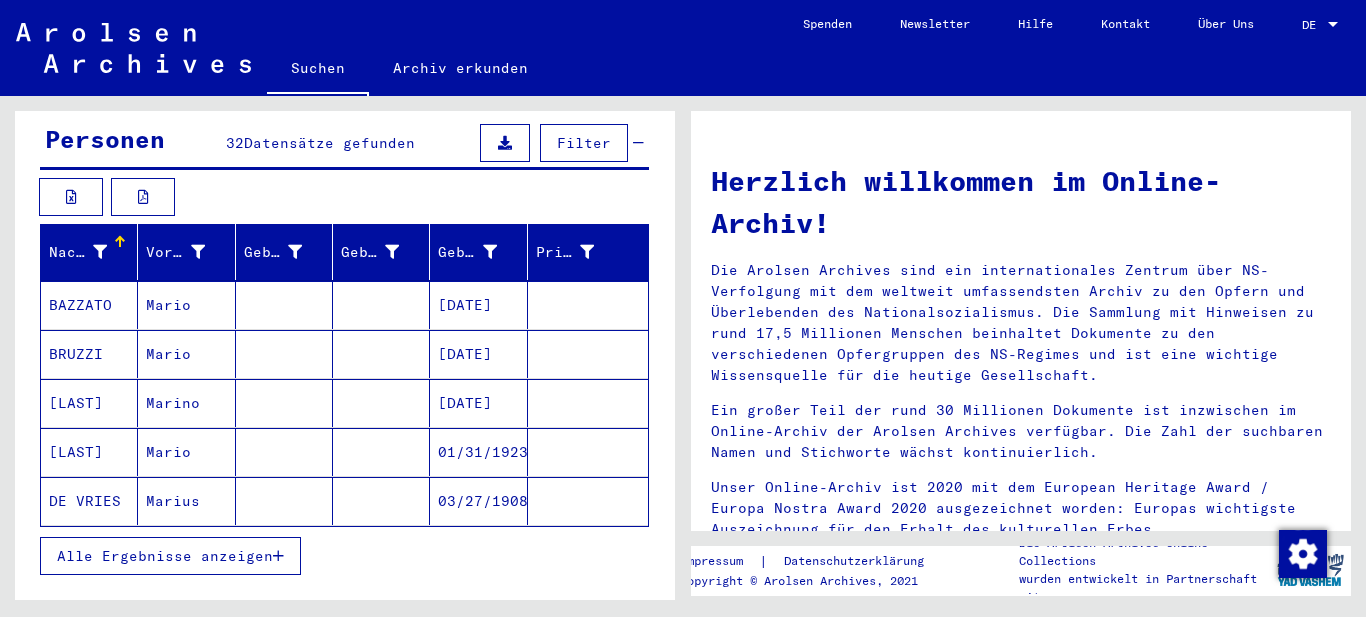 scroll, scrollTop: 200, scrollLeft: 0, axis: vertical 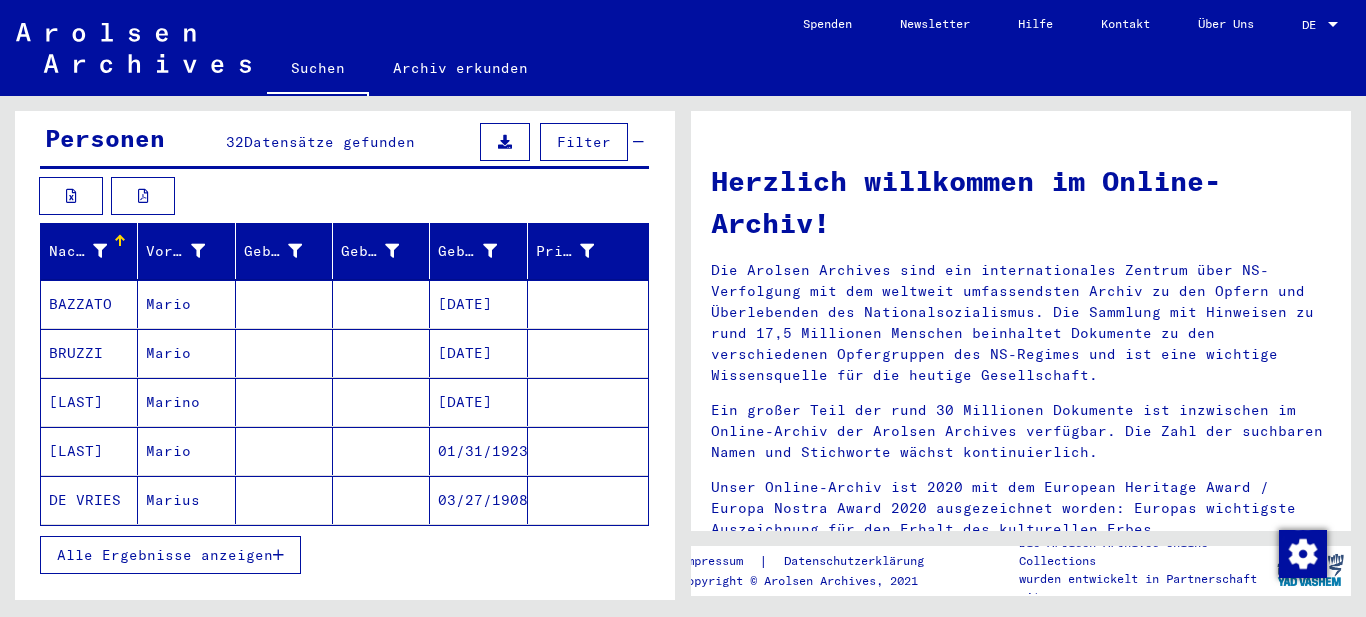 click on "Alle Ergebnisse anzeigen" at bounding box center (165, 555) 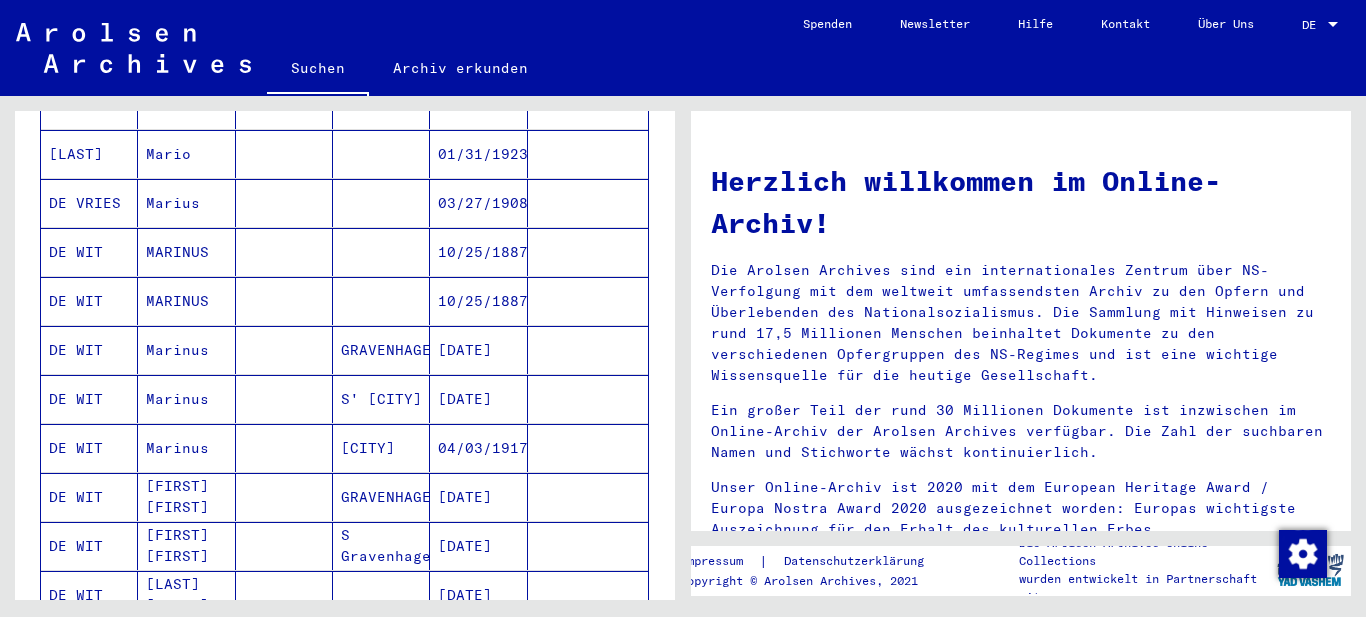 scroll, scrollTop: 500, scrollLeft: 0, axis: vertical 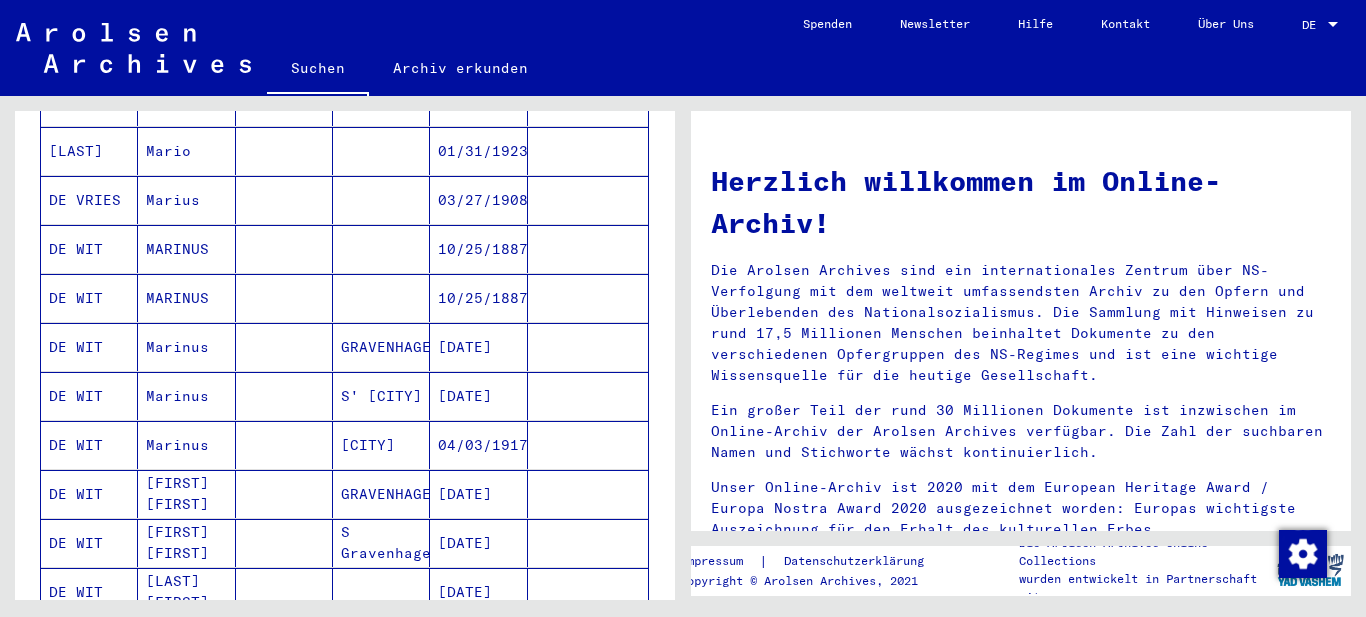 click on "MARINUS" at bounding box center (186, 298) 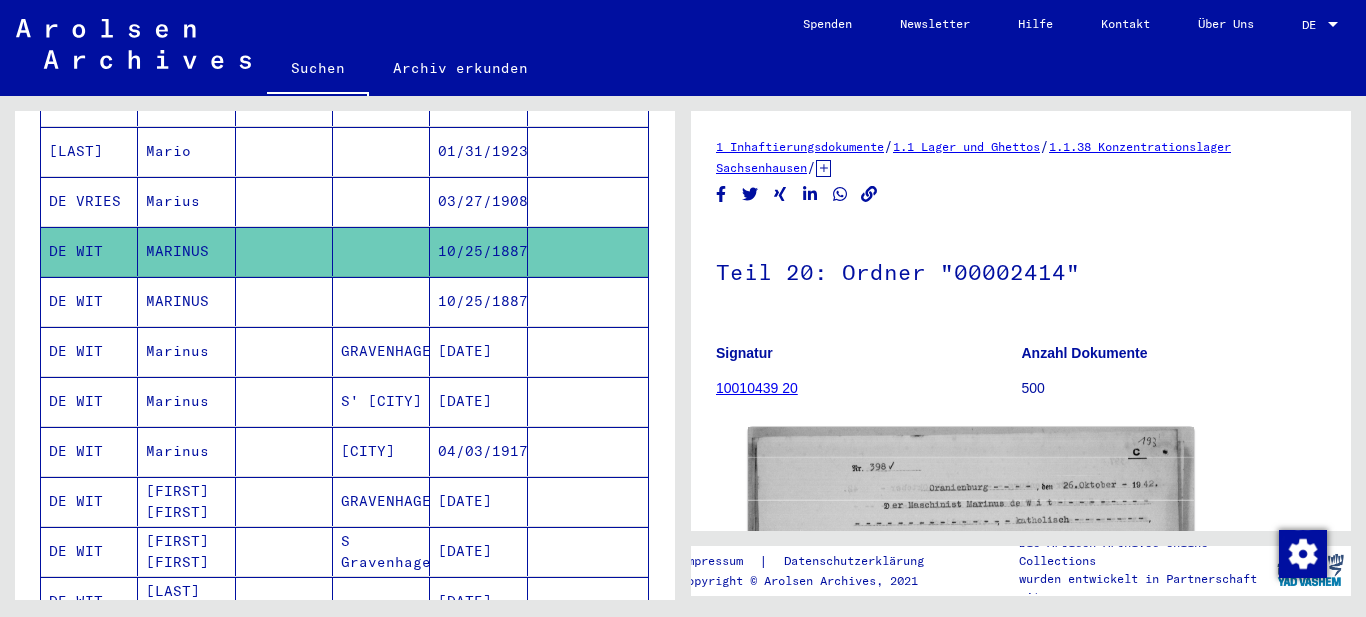 scroll, scrollTop: 0, scrollLeft: 0, axis: both 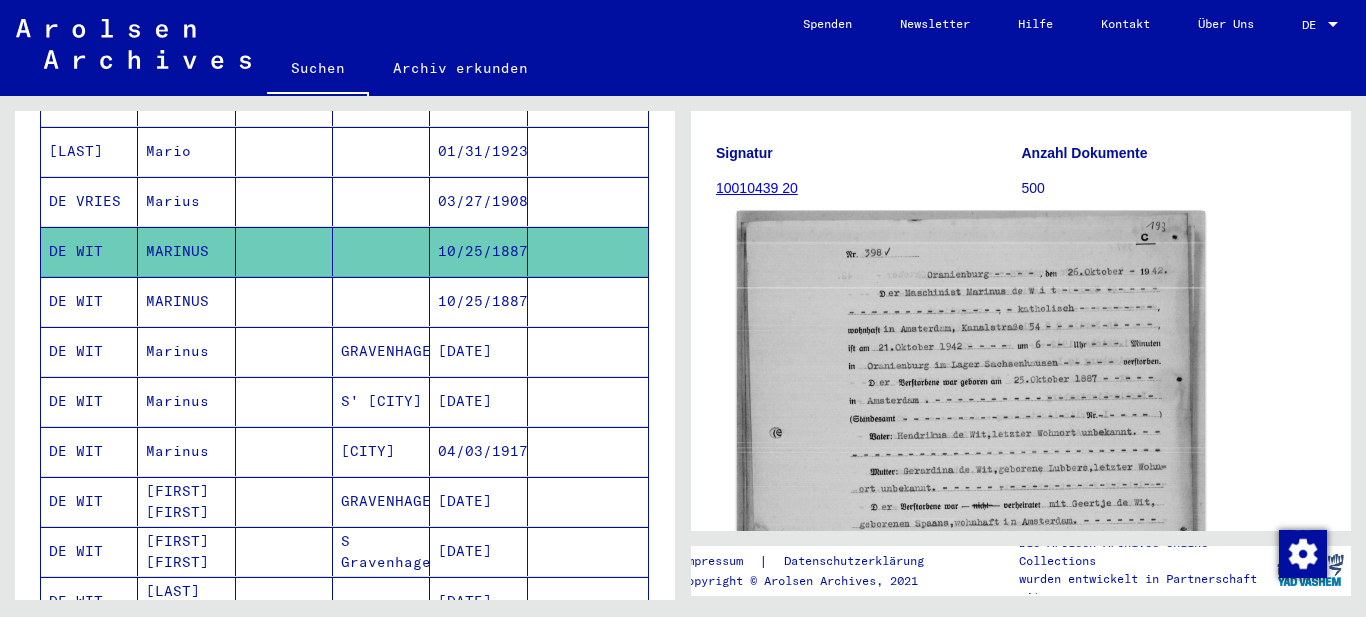 click 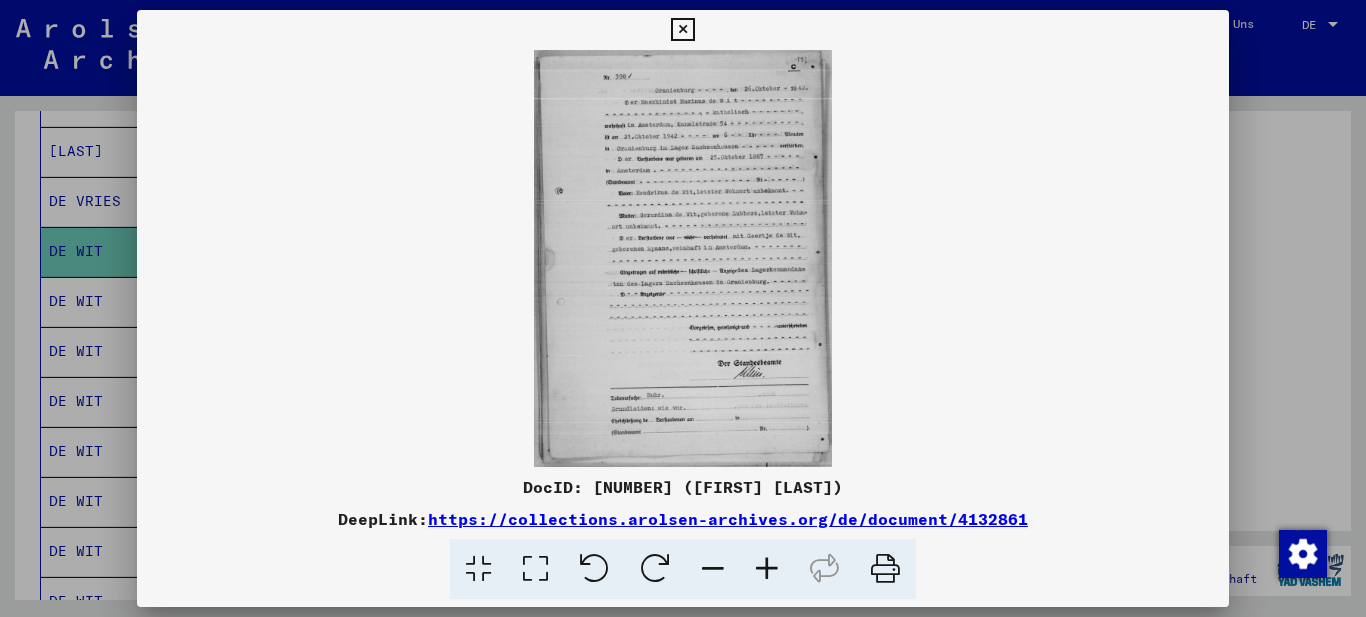 click at bounding box center (535, 569) 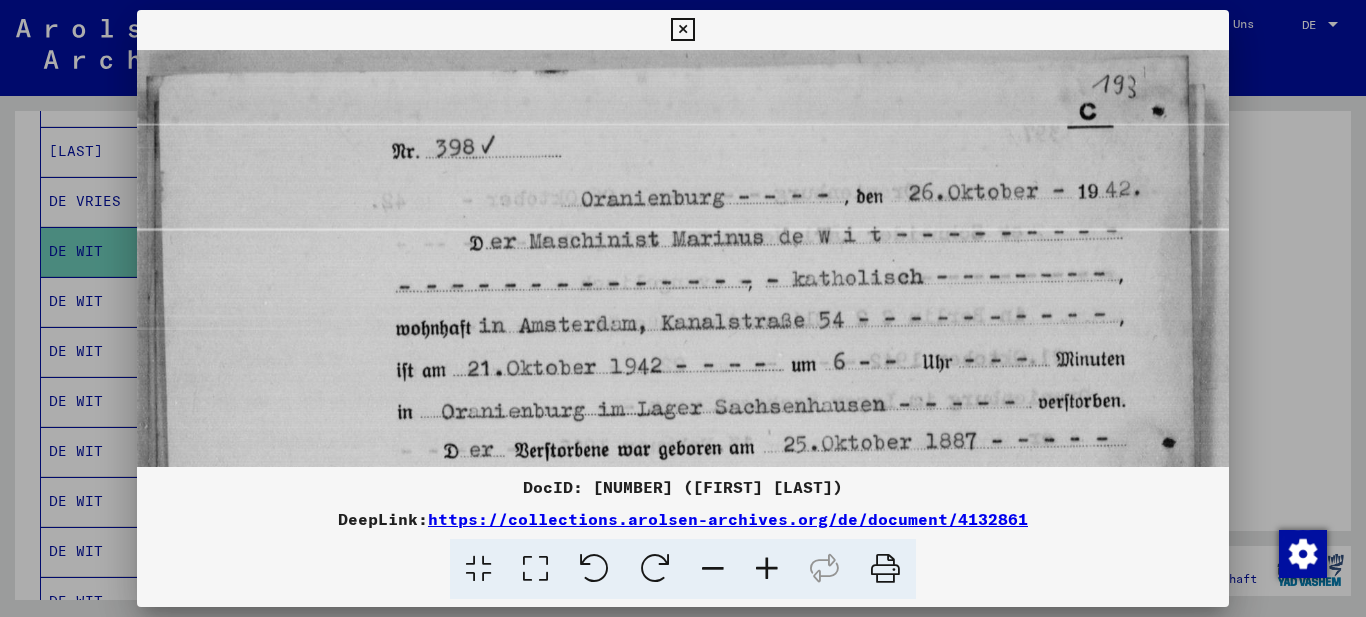 scroll, scrollTop: 62, scrollLeft: 0, axis: vertical 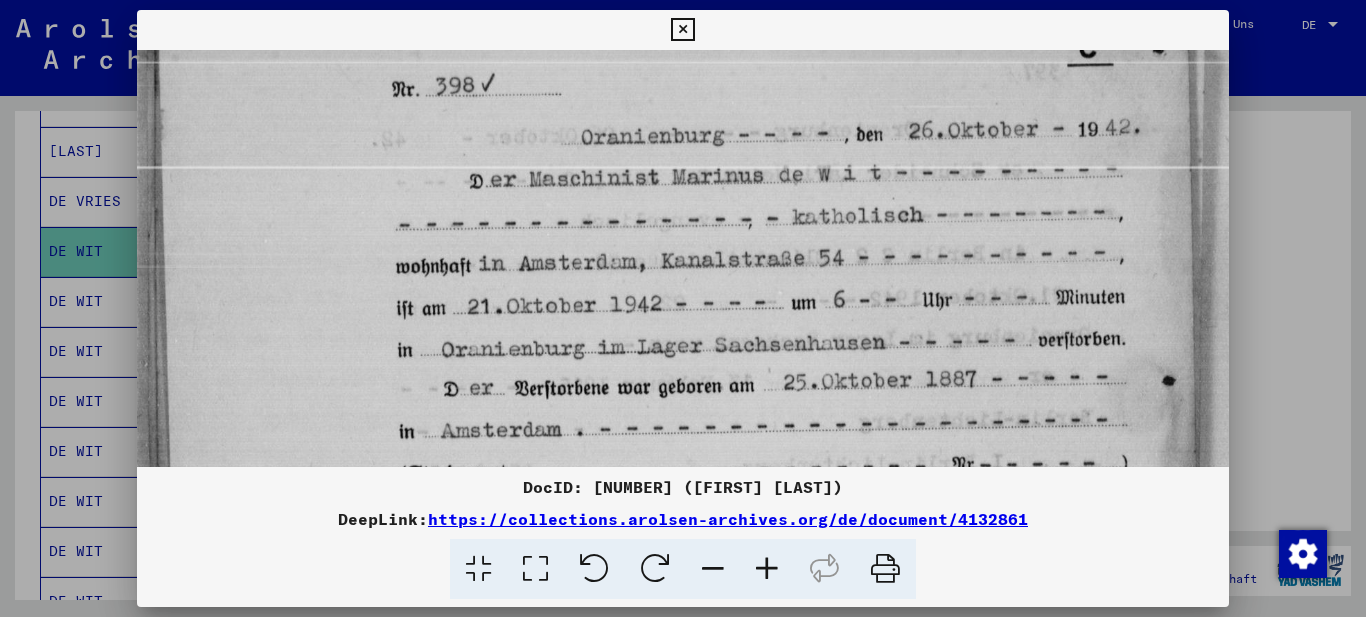 drag, startPoint x: 539, startPoint y: 315, endPoint x: 518, endPoint y: 253, distance: 65.459915 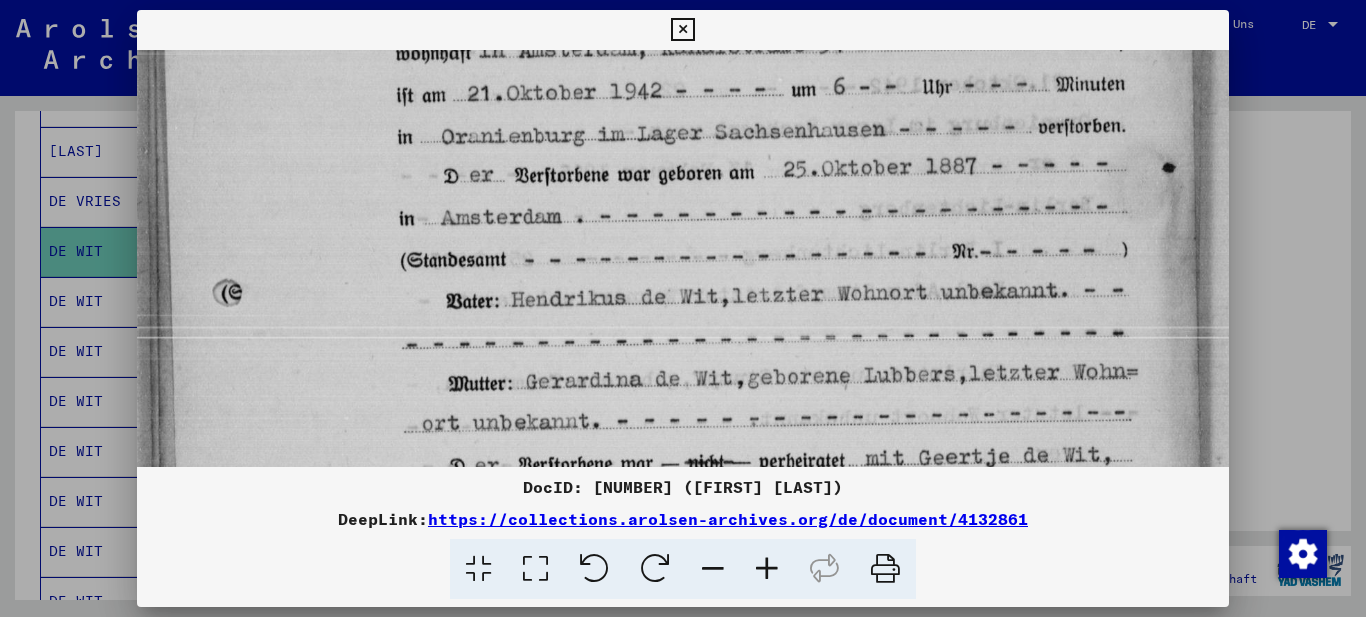 drag, startPoint x: 675, startPoint y: 347, endPoint x: 679, endPoint y: 151, distance: 196.04082 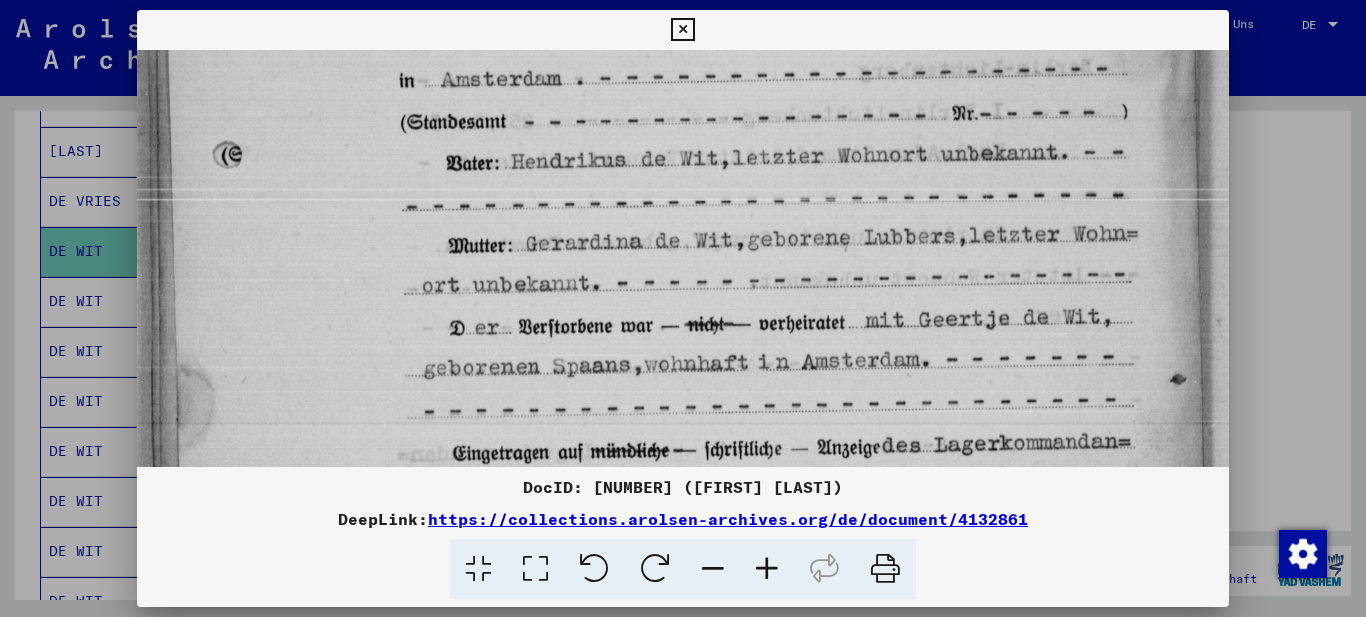 drag, startPoint x: 697, startPoint y: 322, endPoint x: 689, endPoint y: 190, distance: 132.2422 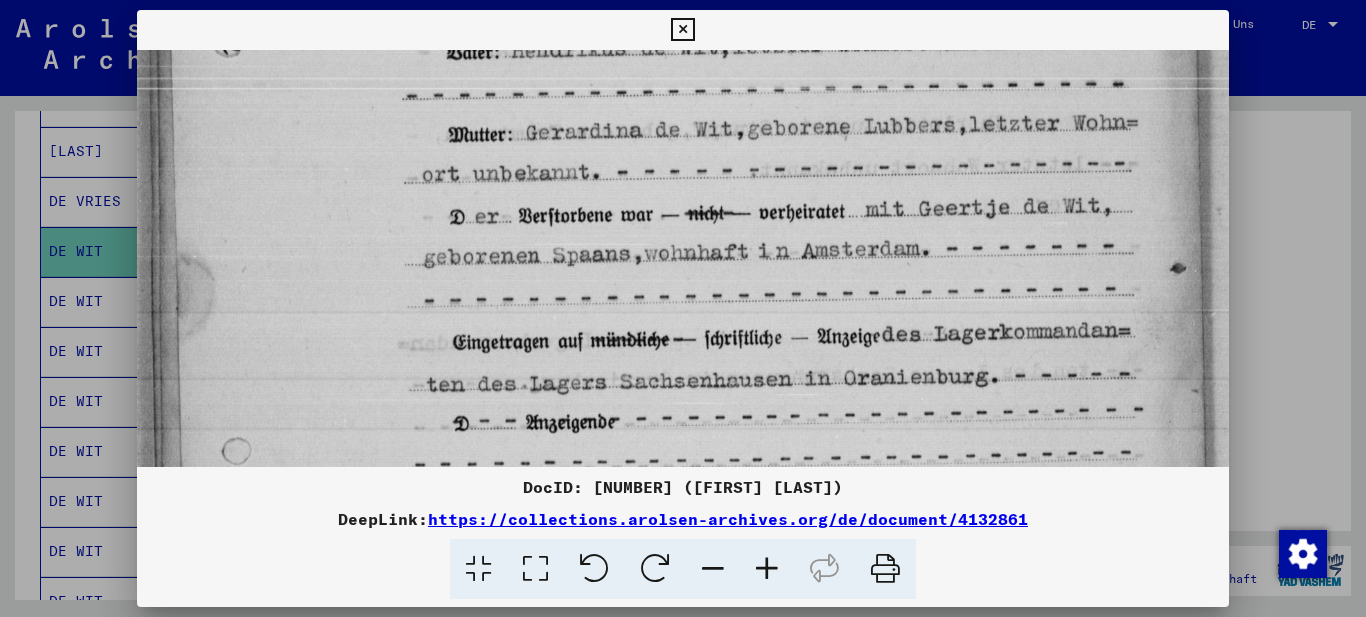 drag, startPoint x: 697, startPoint y: 307, endPoint x: 692, endPoint y: 198, distance: 109.11462 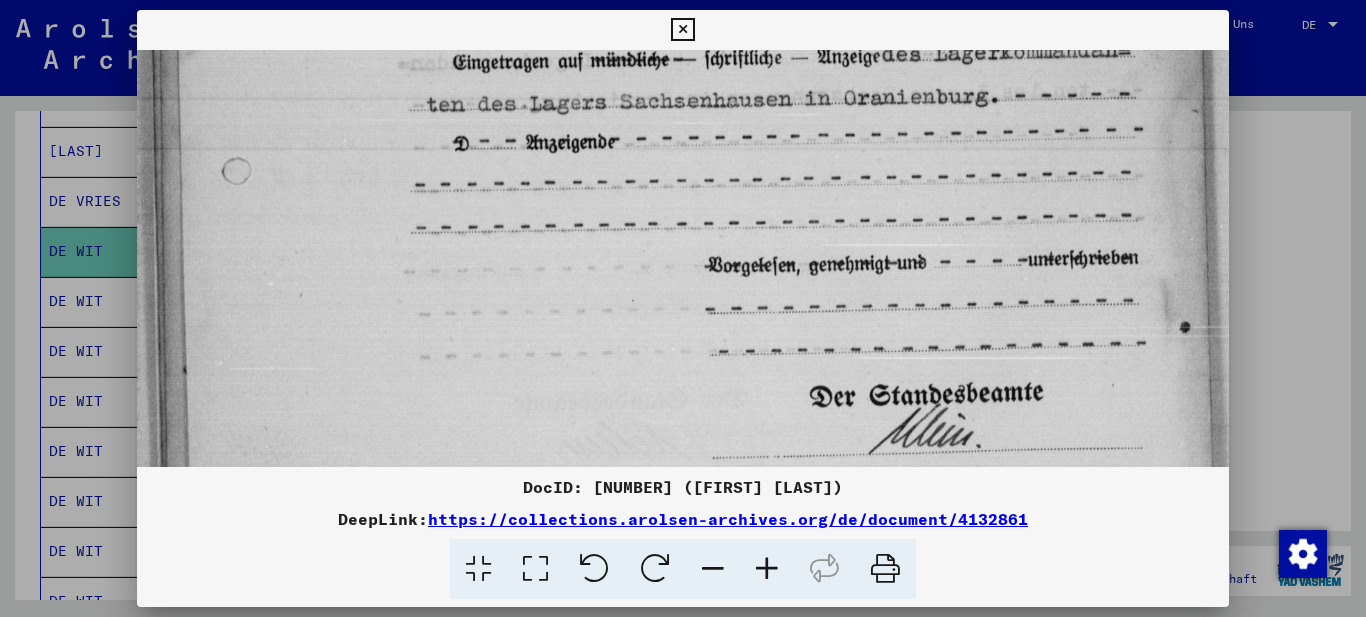 drag, startPoint x: 641, startPoint y: 284, endPoint x: 640, endPoint y: 130, distance: 154.00325 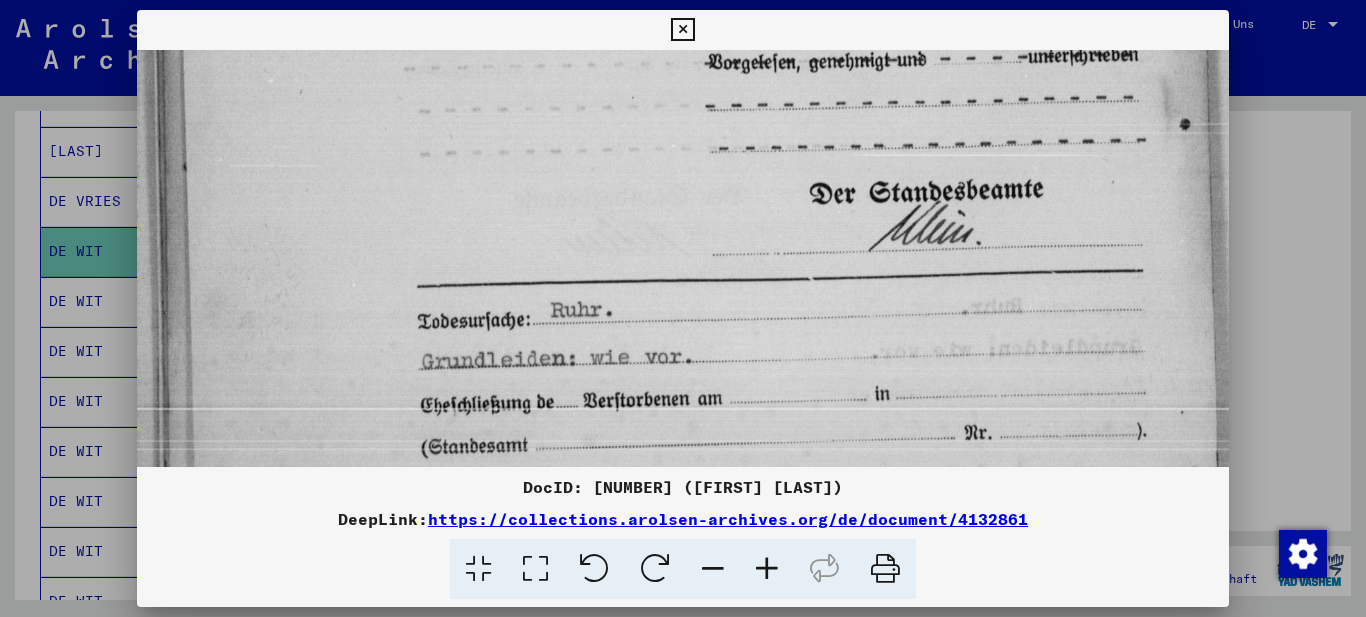 click at bounding box center [683, -192] 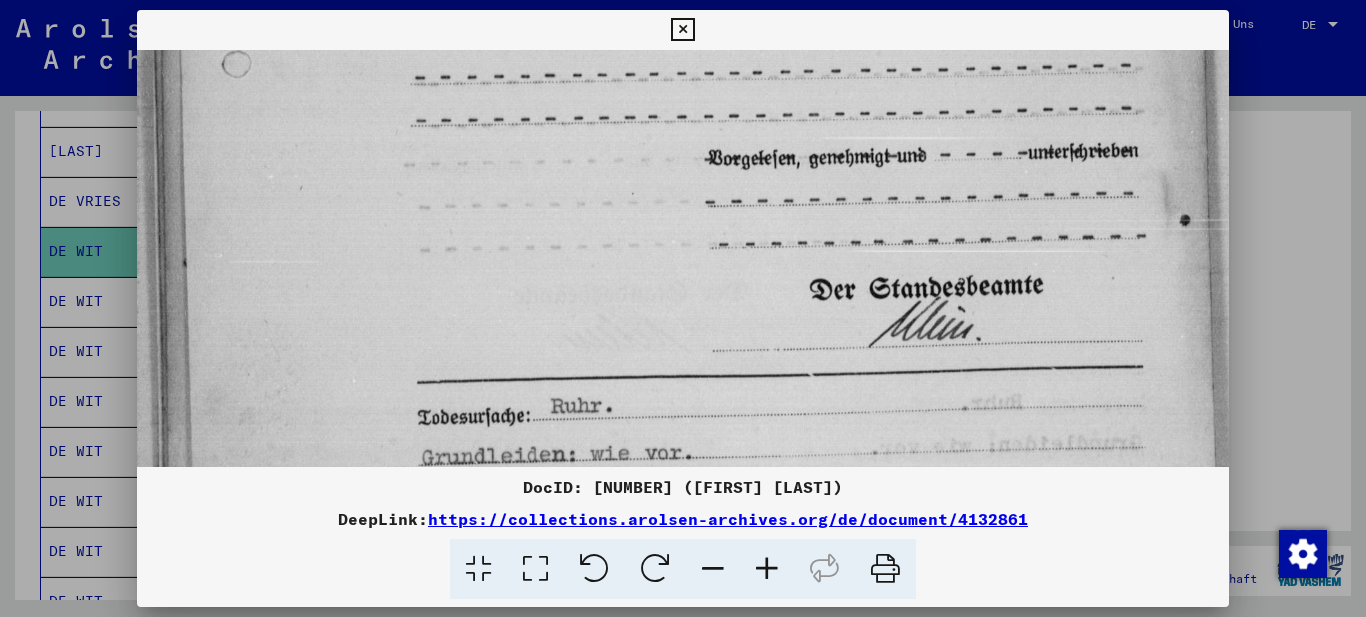 drag, startPoint x: 659, startPoint y: 272, endPoint x: 640, endPoint y: 465, distance: 193.93298 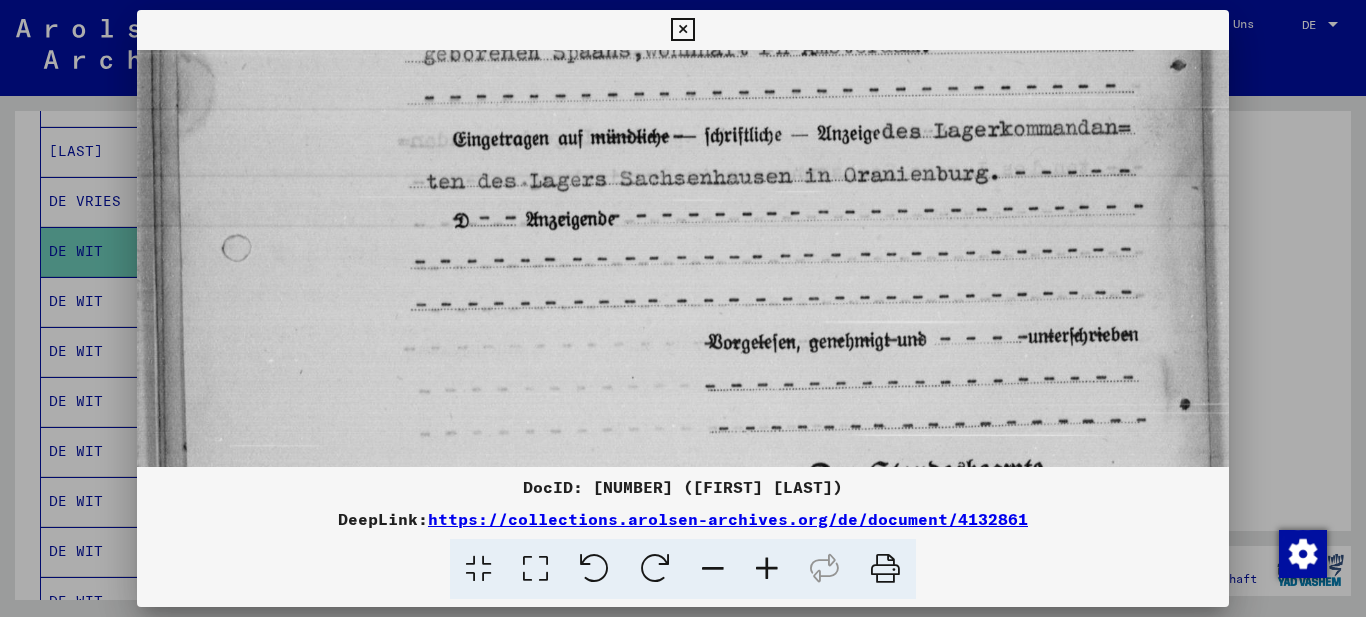 drag, startPoint x: 581, startPoint y: 185, endPoint x: 575, endPoint y: 428, distance: 243.07407 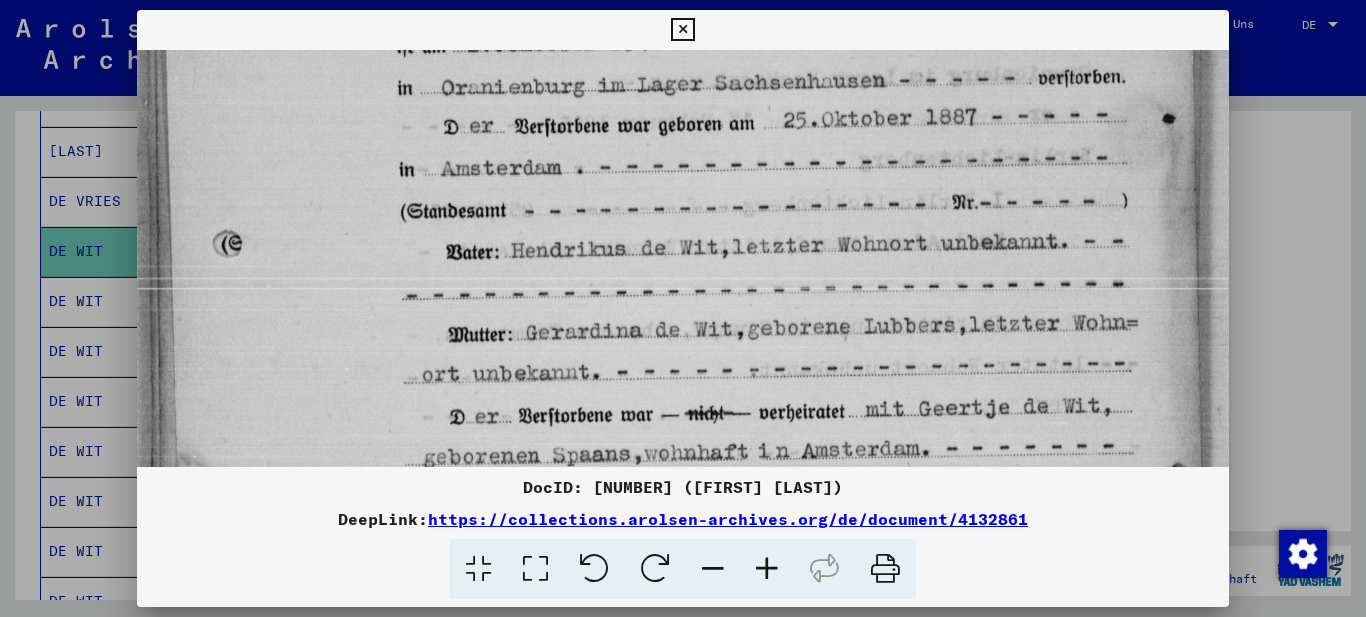 drag, startPoint x: 558, startPoint y: 115, endPoint x: 557, endPoint y: 308, distance: 193.0026 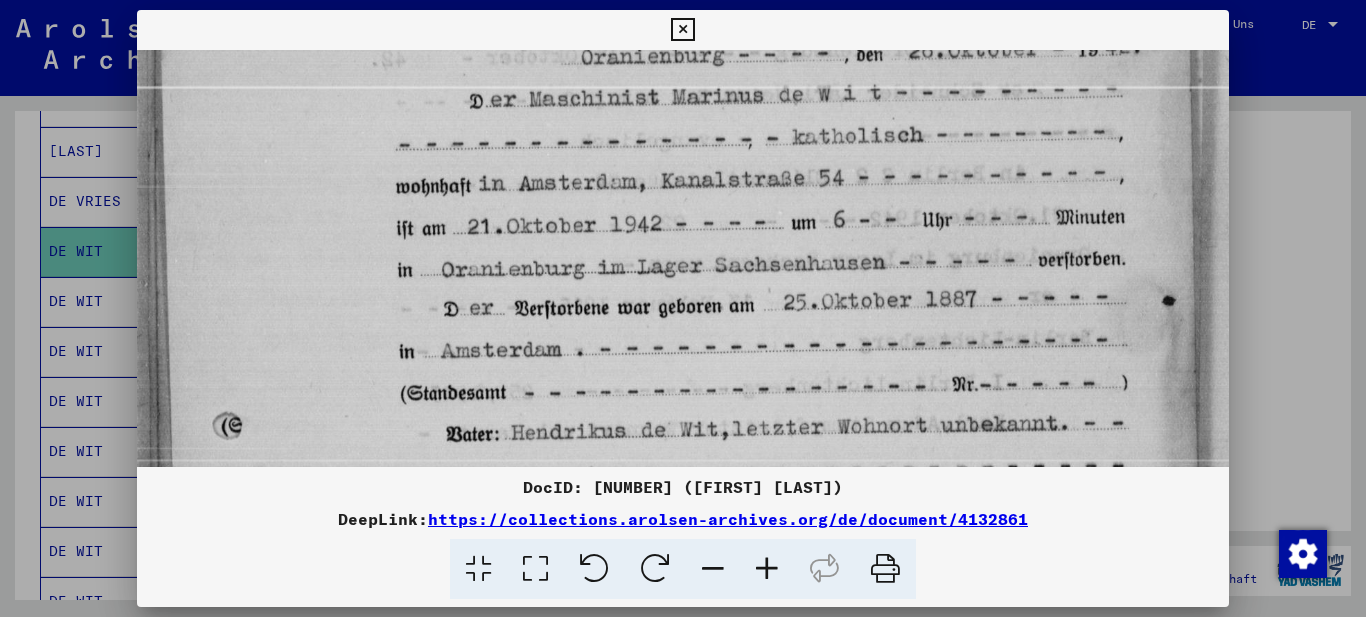drag, startPoint x: 624, startPoint y: 150, endPoint x: 615, endPoint y: 356, distance: 206.1965 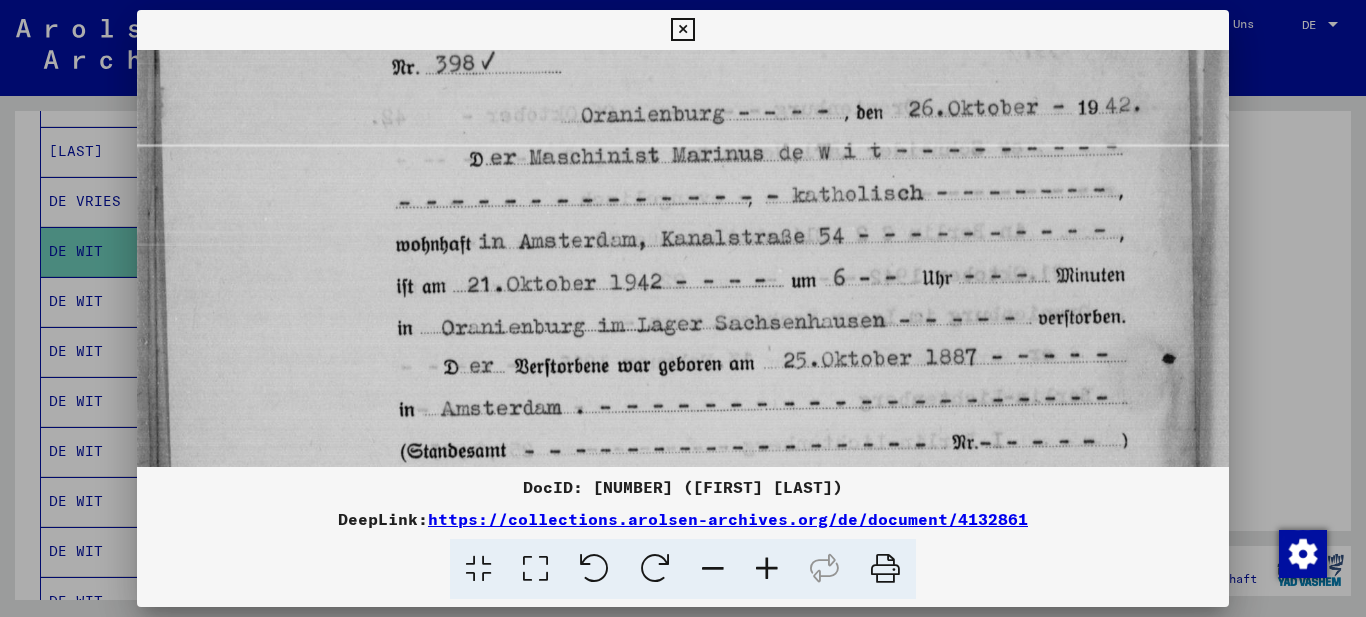 scroll, scrollTop: 0, scrollLeft: 0, axis: both 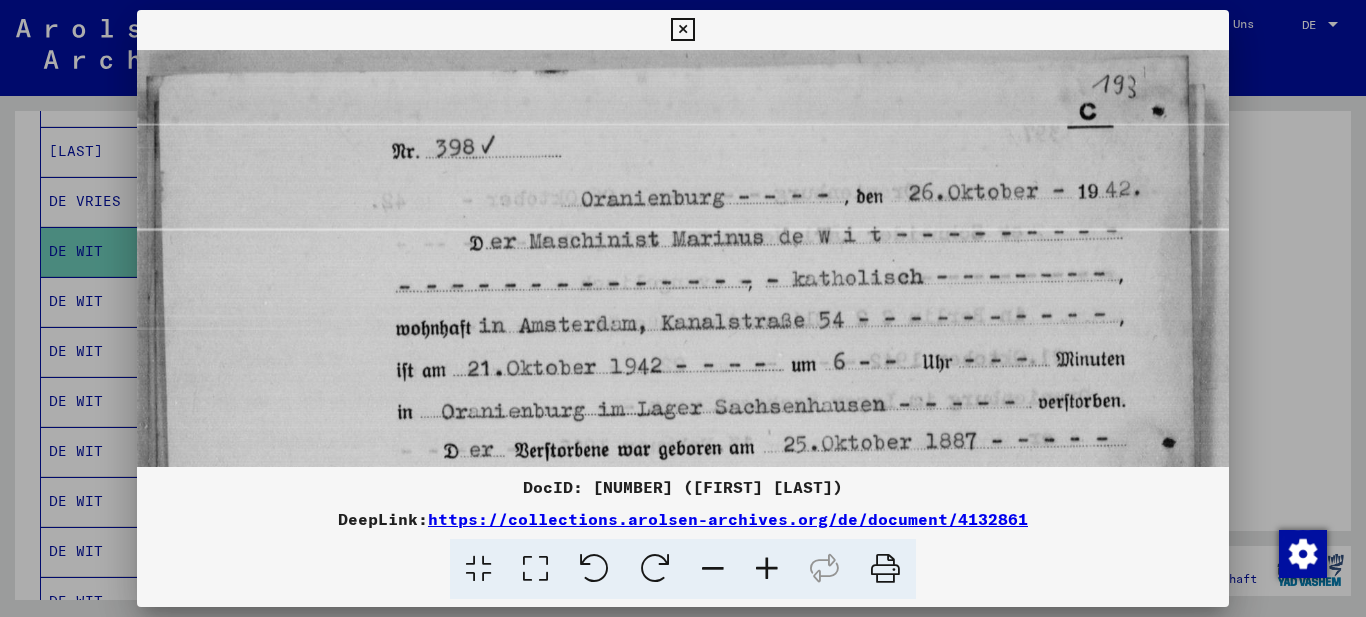 drag, startPoint x: 667, startPoint y: 235, endPoint x: 624, endPoint y: 209, distance: 50.24938 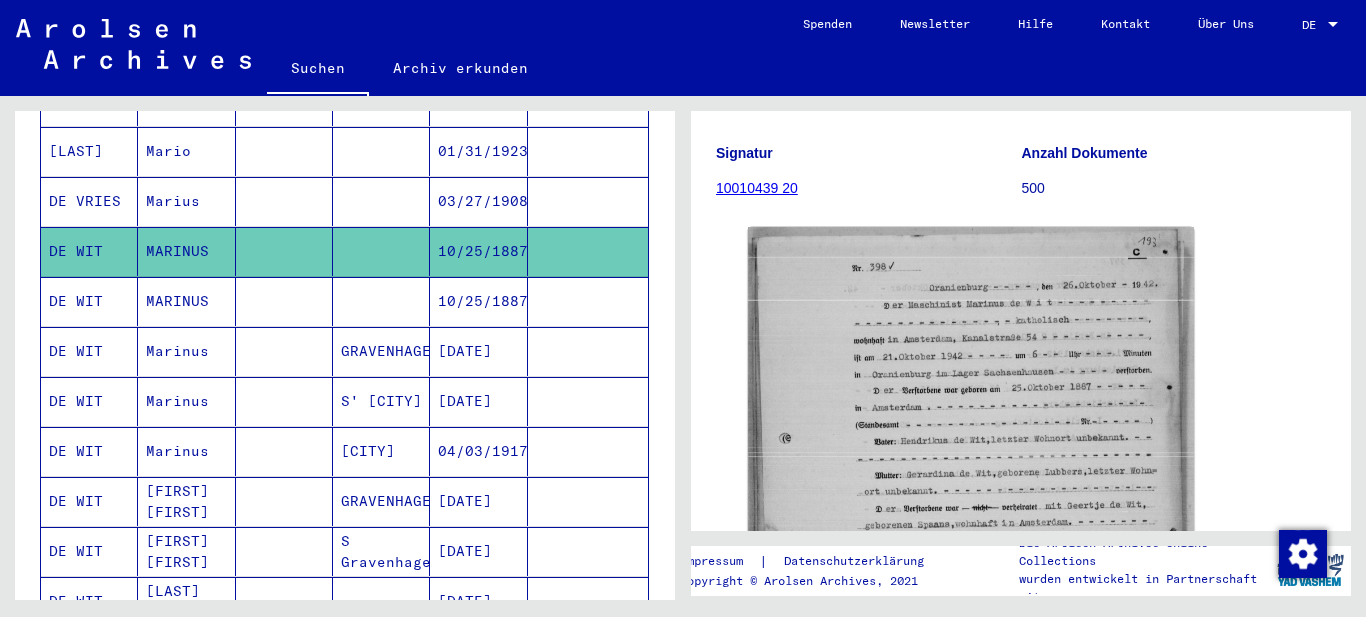 click at bounding box center (381, 351) 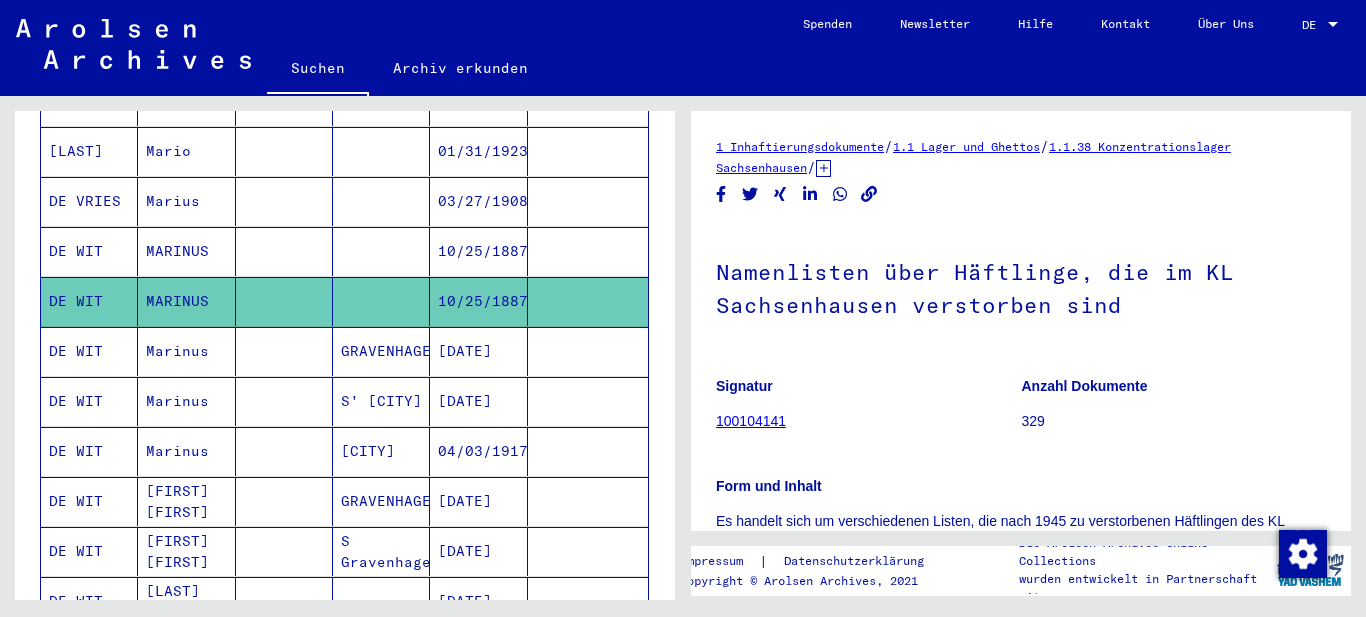 scroll, scrollTop: 0, scrollLeft: 0, axis: both 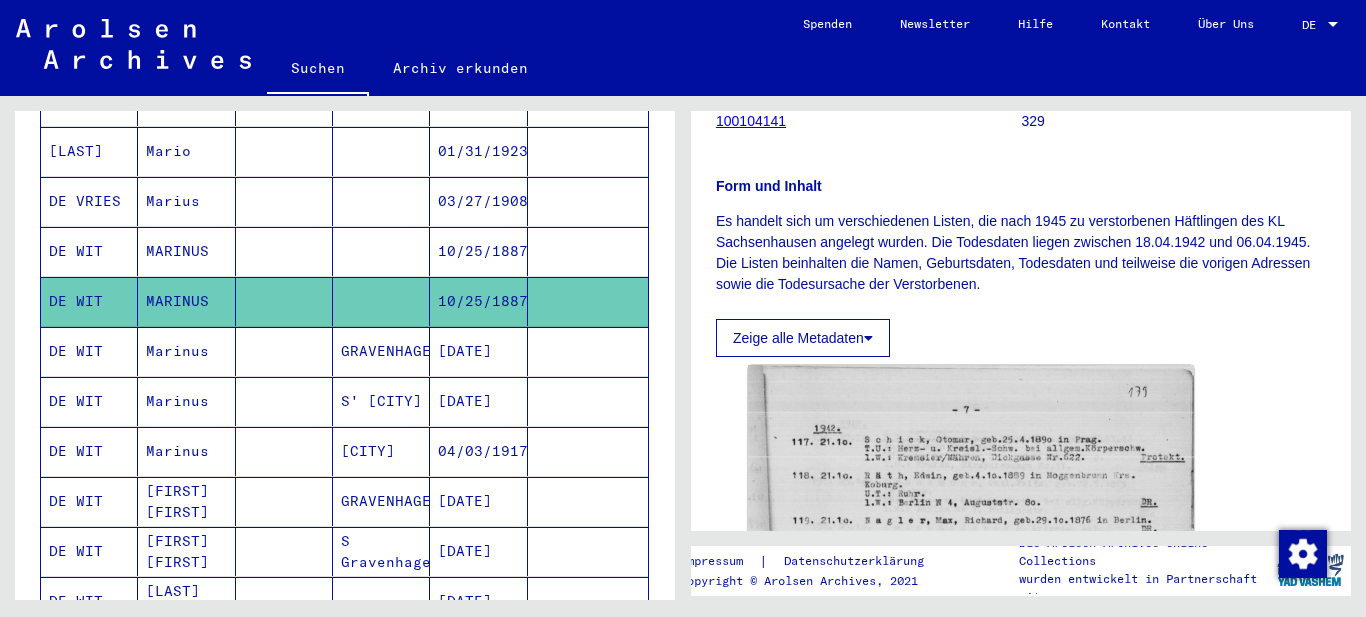 click at bounding box center [284, 401] 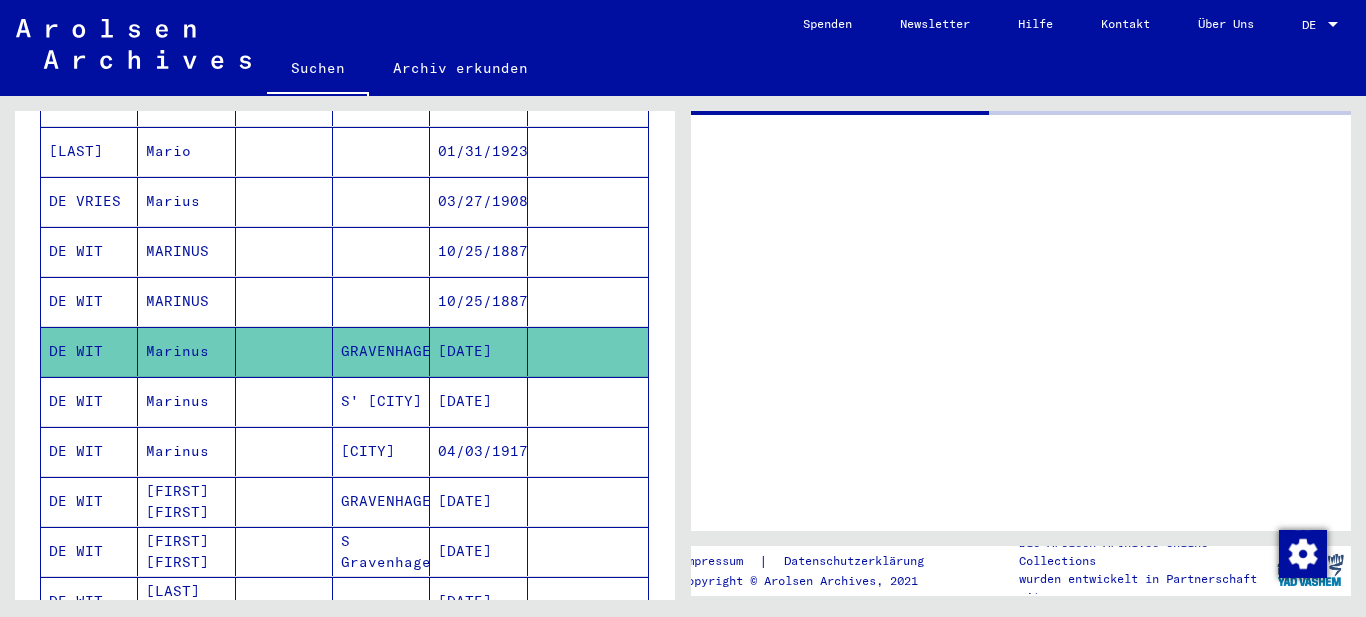 scroll, scrollTop: 0, scrollLeft: 0, axis: both 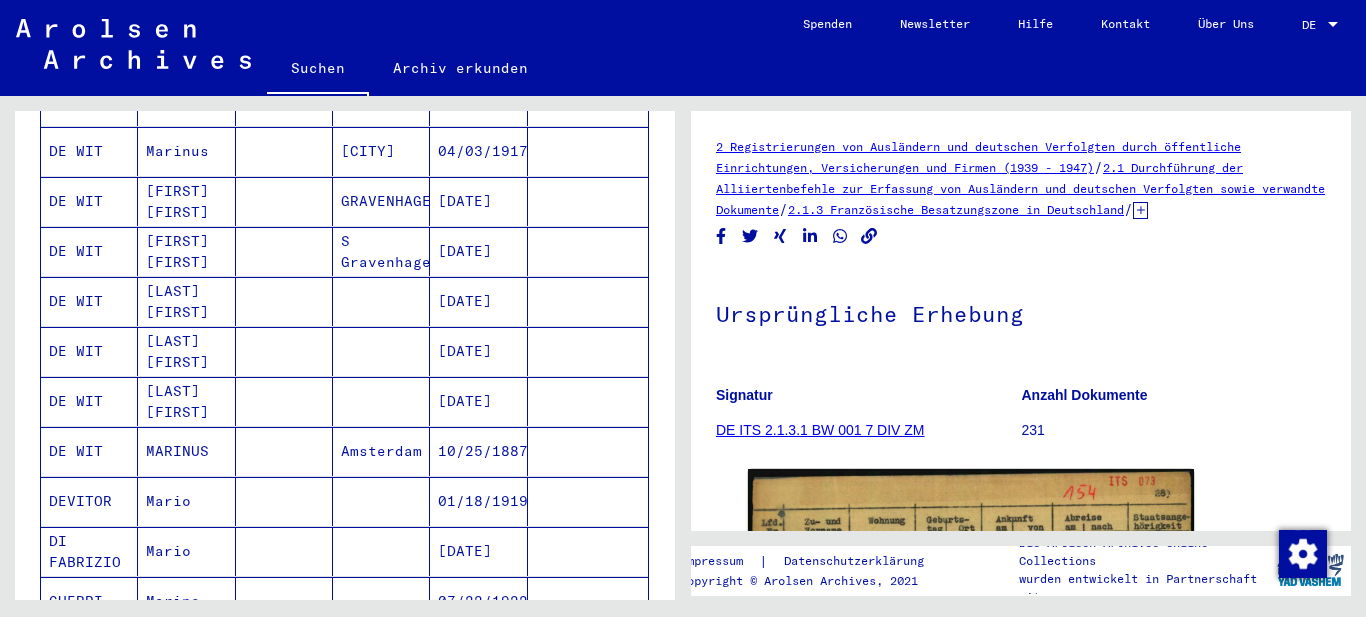 click on "Amsterdam" at bounding box center [381, 501] 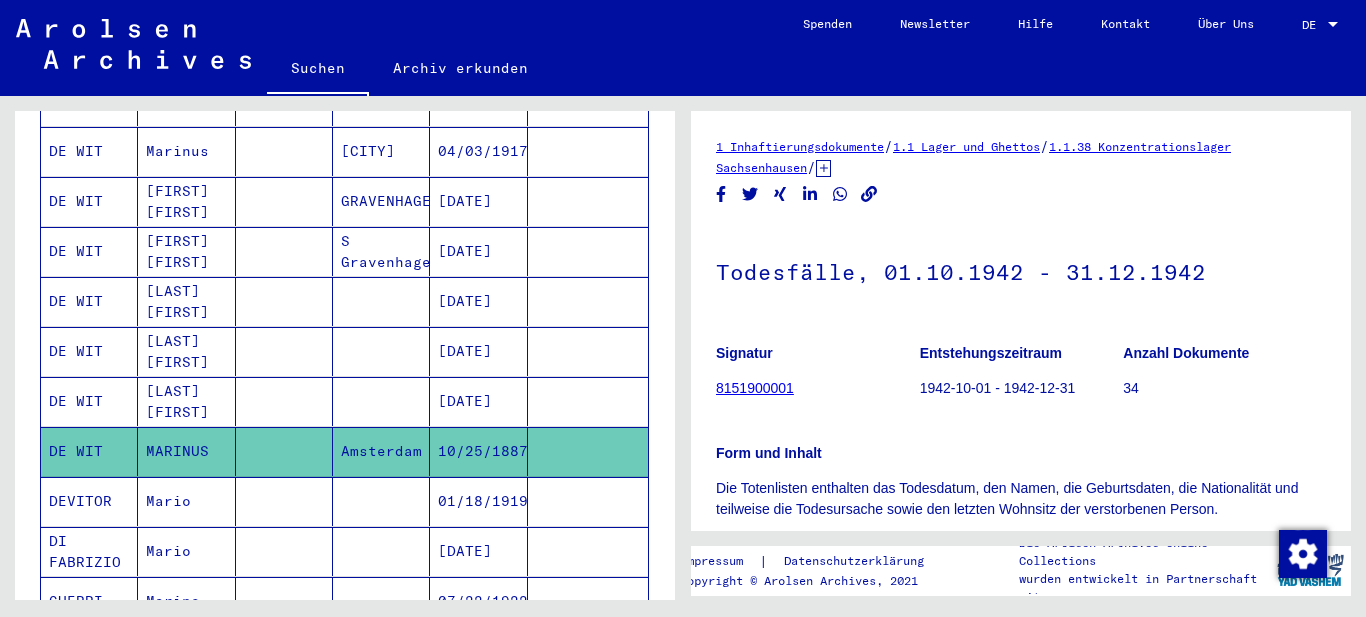 scroll, scrollTop: 0, scrollLeft: 0, axis: both 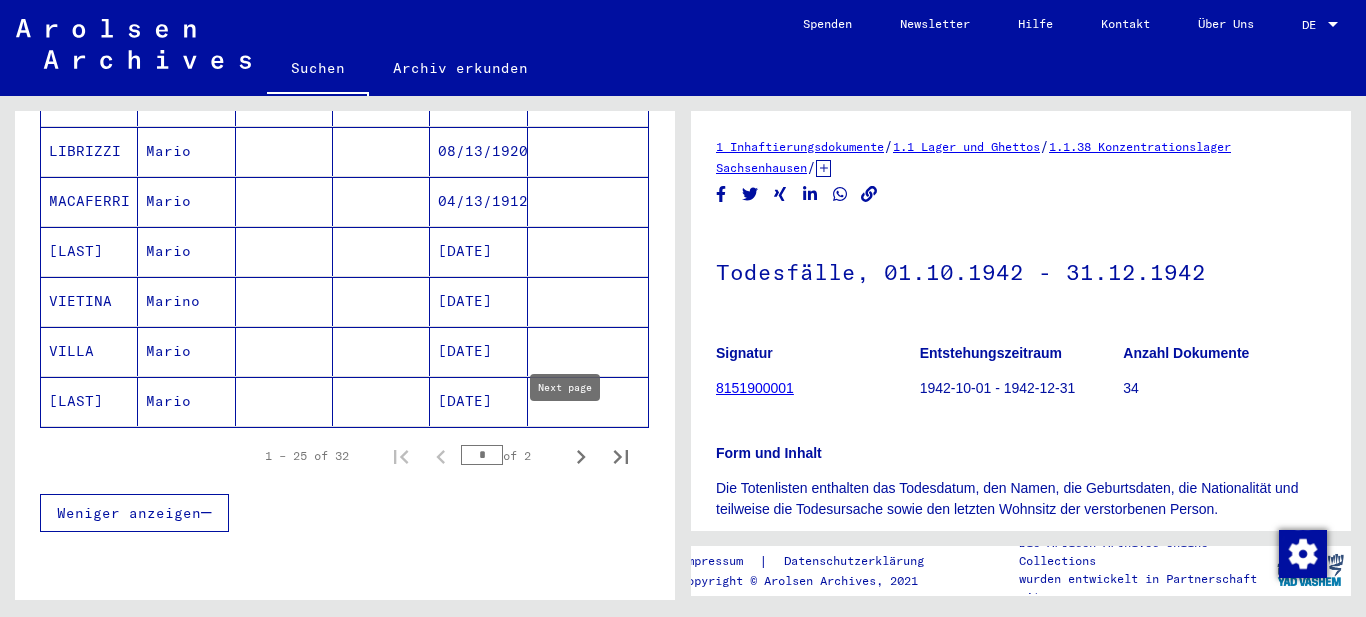 click 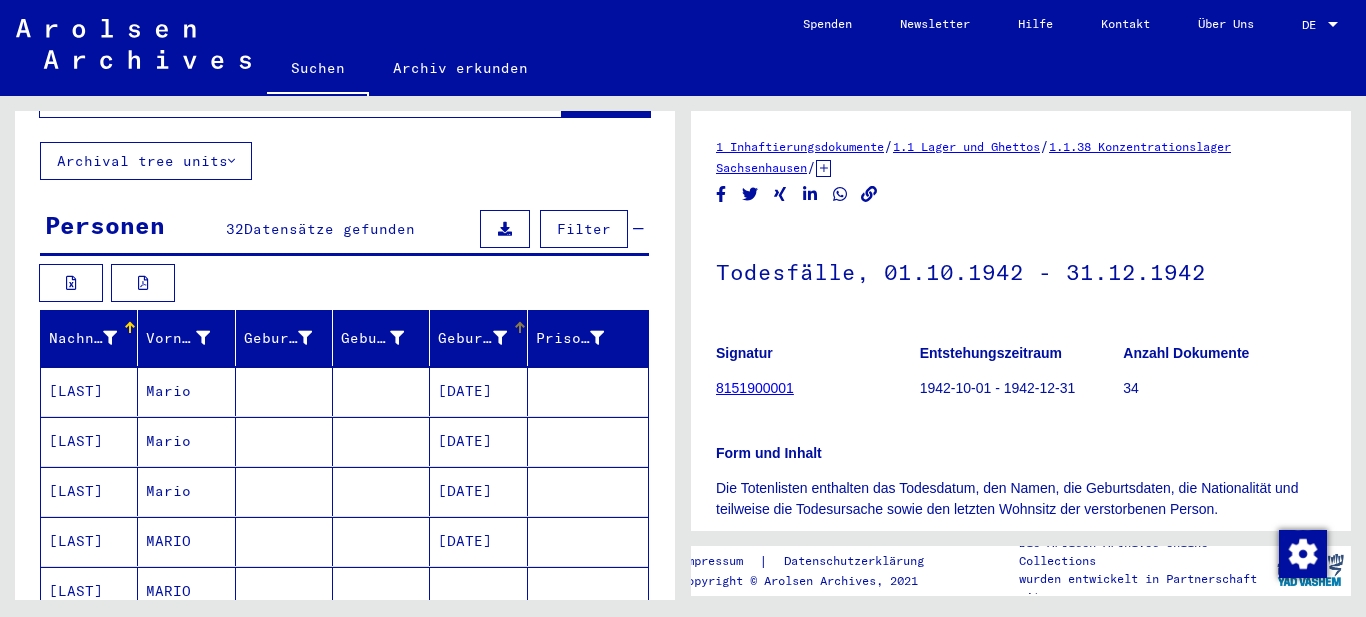scroll, scrollTop: 413, scrollLeft: 0, axis: vertical 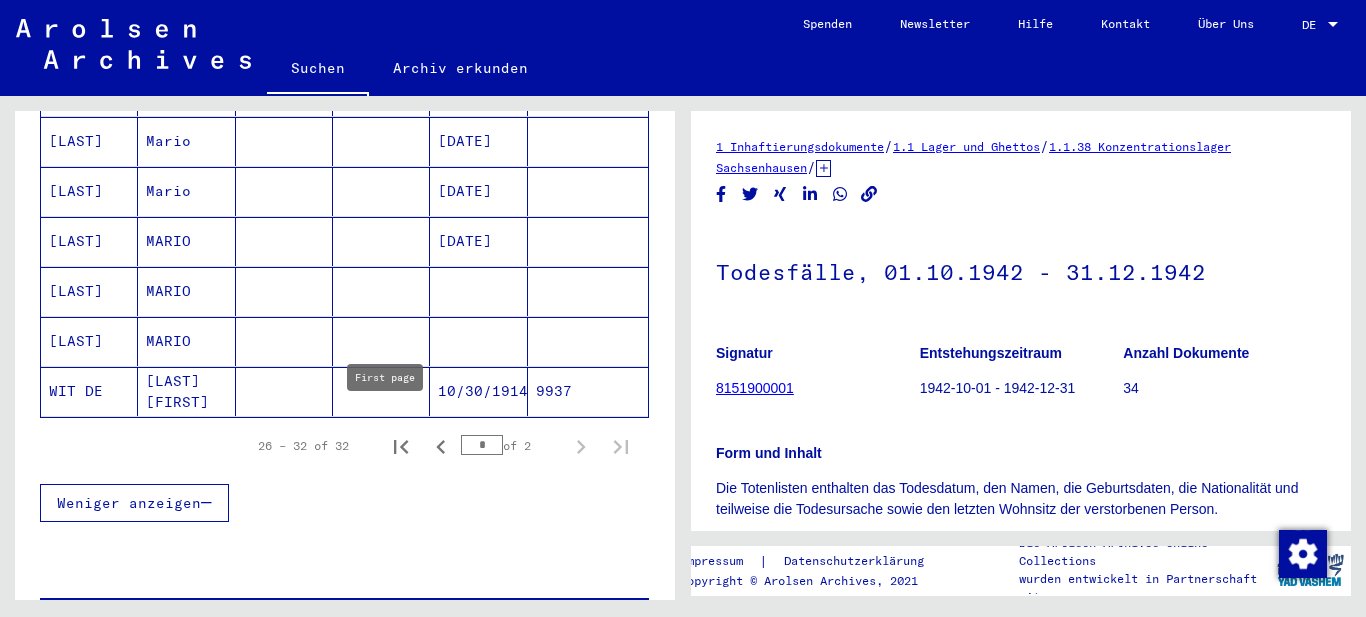 click 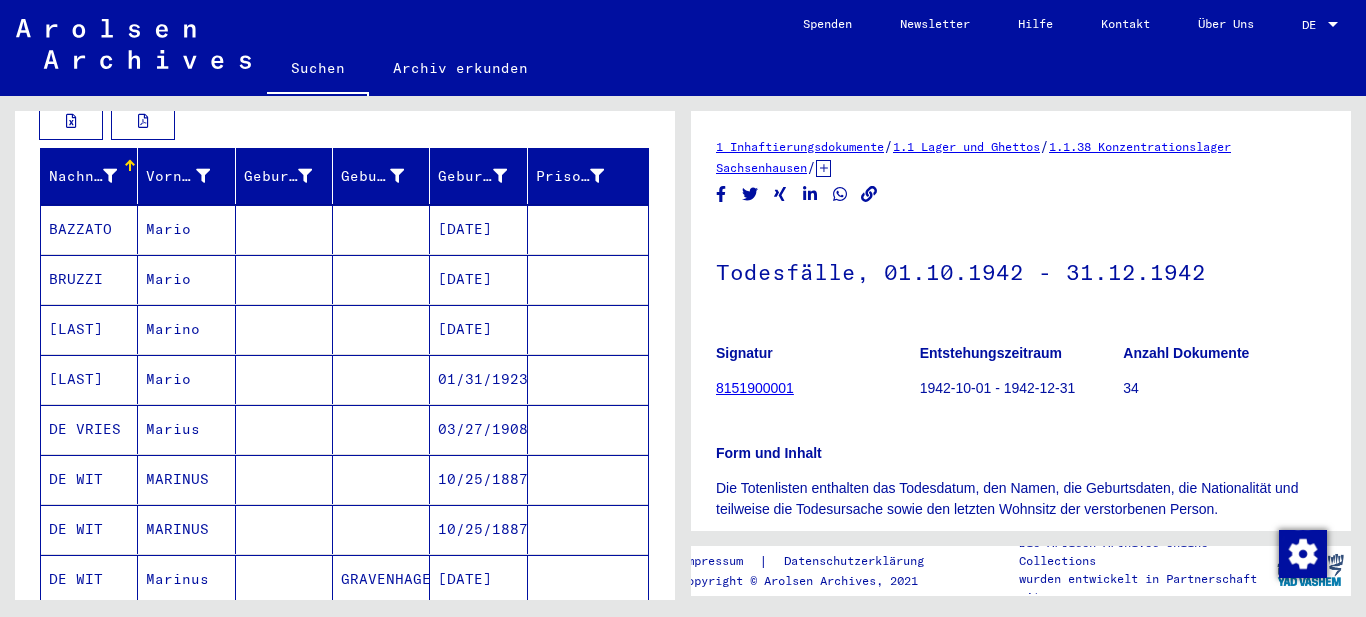 scroll, scrollTop: 0, scrollLeft: 0, axis: both 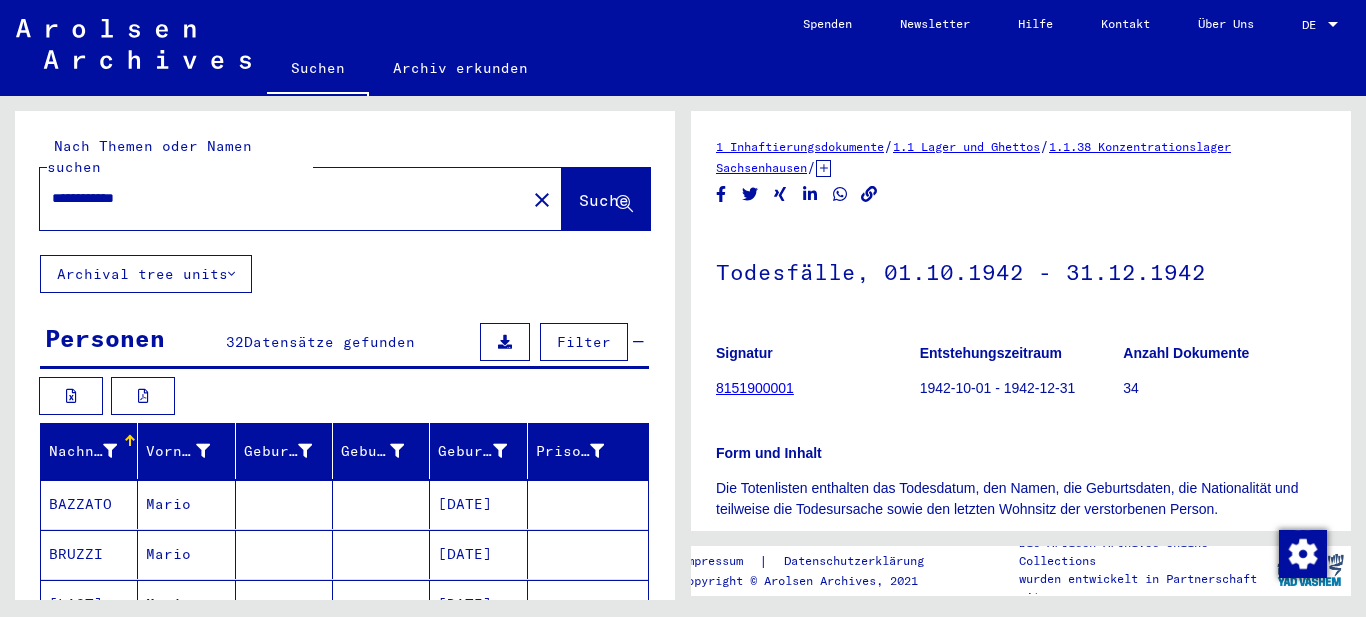 drag, startPoint x: 291, startPoint y: 179, endPoint x: 0, endPoint y: 162, distance: 291.49615 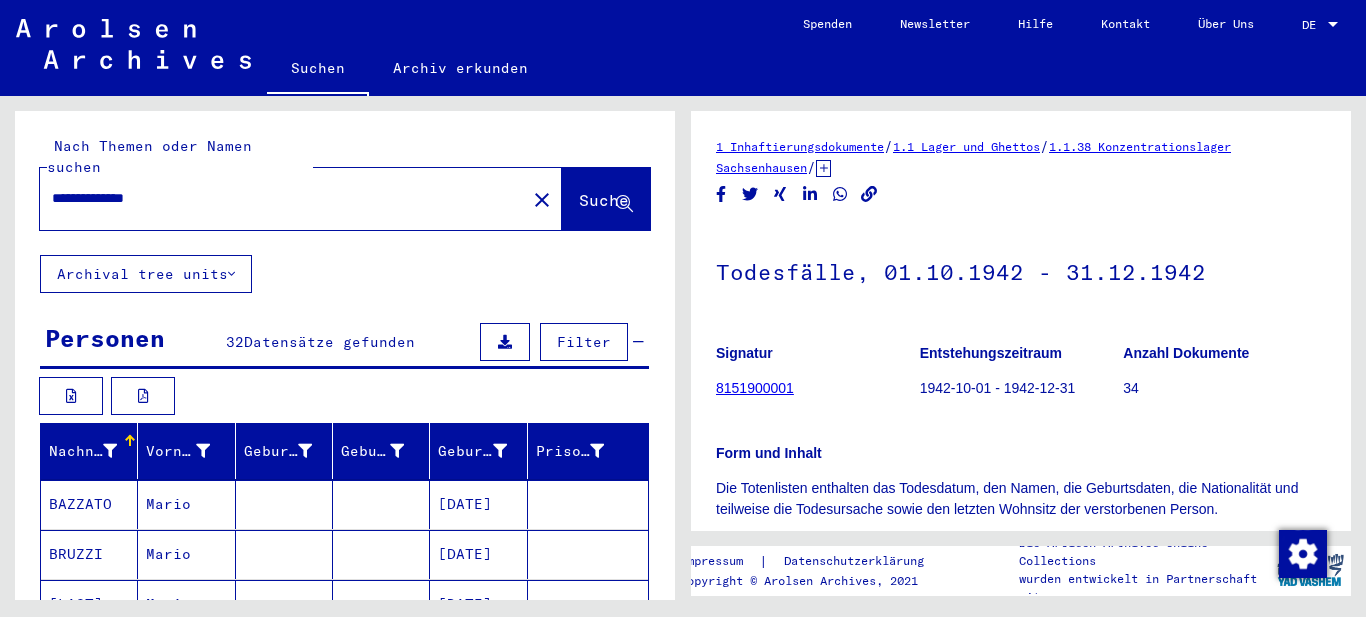 type on "**********" 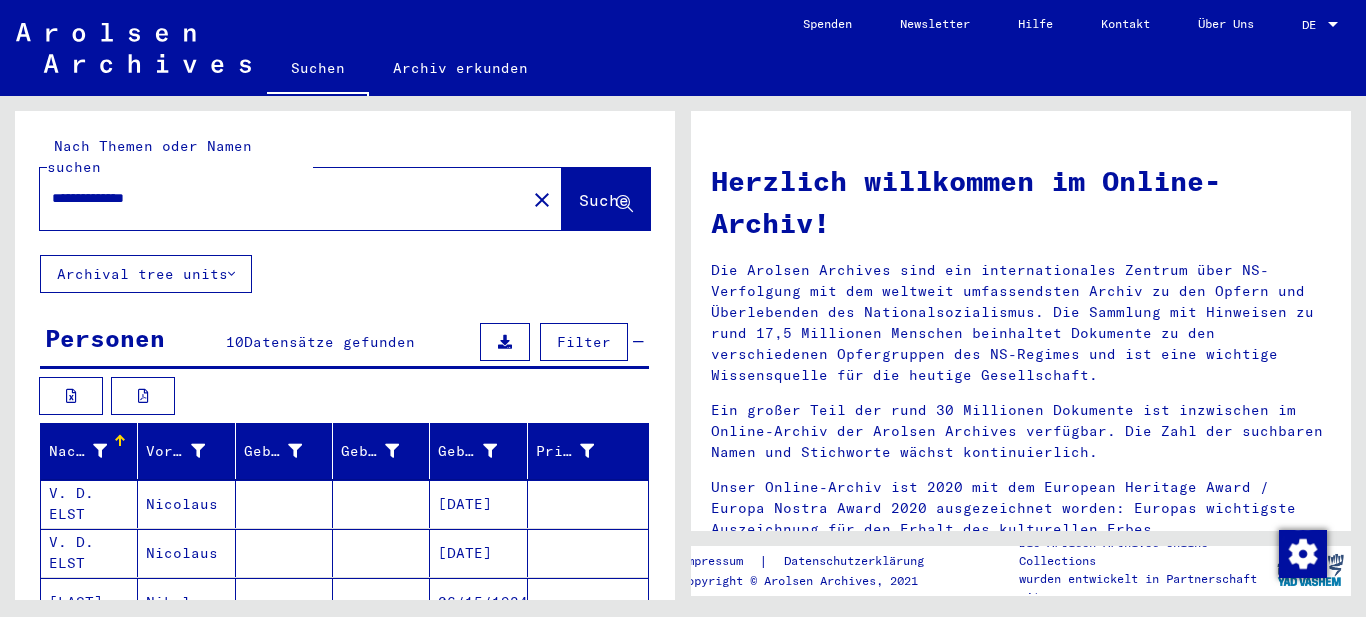click at bounding box center (284, 553) 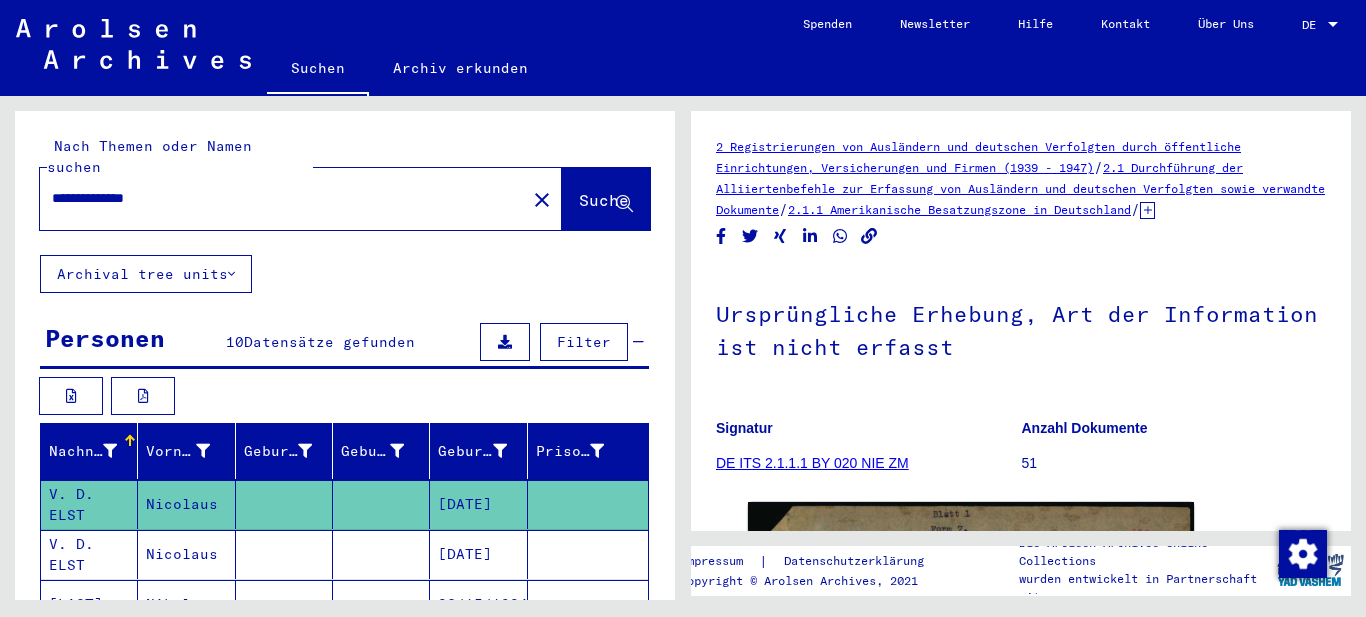 scroll, scrollTop: 100, scrollLeft: 0, axis: vertical 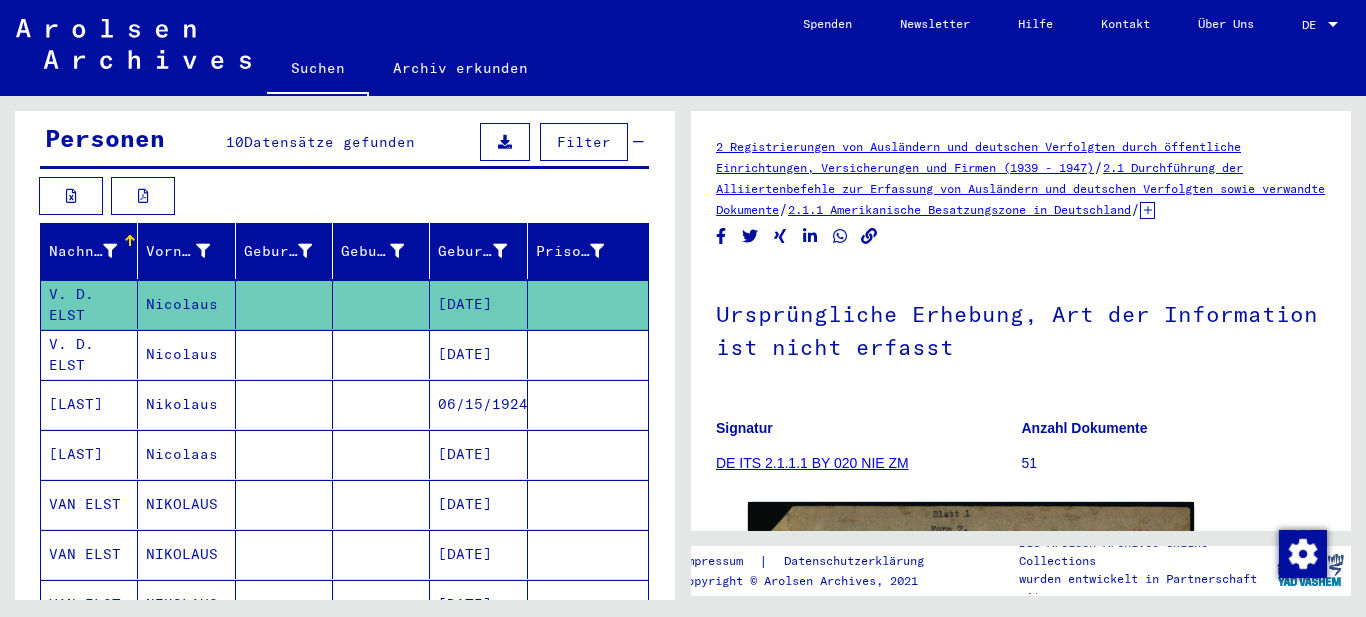 click at bounding box center [381, 504] 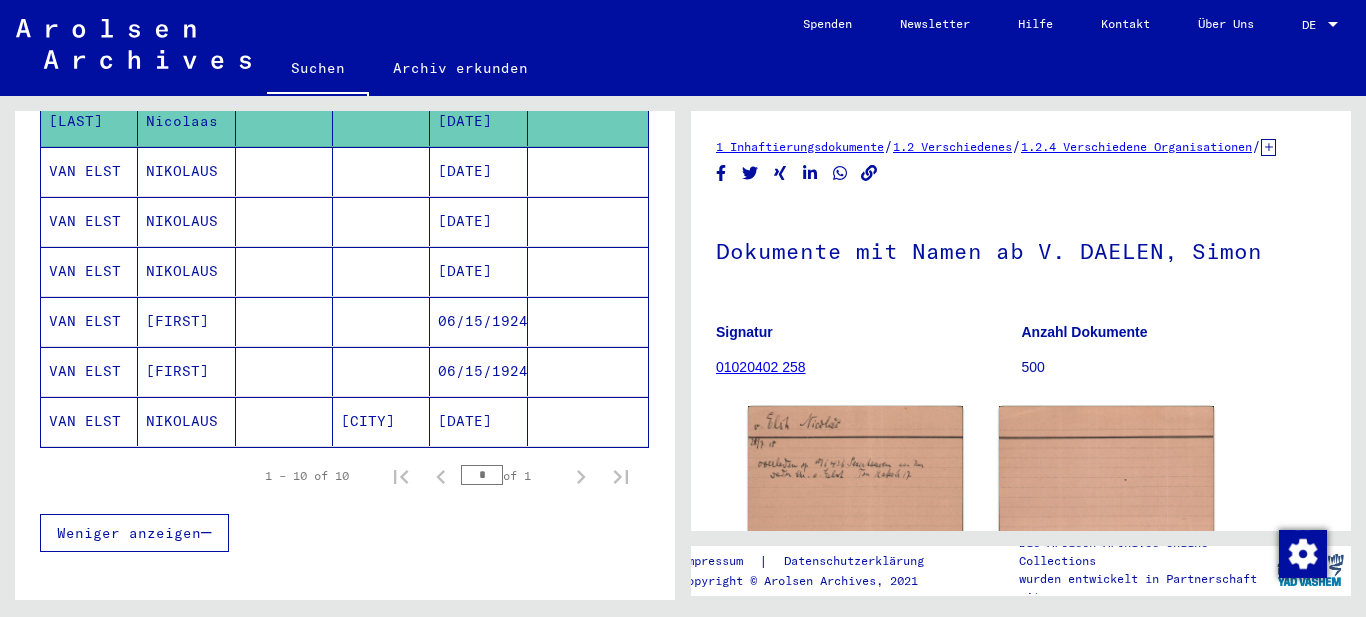 scroll, scrollTop: 613, scrollLeft: 0, axis: vertical 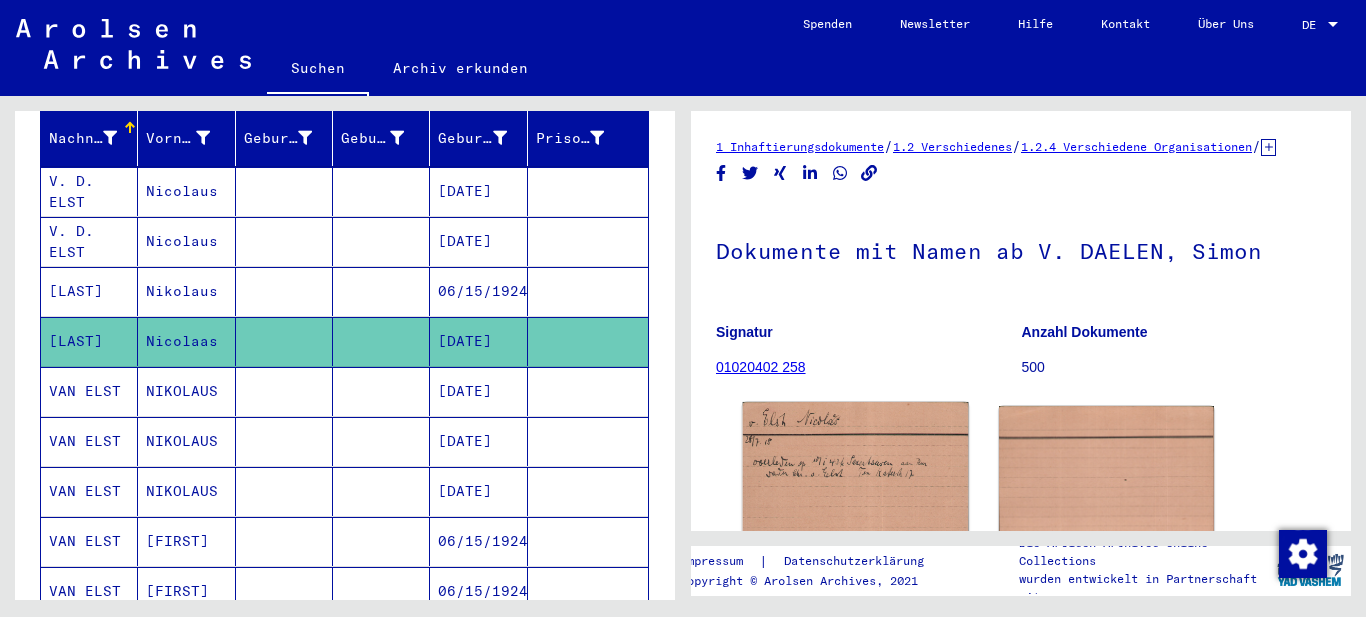 click 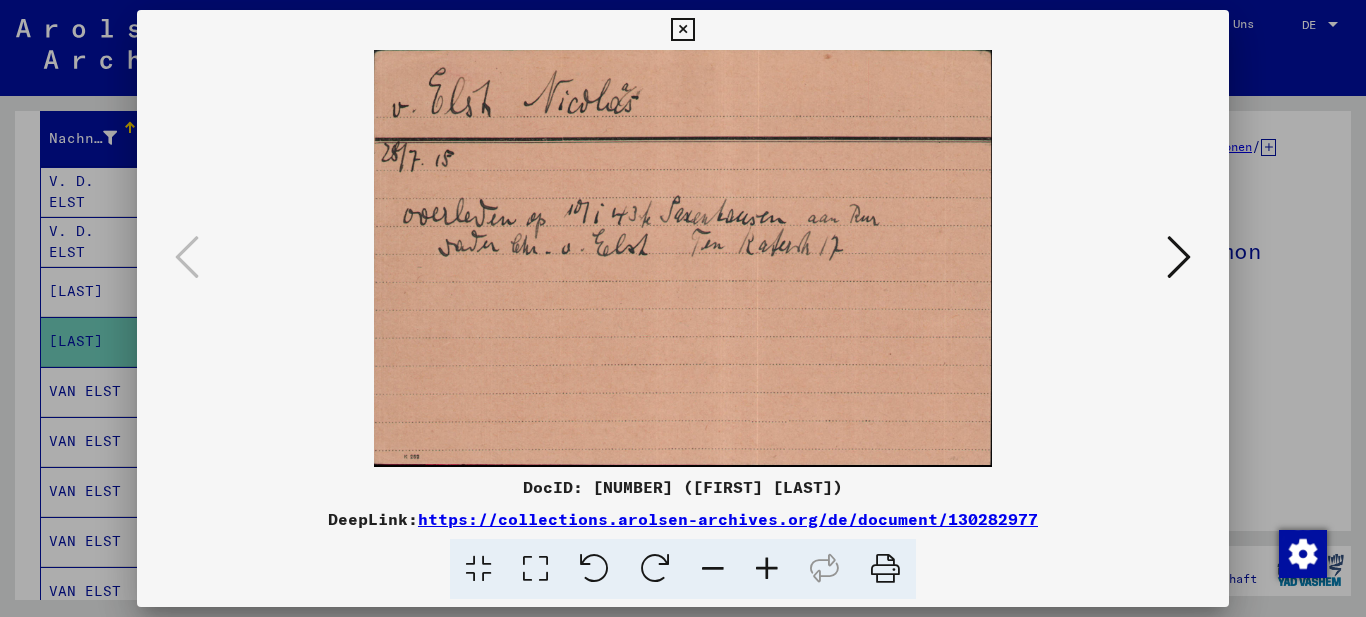 click at bounding box center (535, 569) 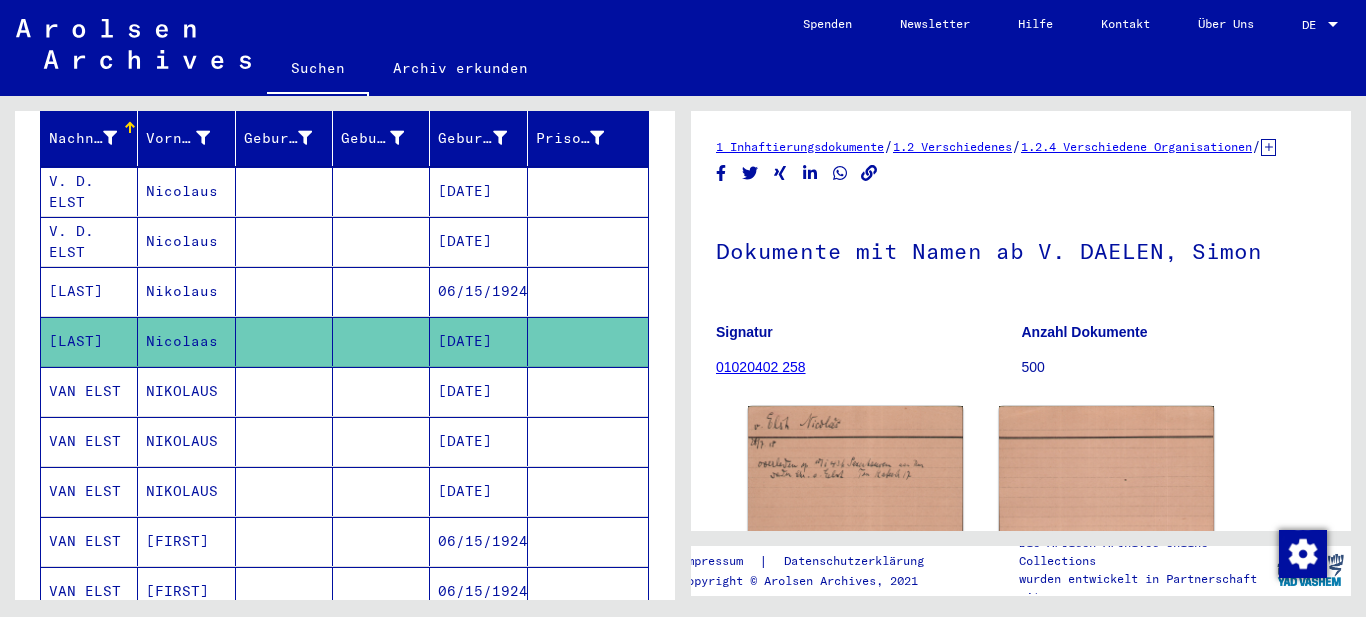 click at bounding box center (284, 441) 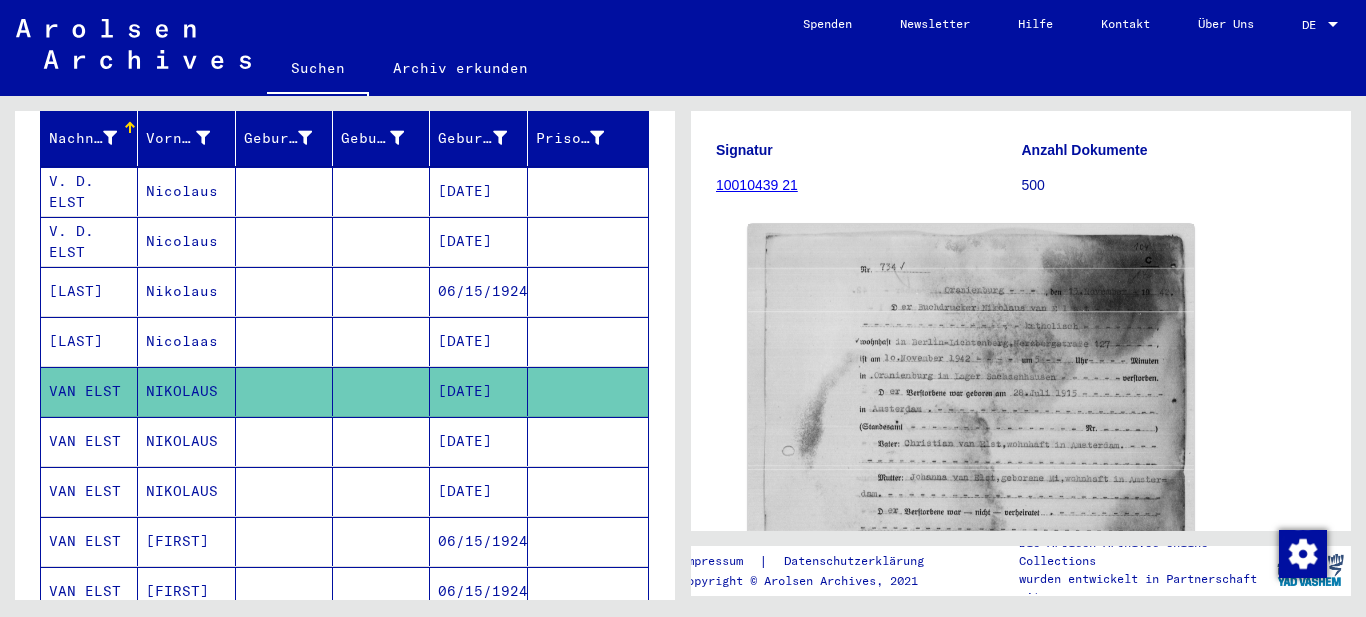 scroll, scrollTop: 300, scrollLeft: 0, axis: vertical 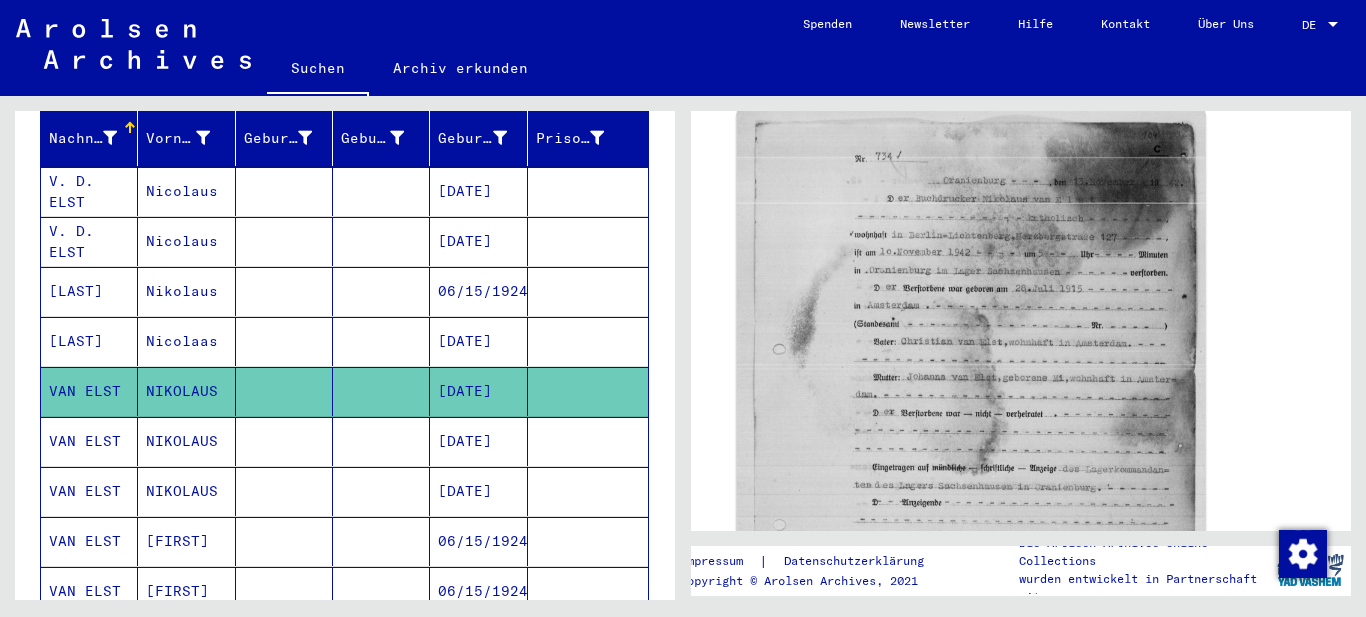 click 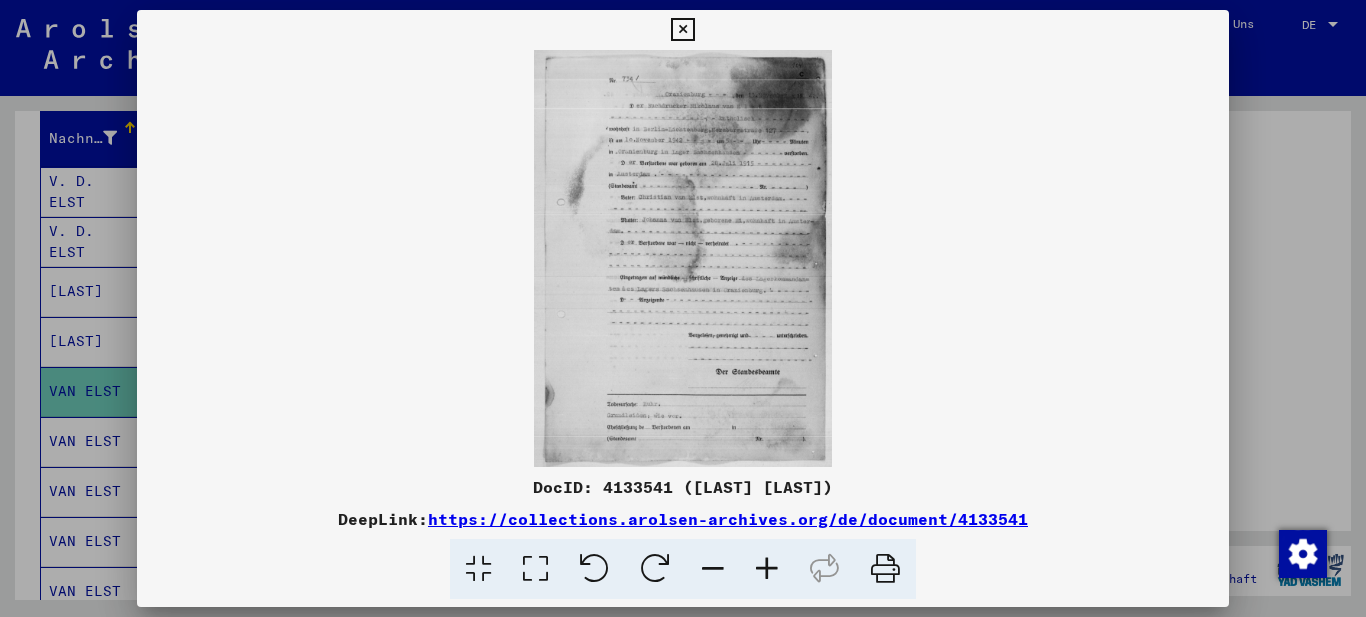click at bounding box center (535, 569) 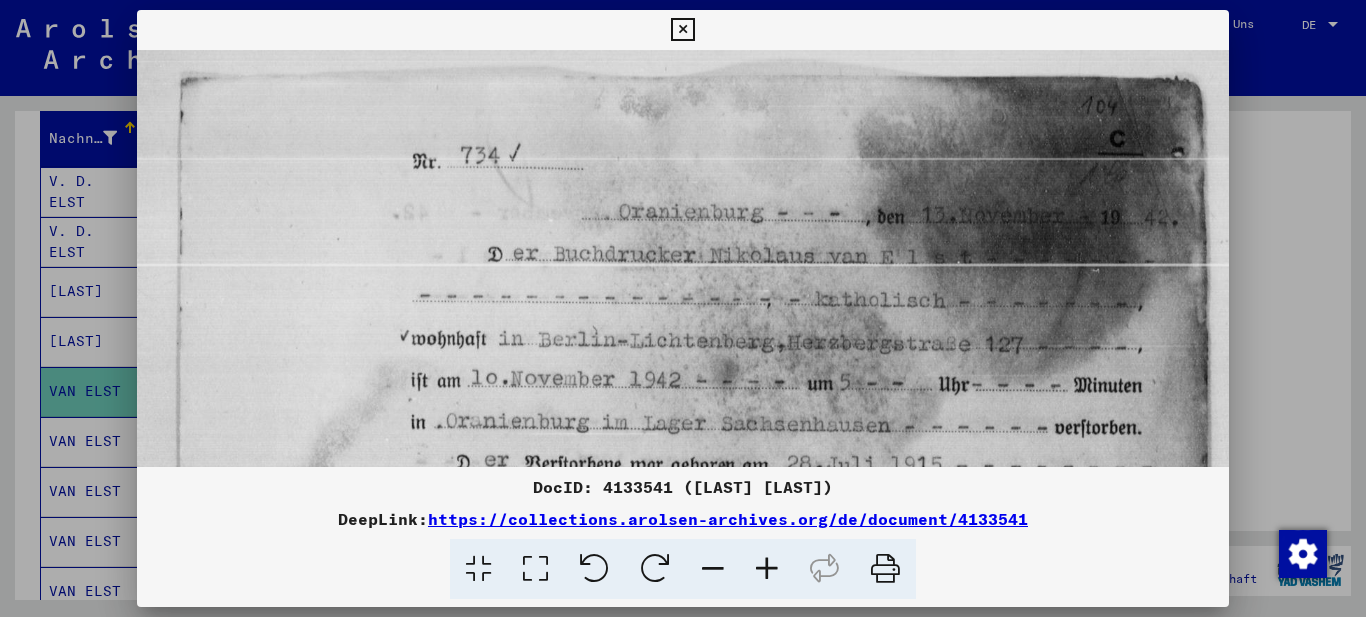 drag, startPoint x: 628, startPoint y: 262, endPoint x: 601, endPoint y: 274, distance: 29.546574 